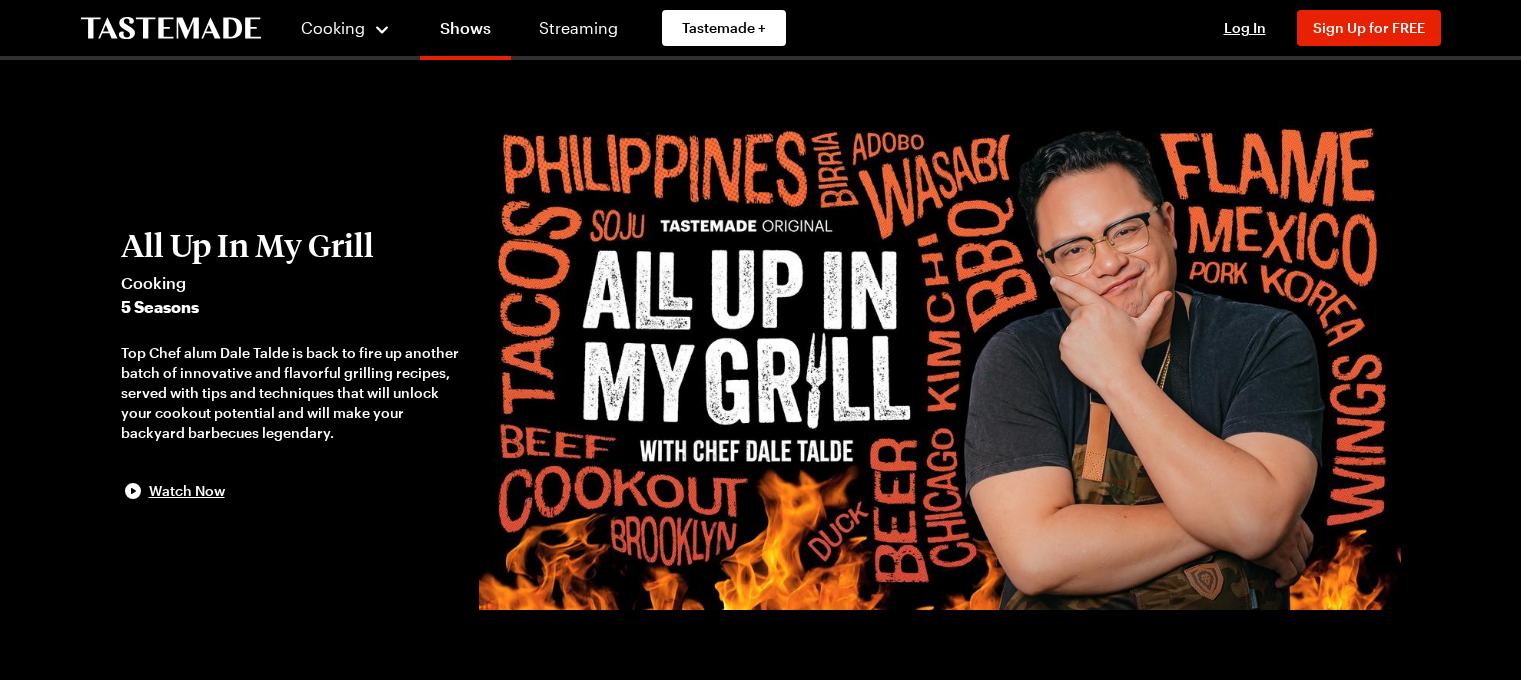 scroll, scrollTop: 0, scrollLeft: 0, axis: both 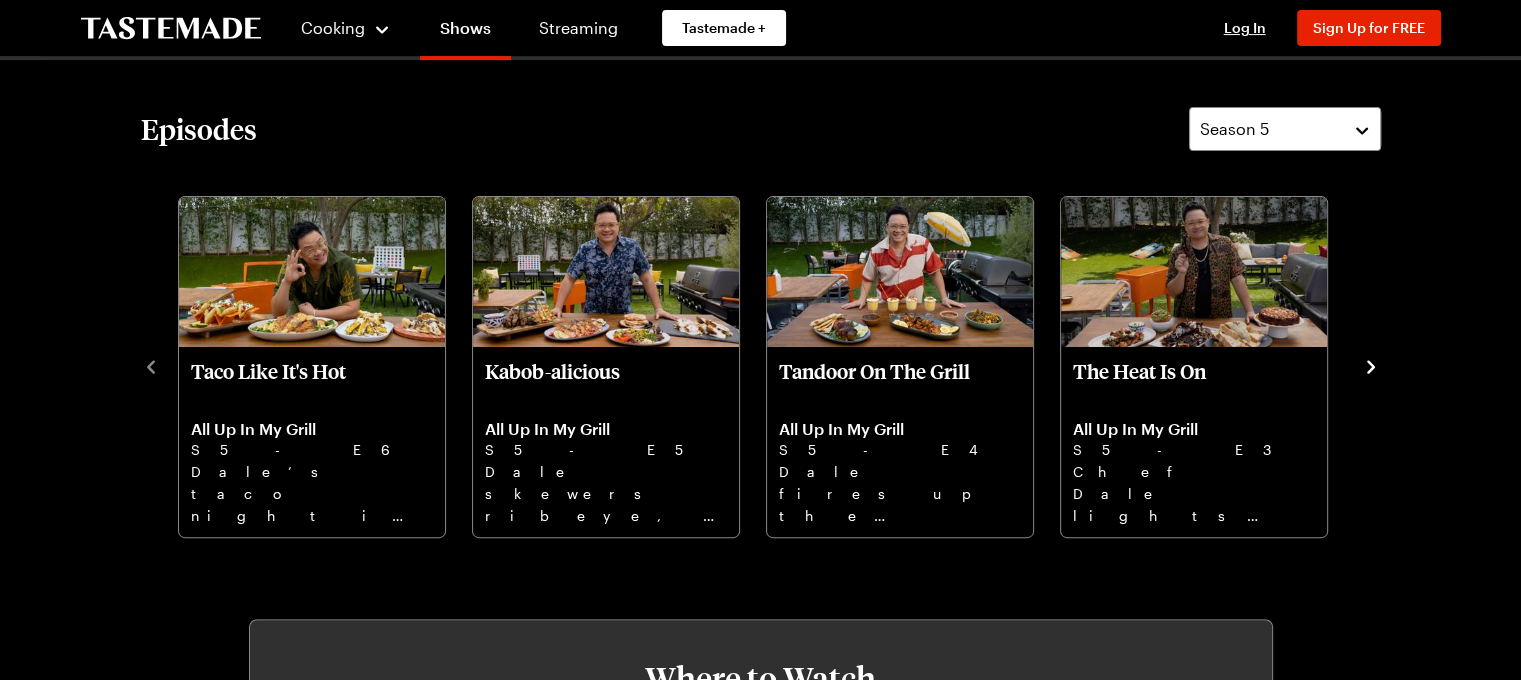 click 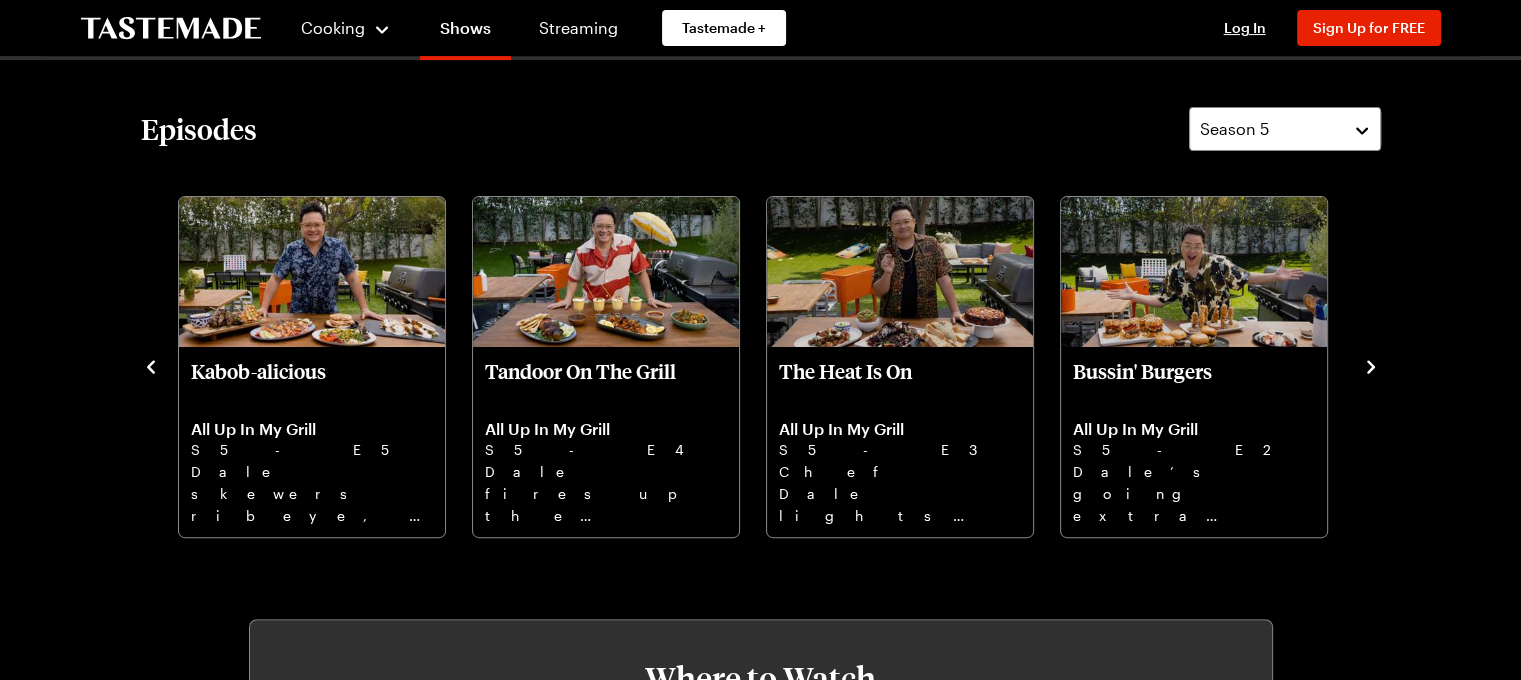 click 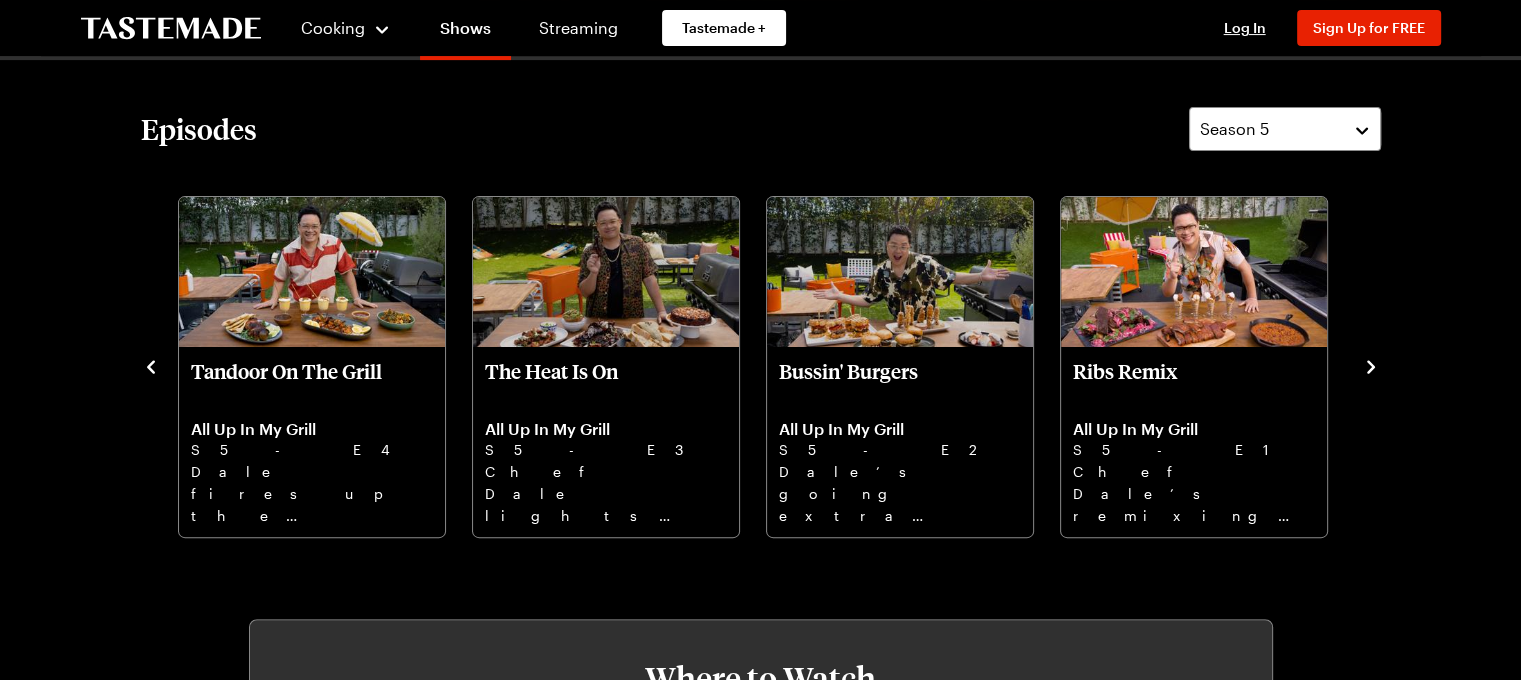 click 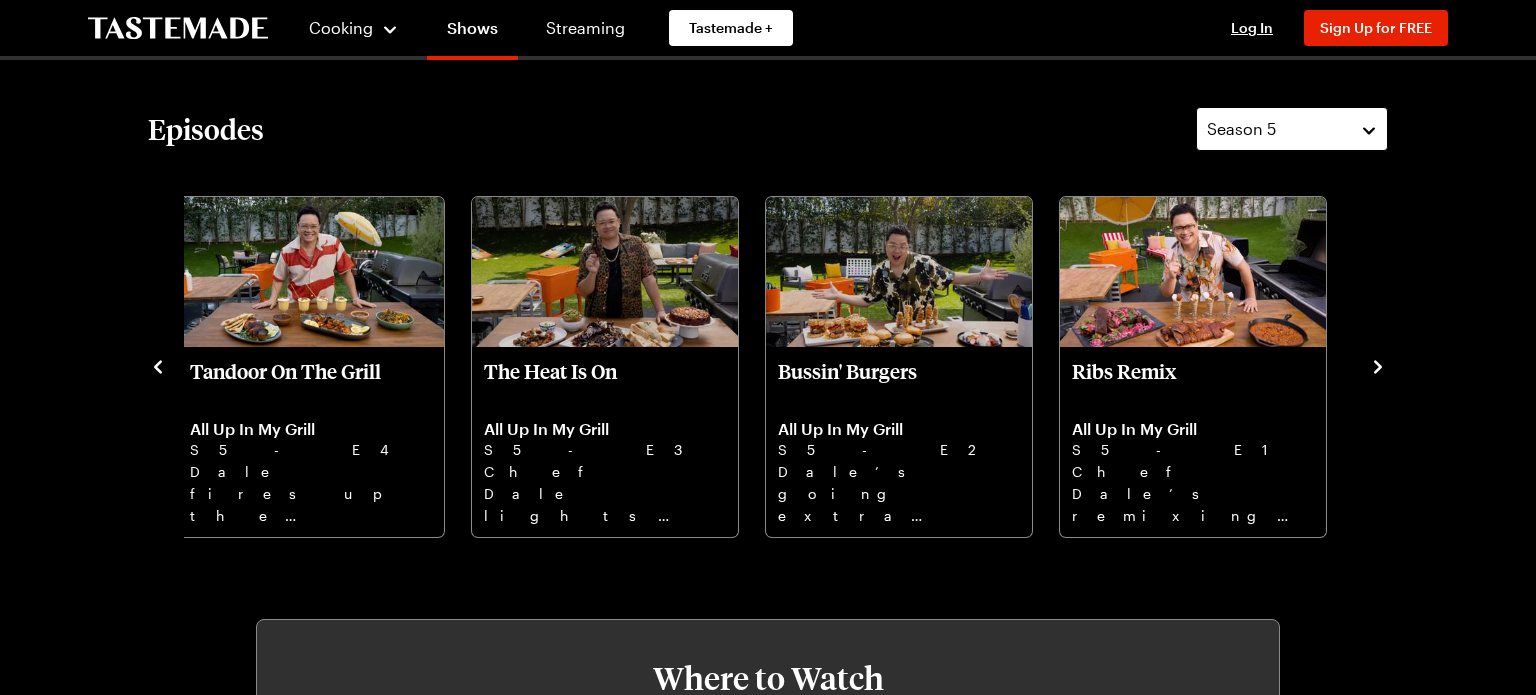 click on "Season 5" at bounding box center (1292, 129) 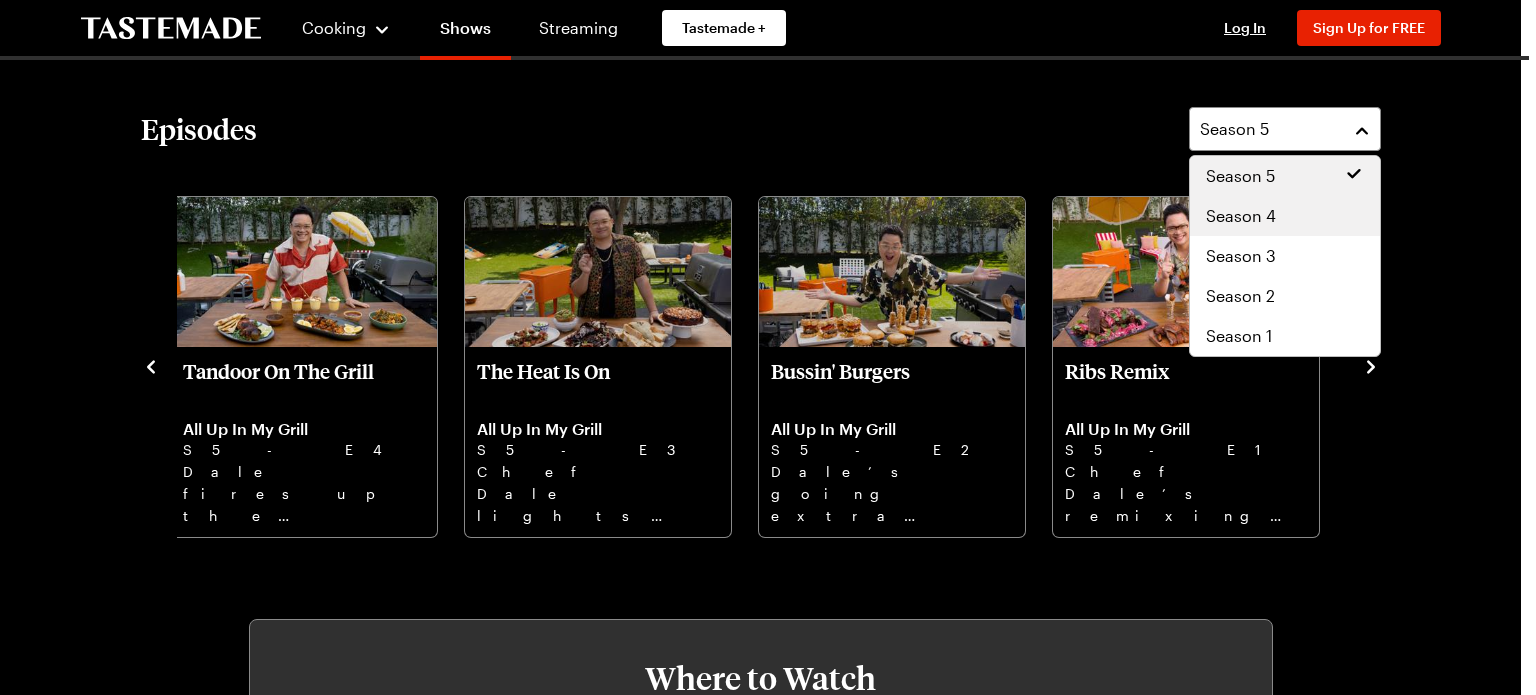 click on "Season 4" at bounding box center (1285, 216) 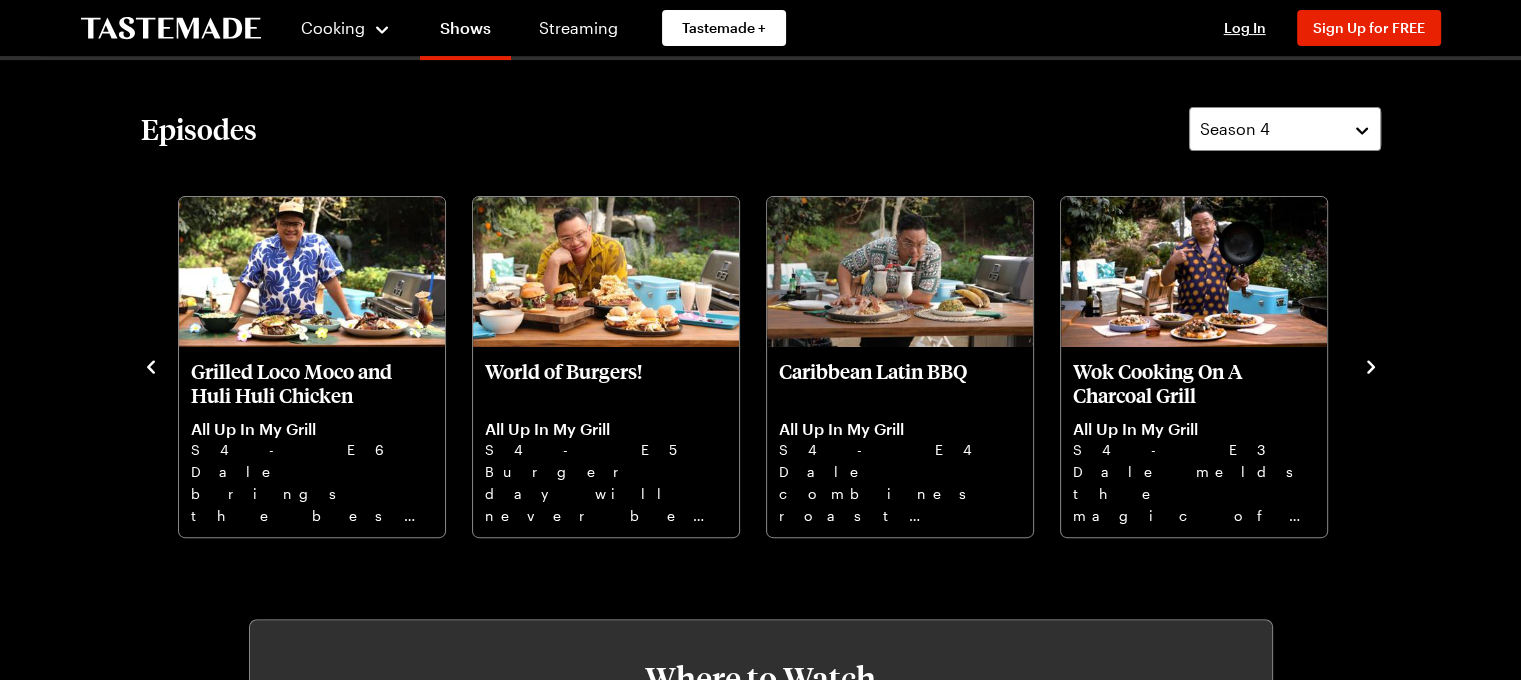click 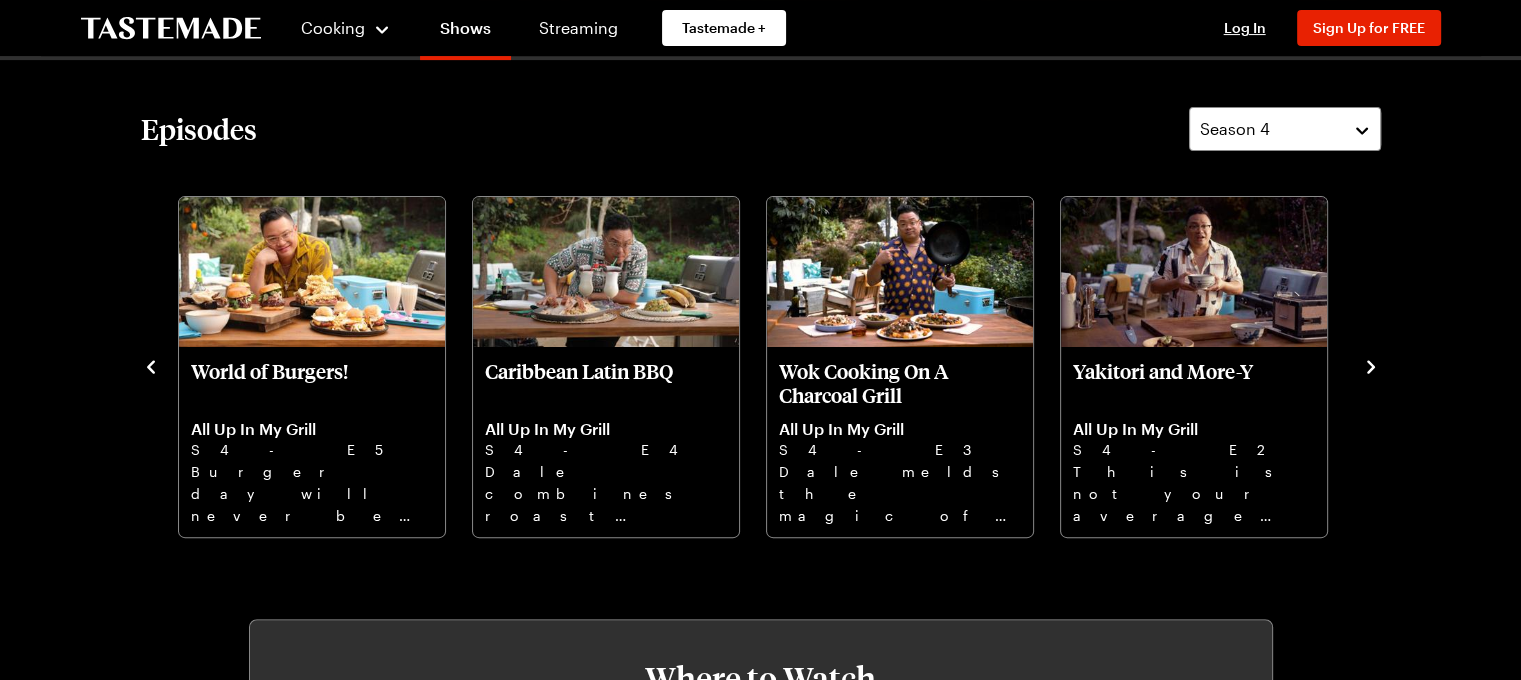 click 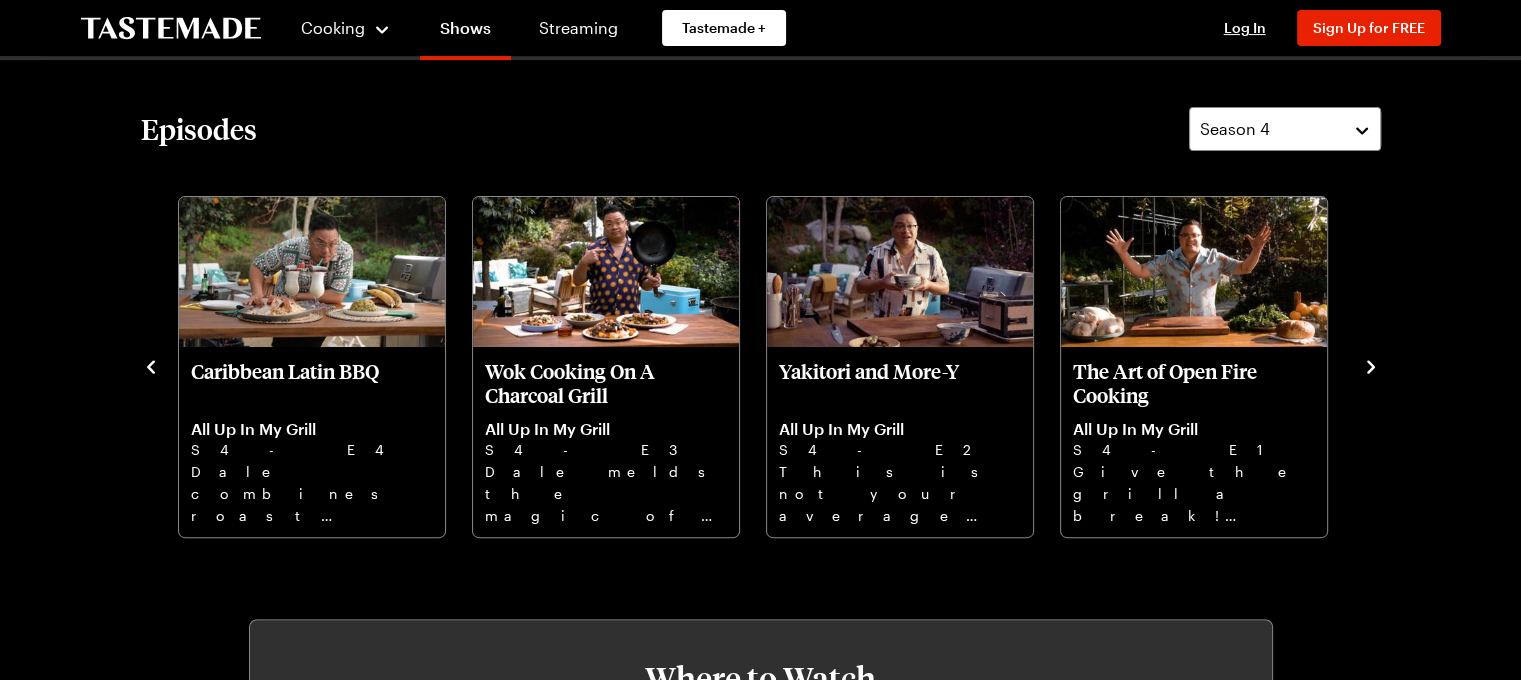 click 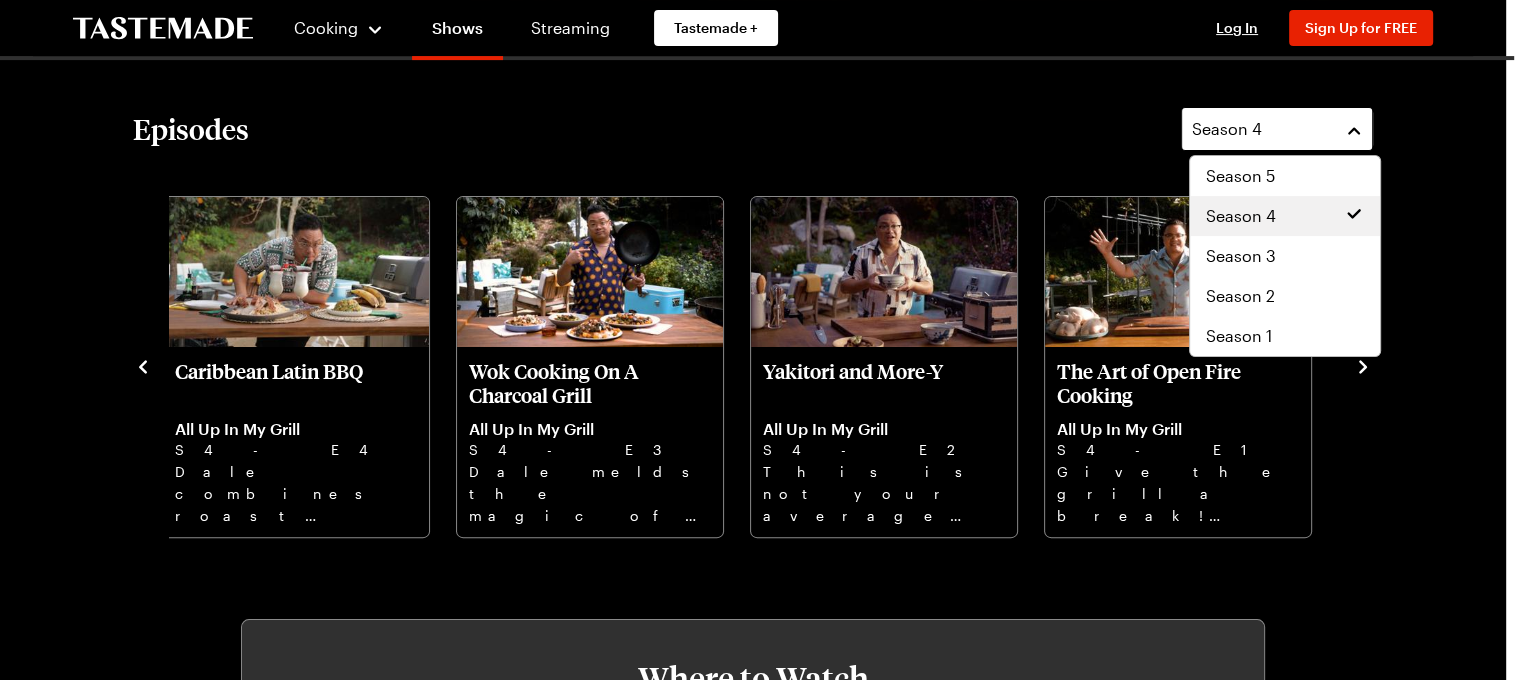 click on "Season 4" at bounding box center (1277, 129) 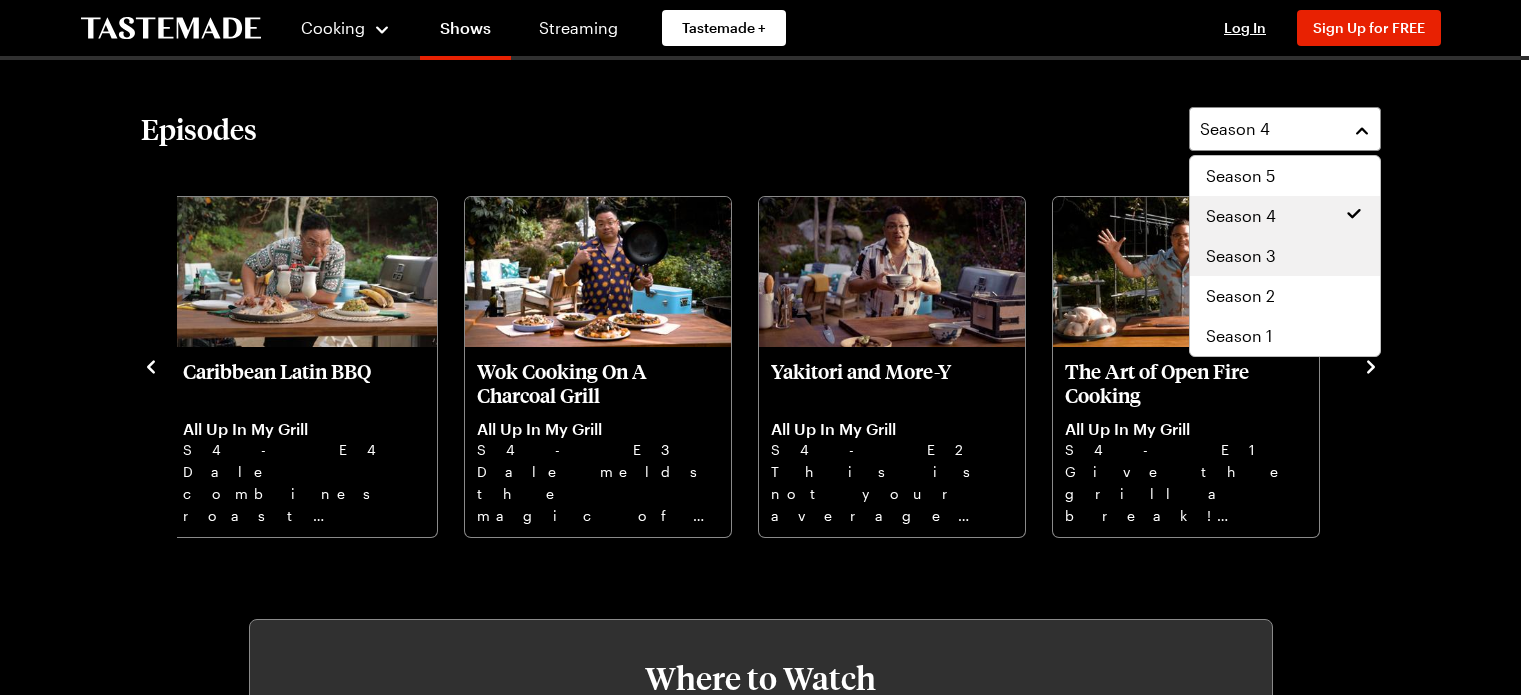 click on "Season 3" at bounding box center (1285, 256) 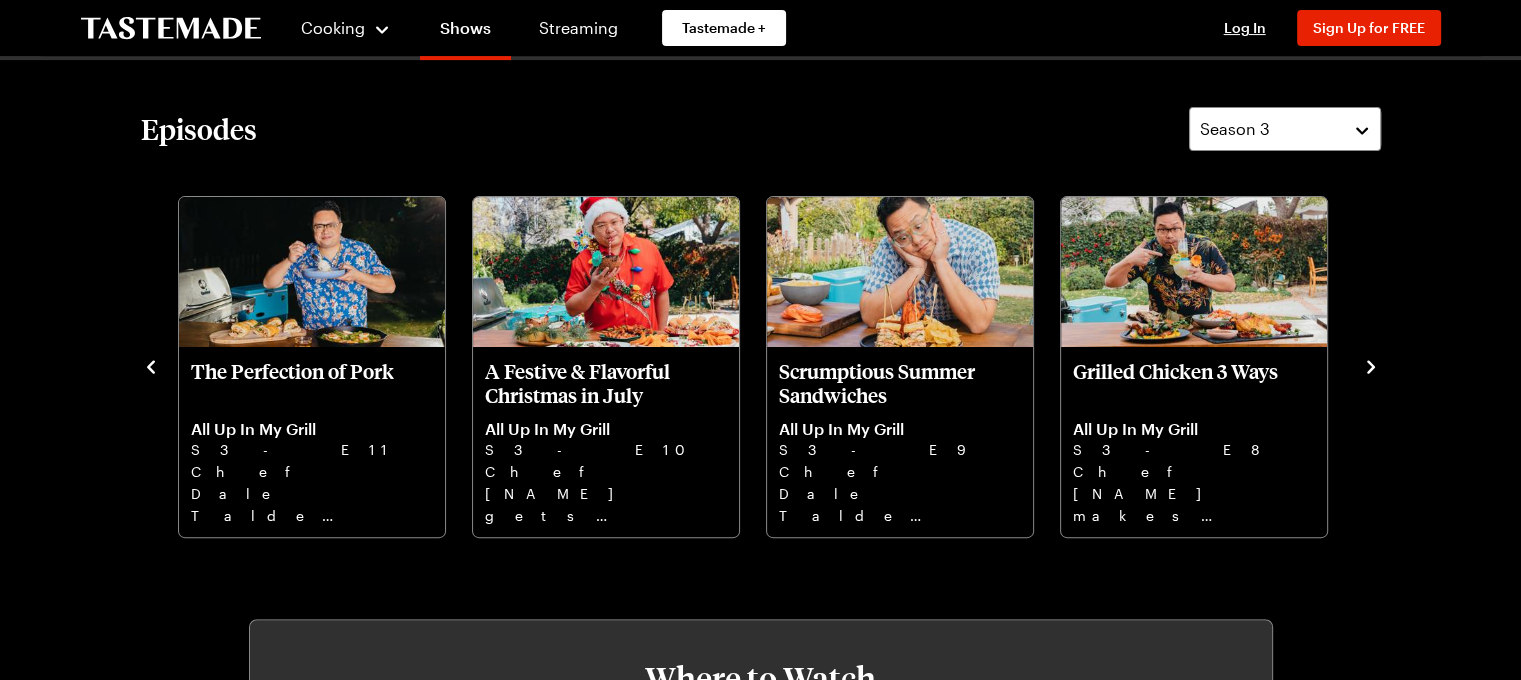 click 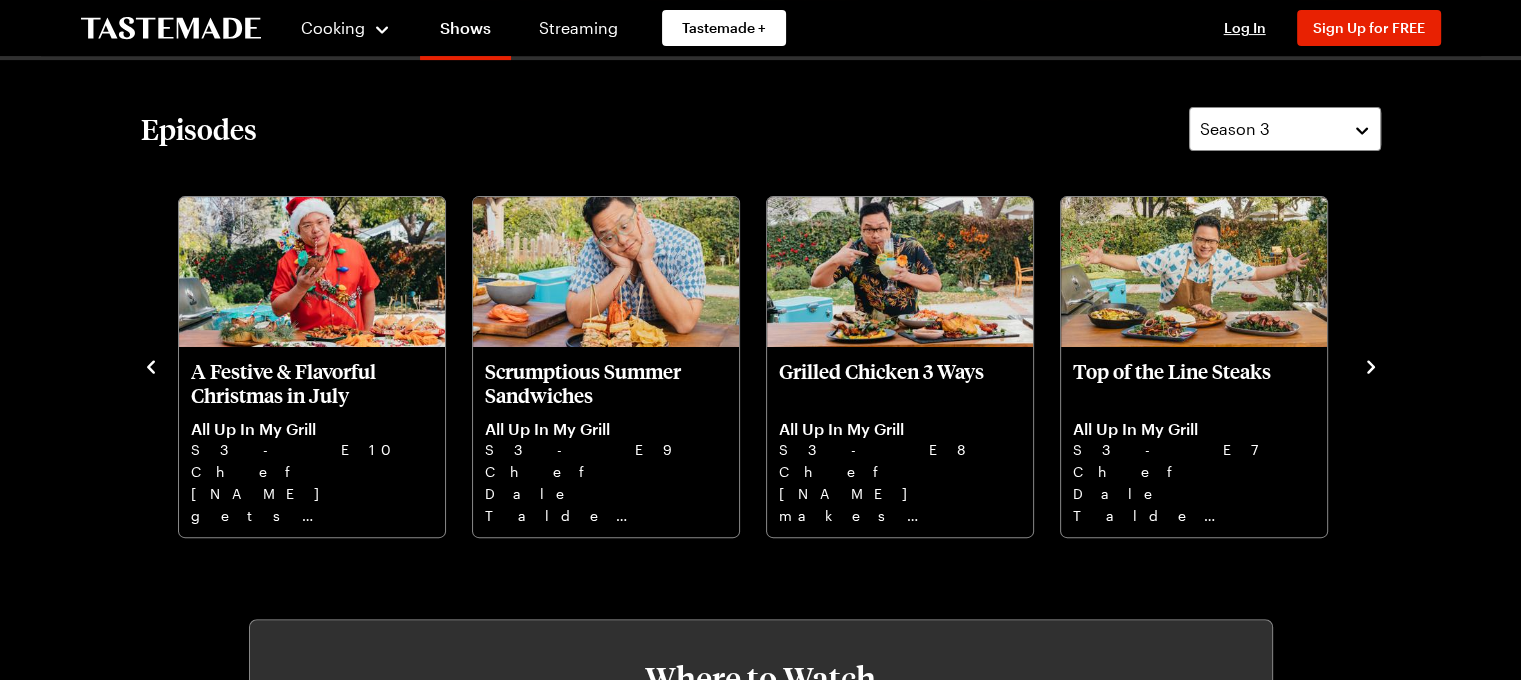 click 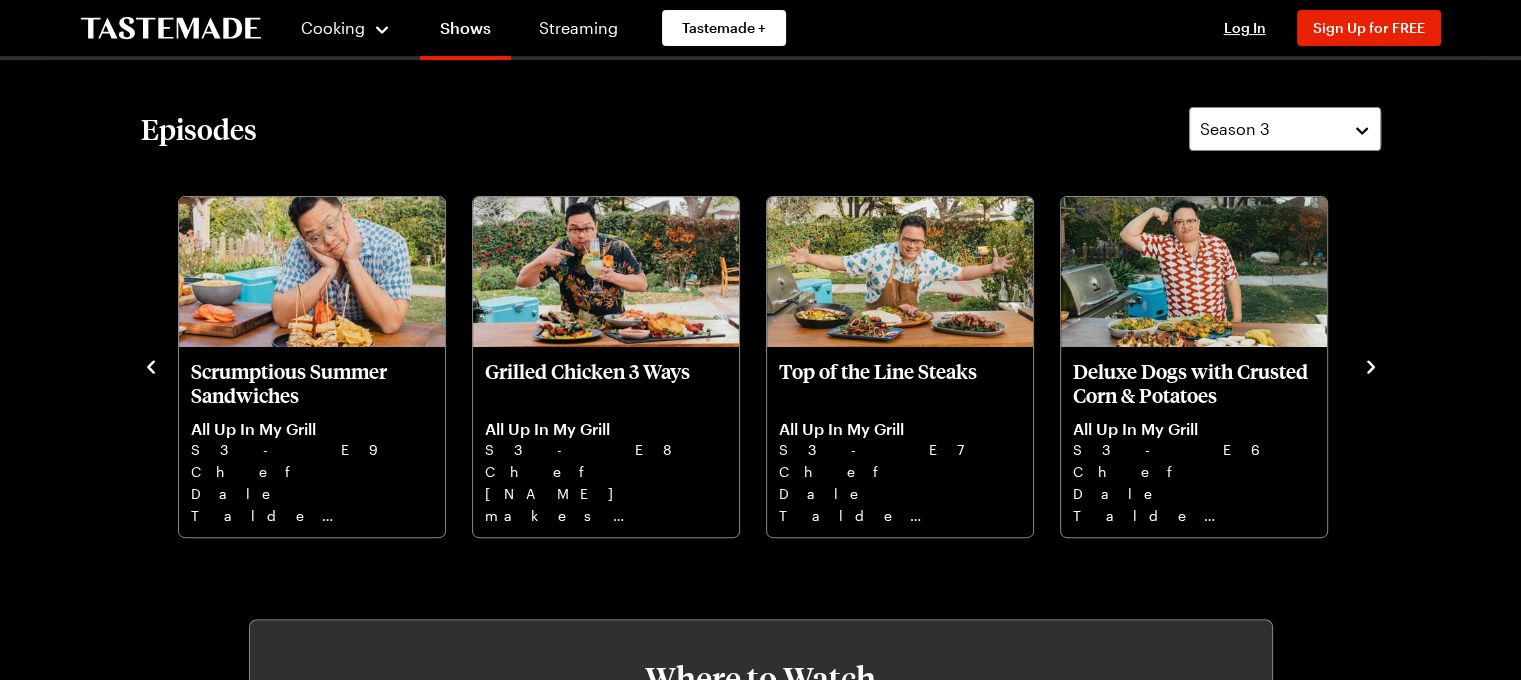 click 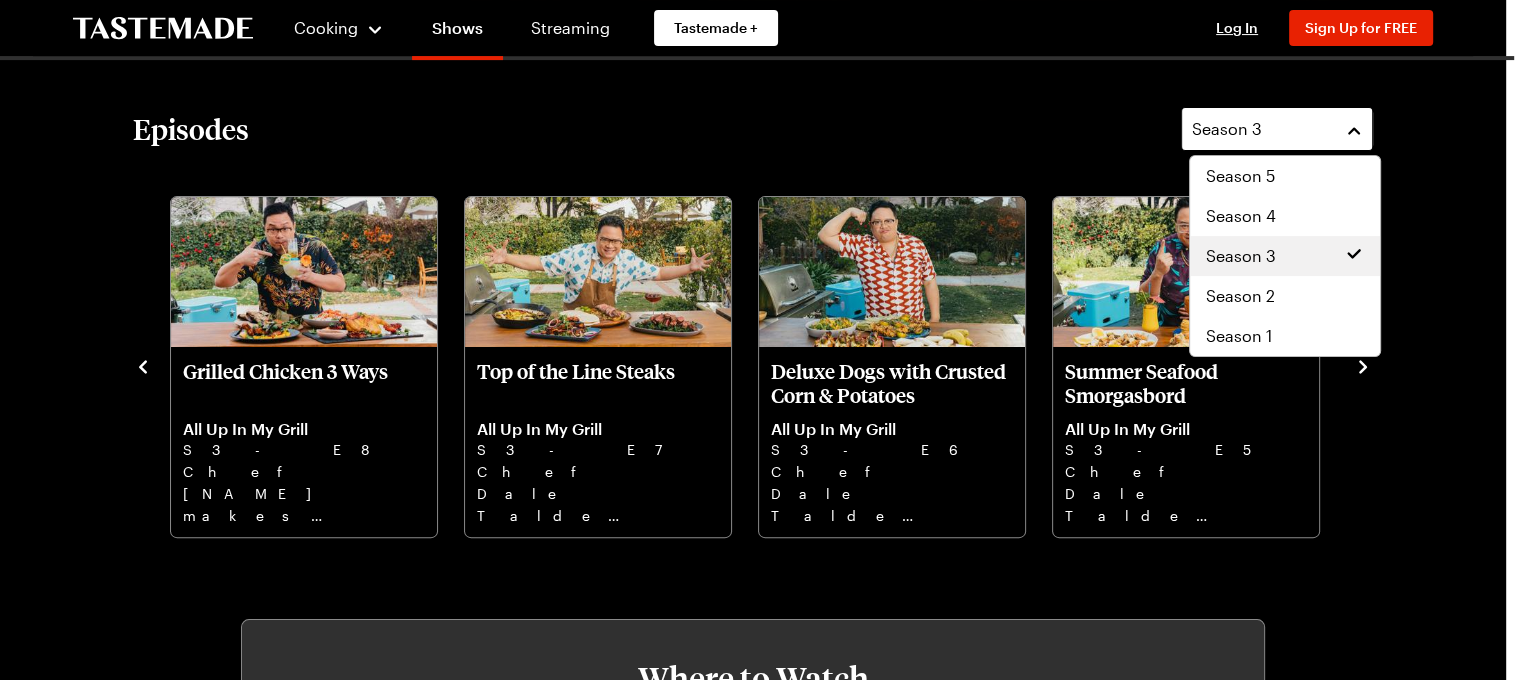 click on "Season 3" at bounding box center (1277, 129) 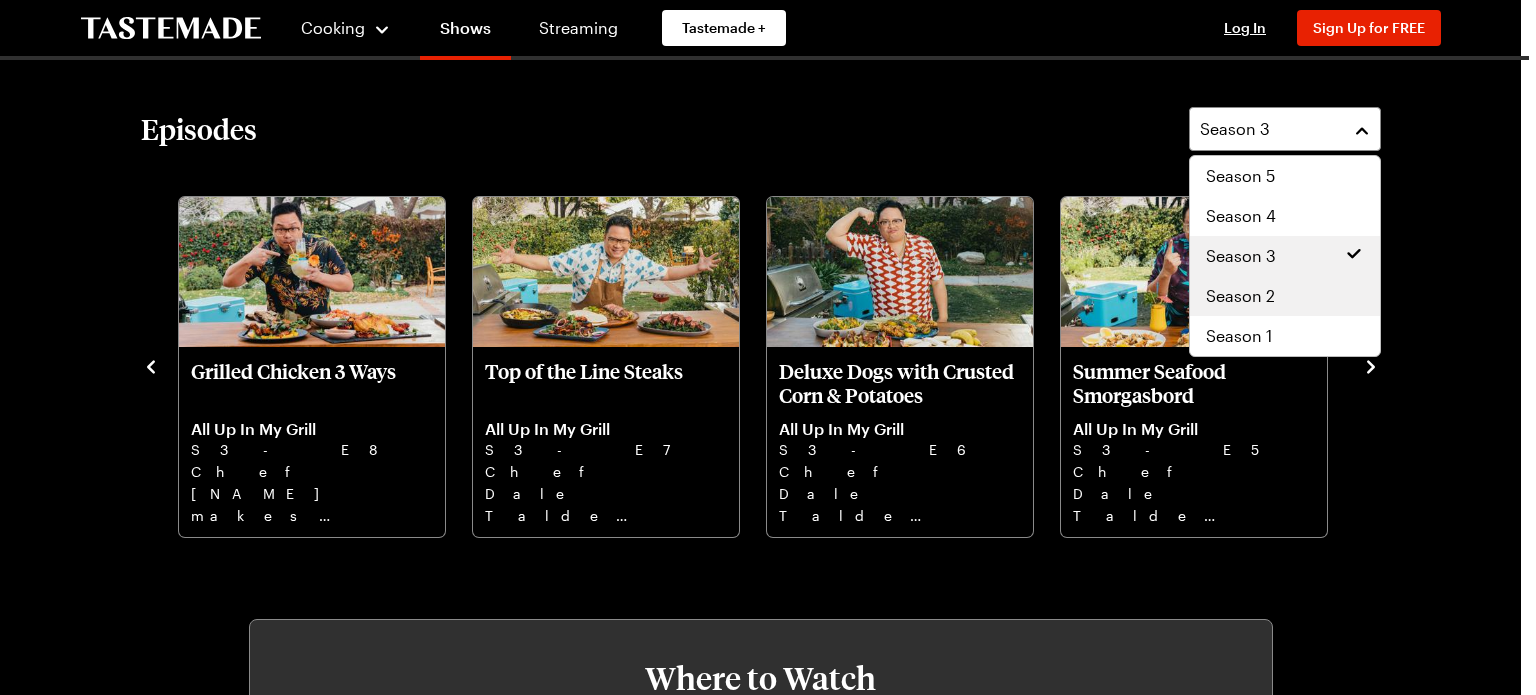click on "Season 2" at bounding box center (1285, 296) 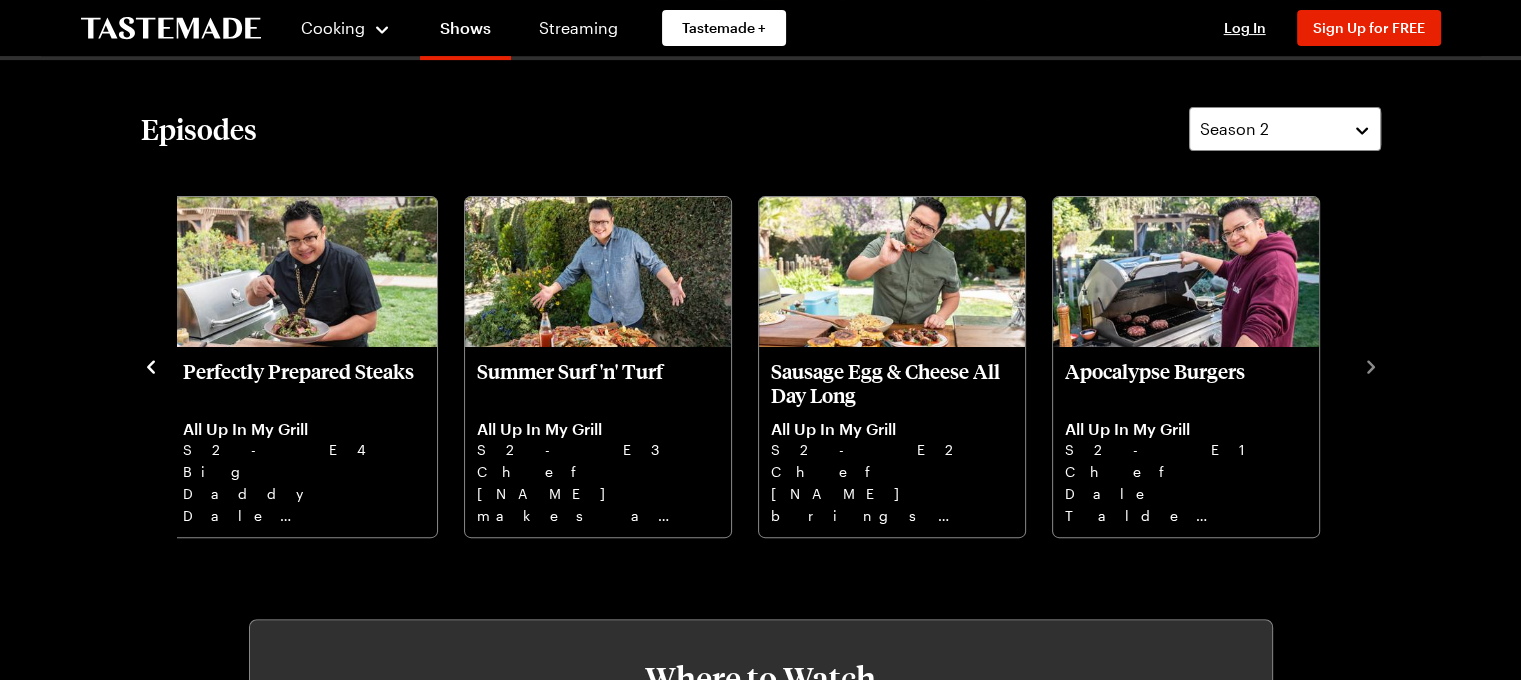 click 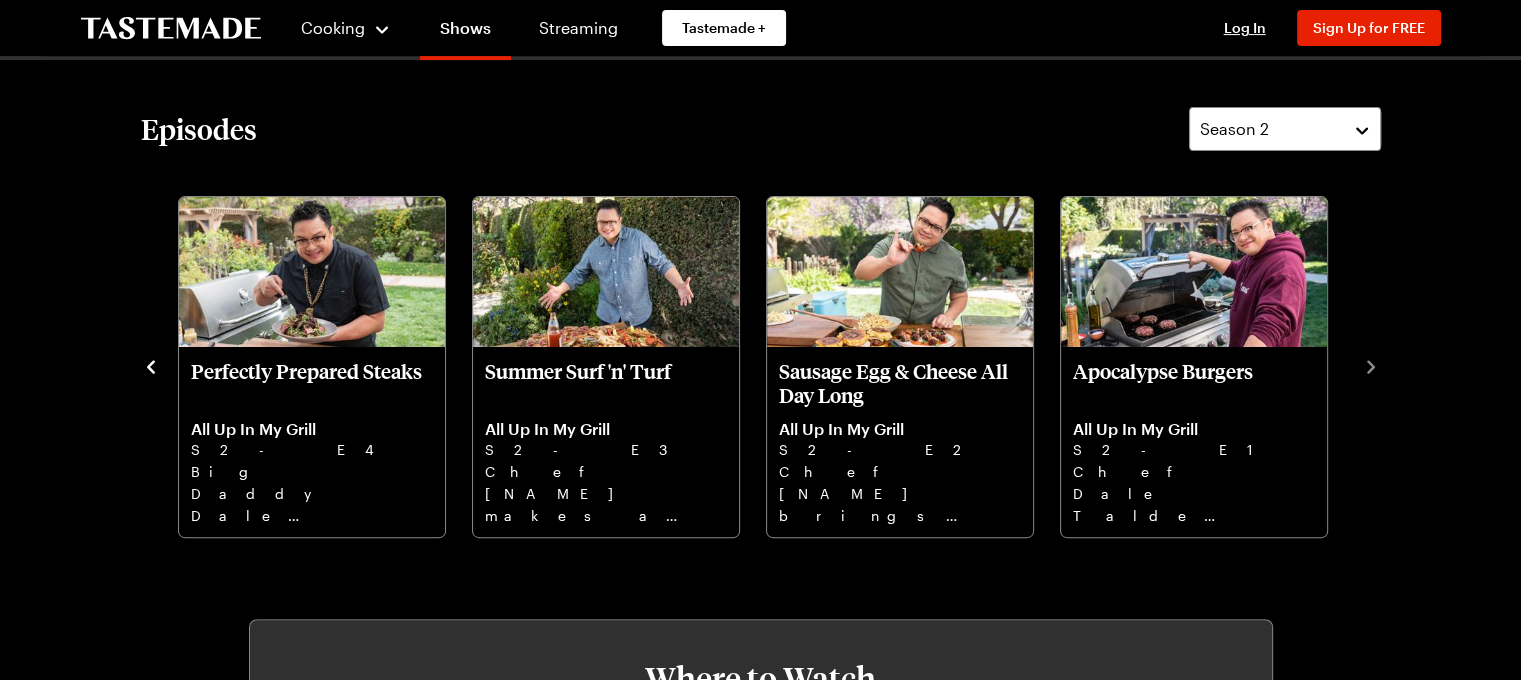 click 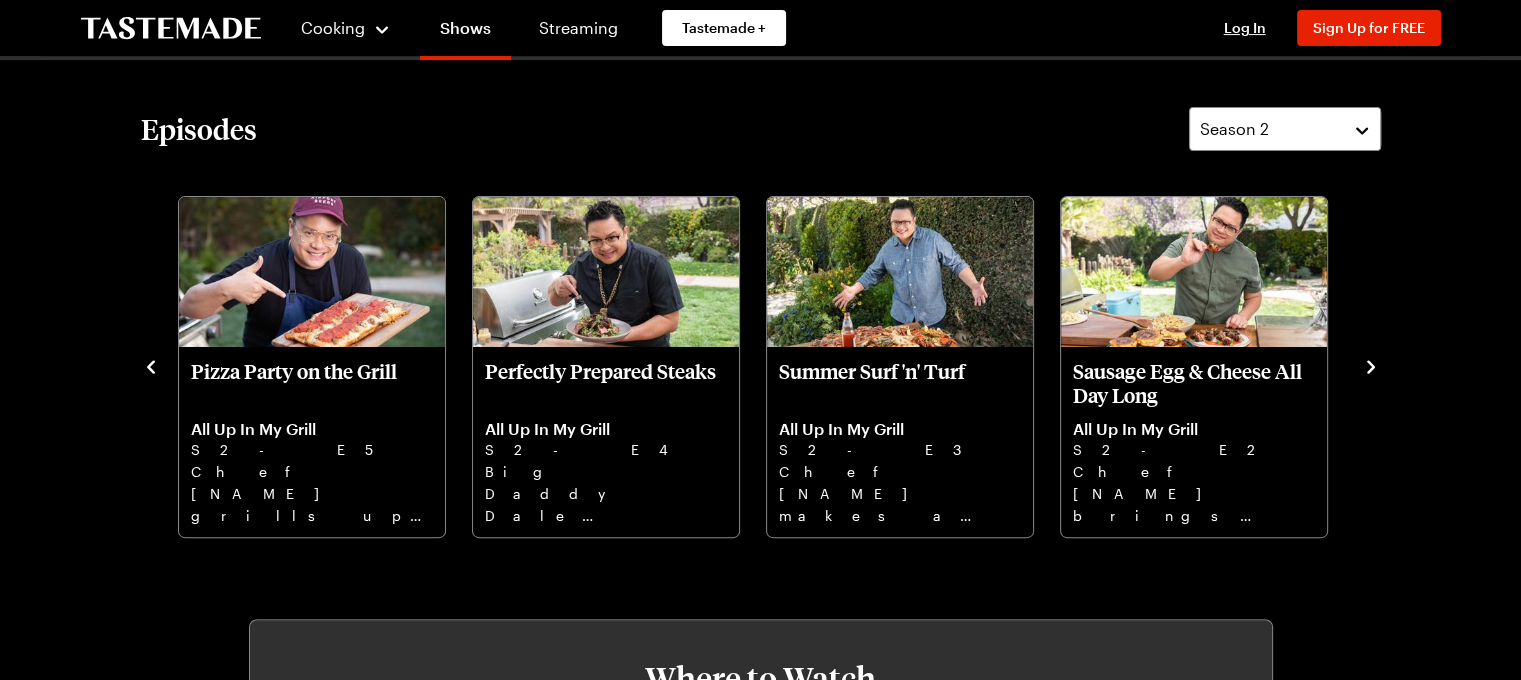 click 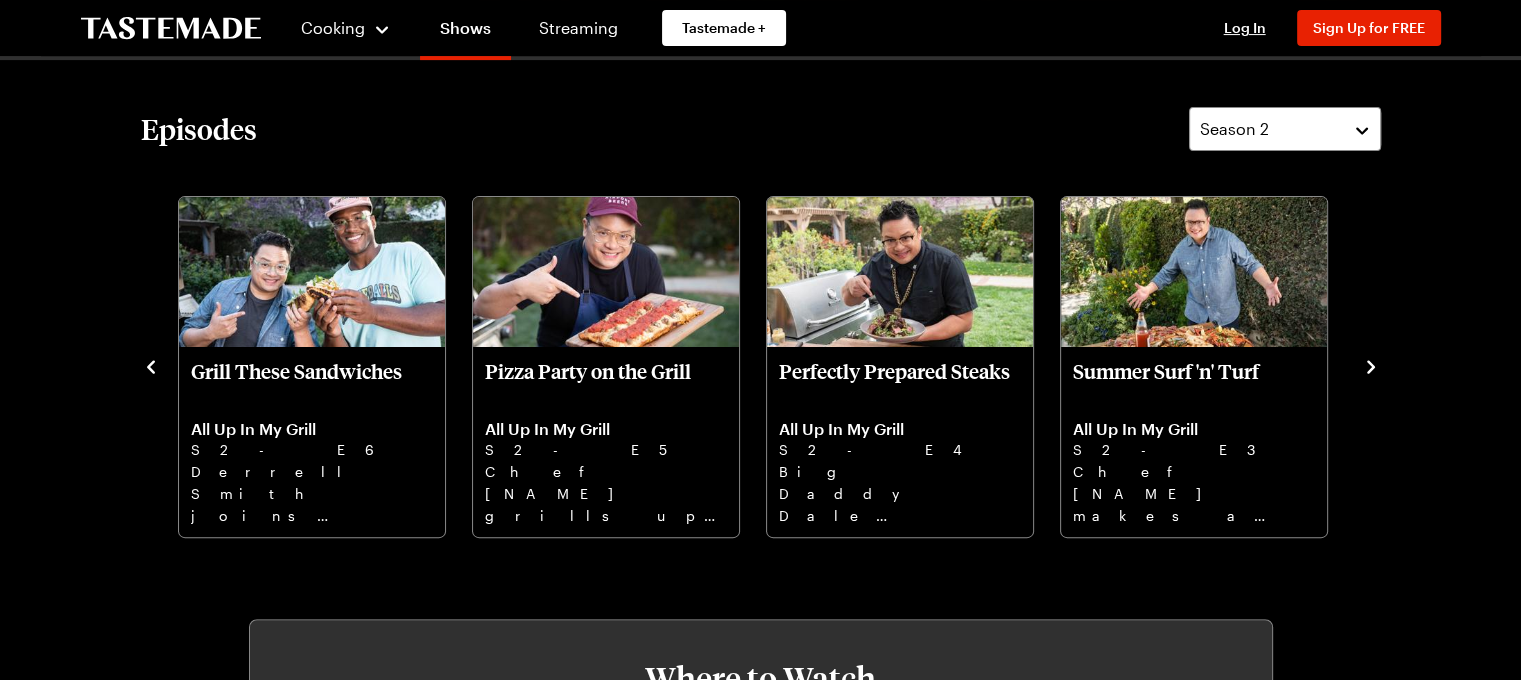click 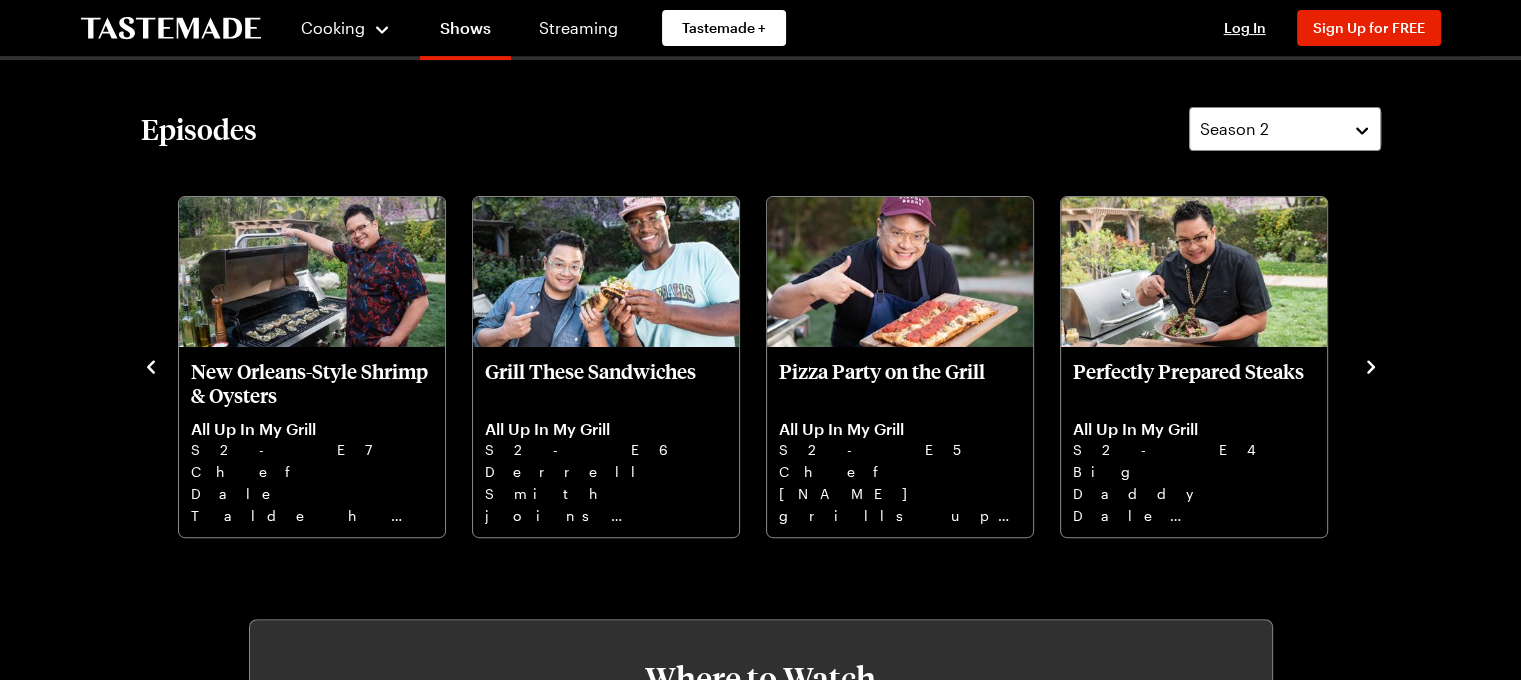 click 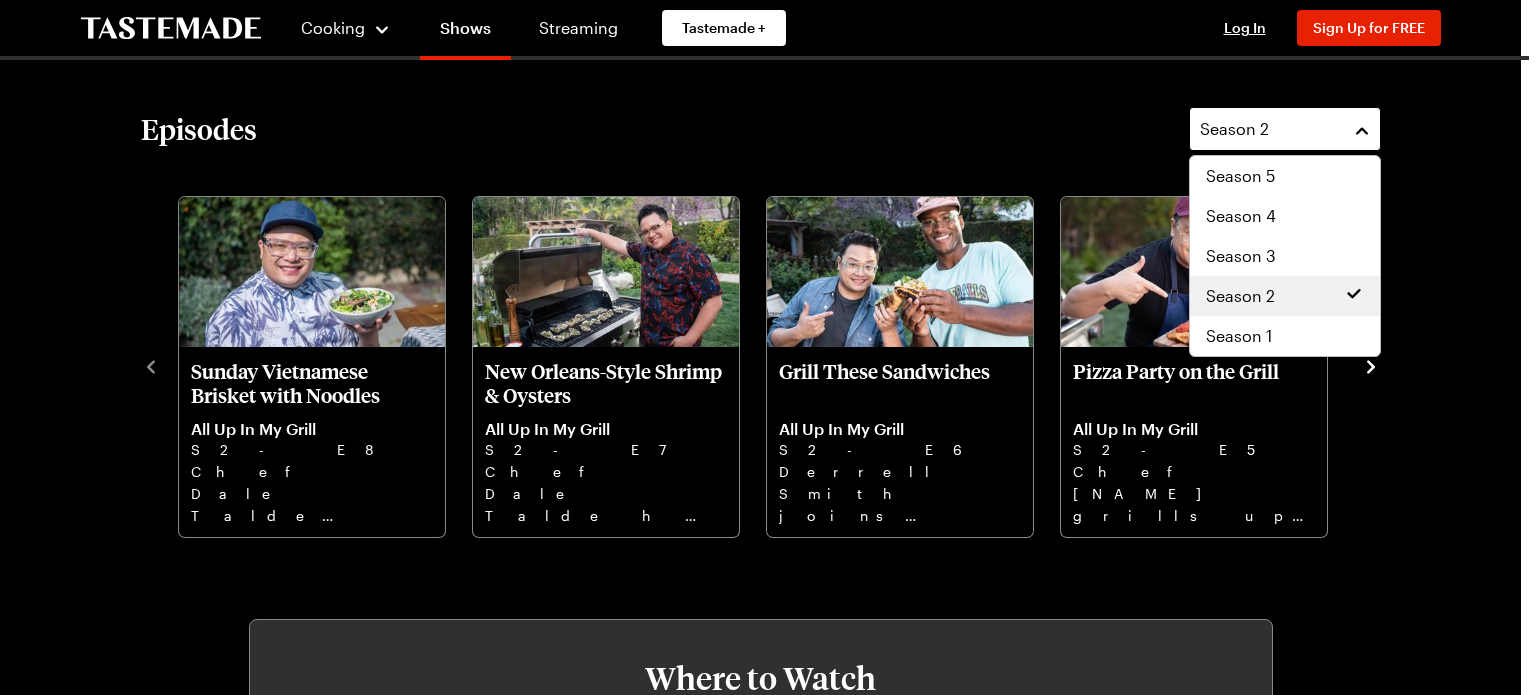 click on "Season 2" at bounding box center (1285, 129) 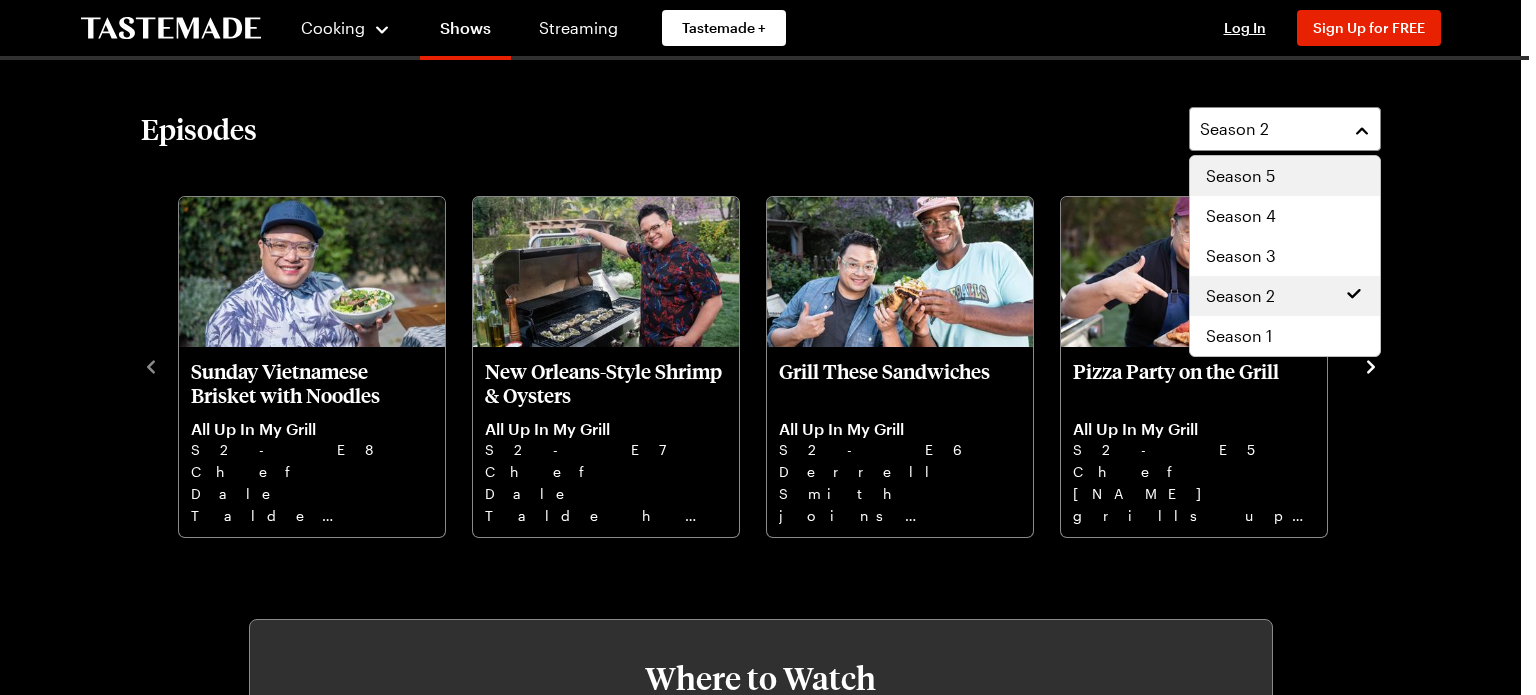 click on "Season 5" at bounding box center (1285, 176) 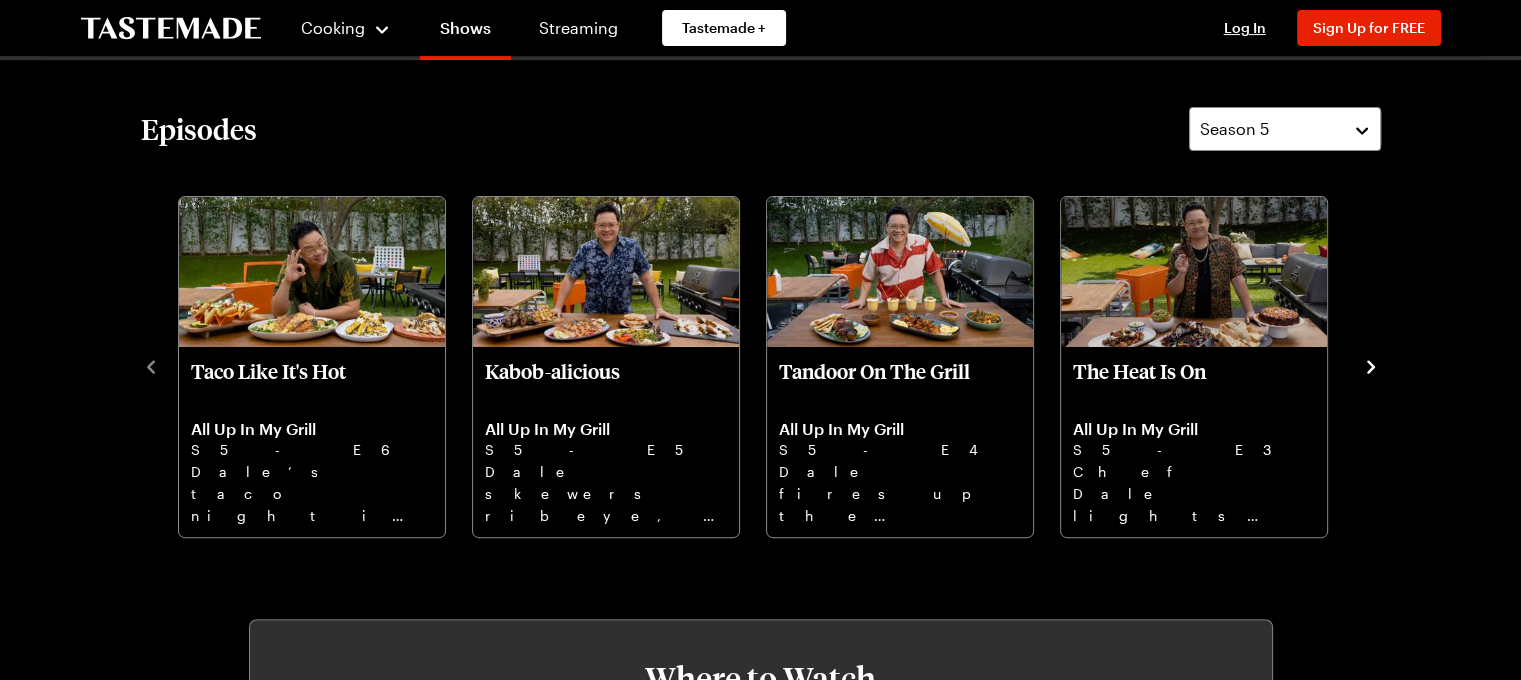 click 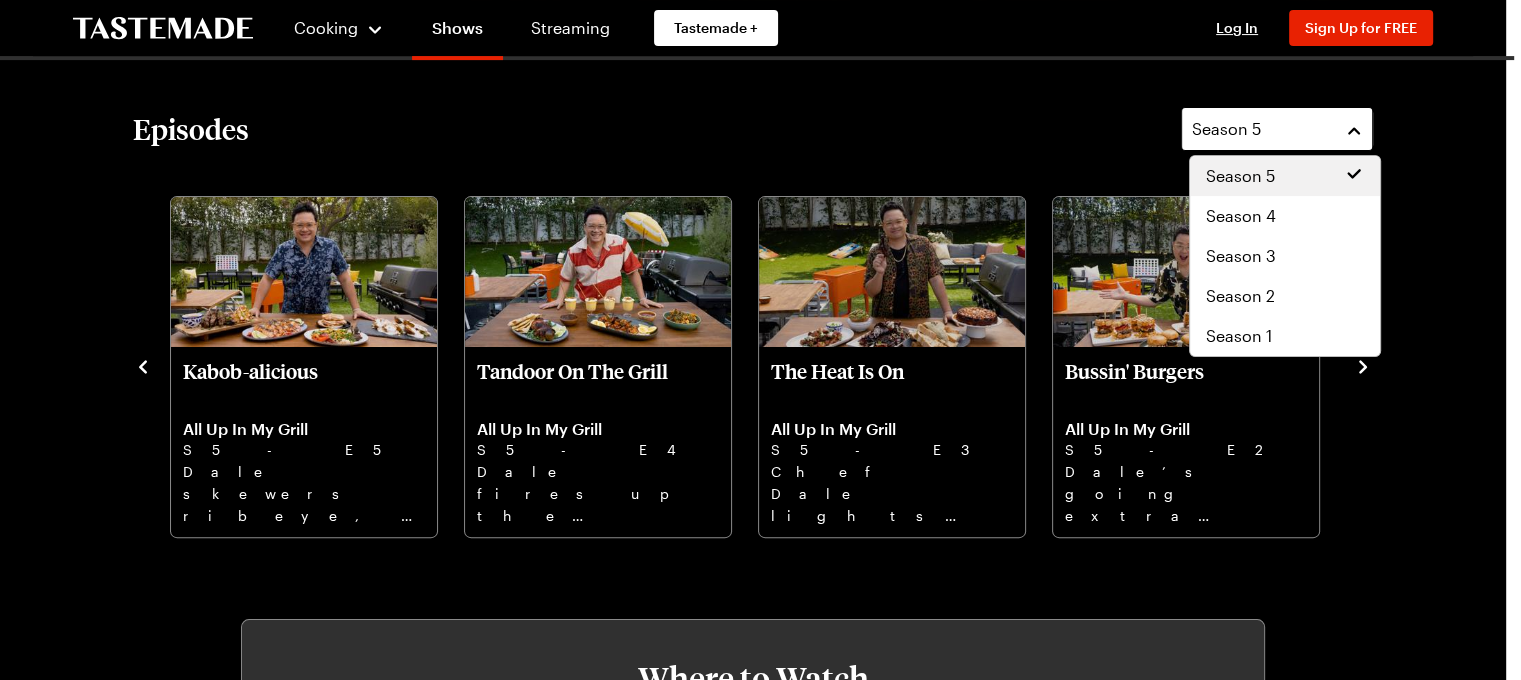 click on "Season 5" at bounding box center [1277, 129] 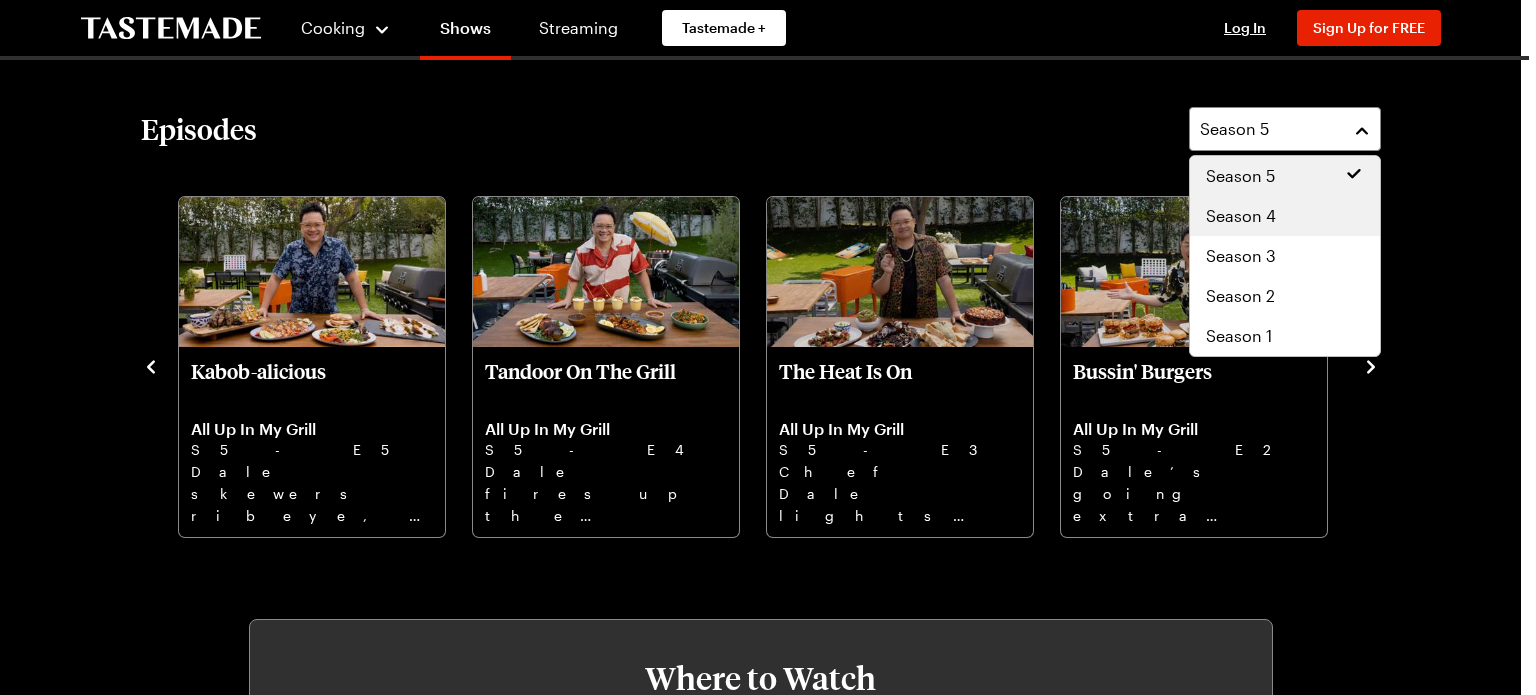 click on "Season 4" at bounding box center [1285, 216] 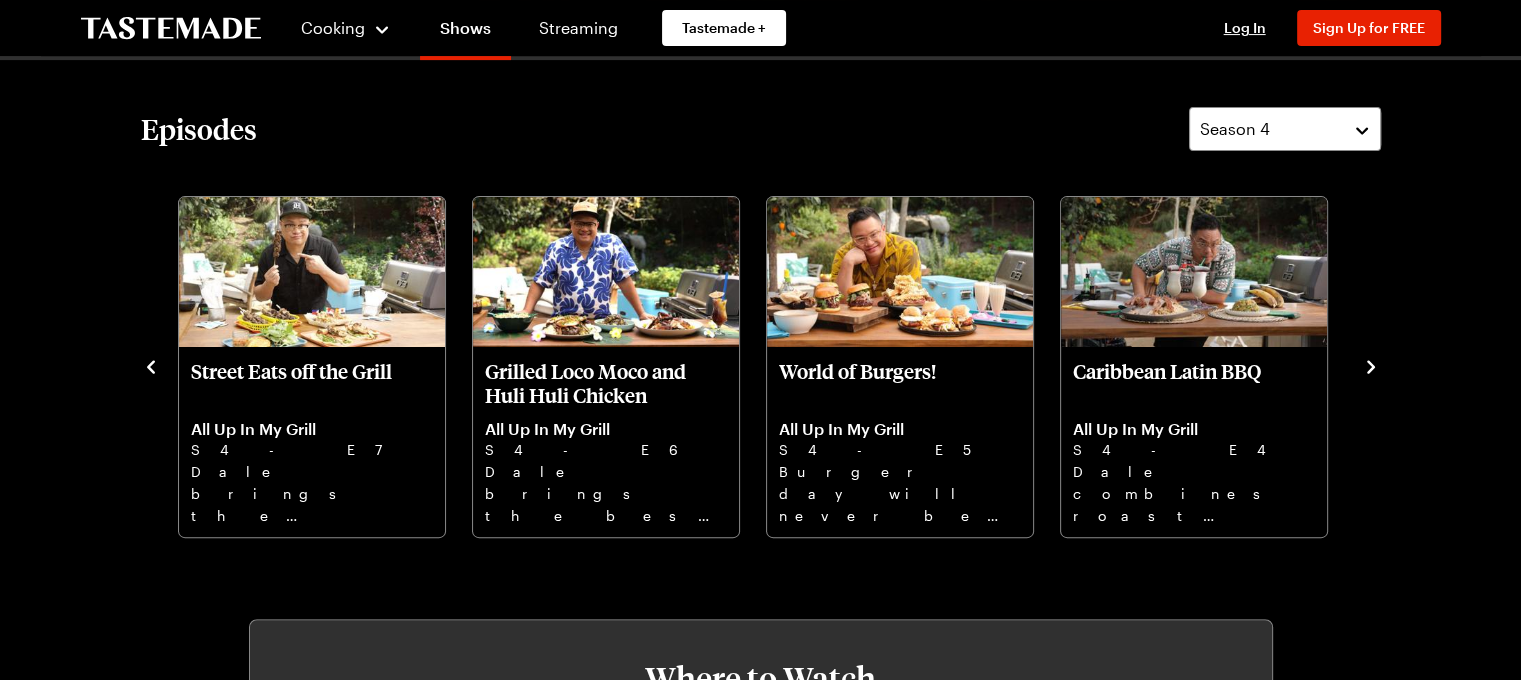 click 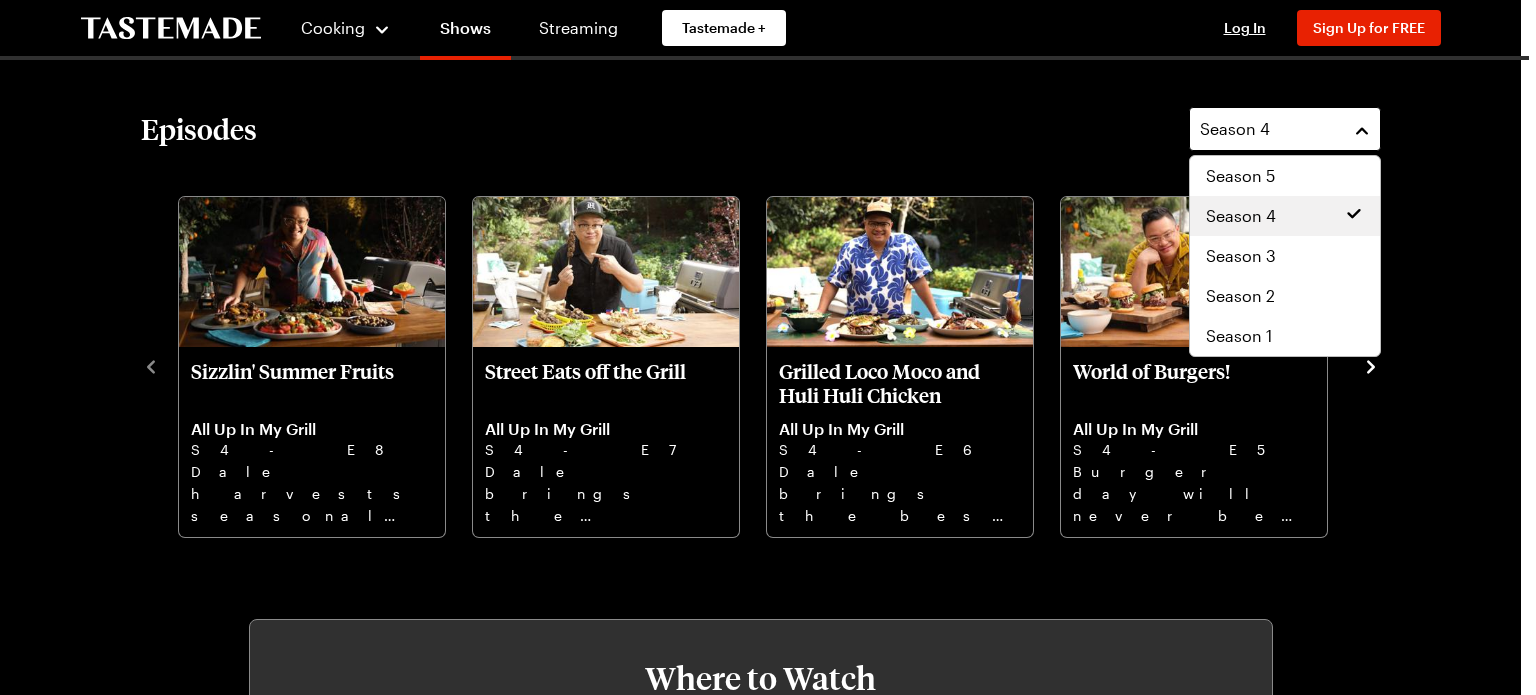click on "Season 4" at bounding box center (1285, 129) 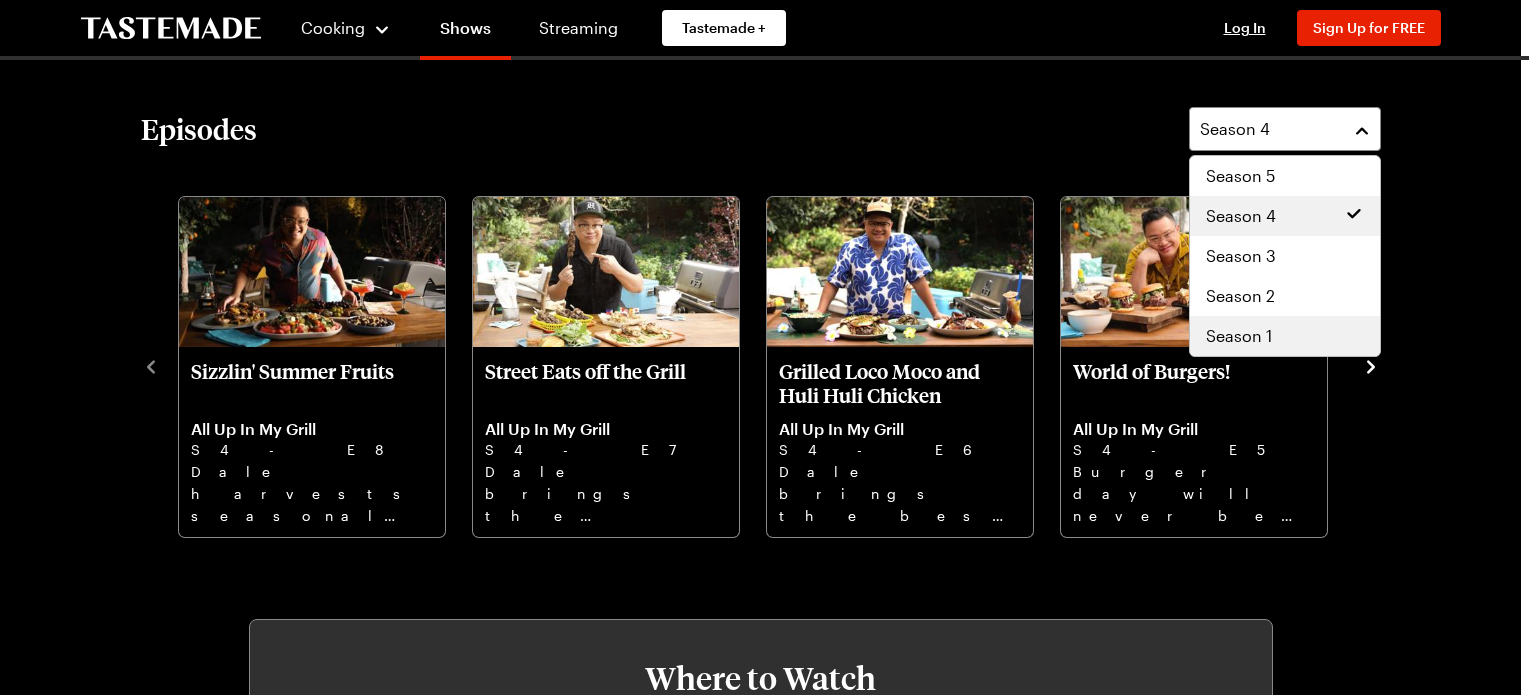 click on "Season 1" at bounding box center [1239, 336] 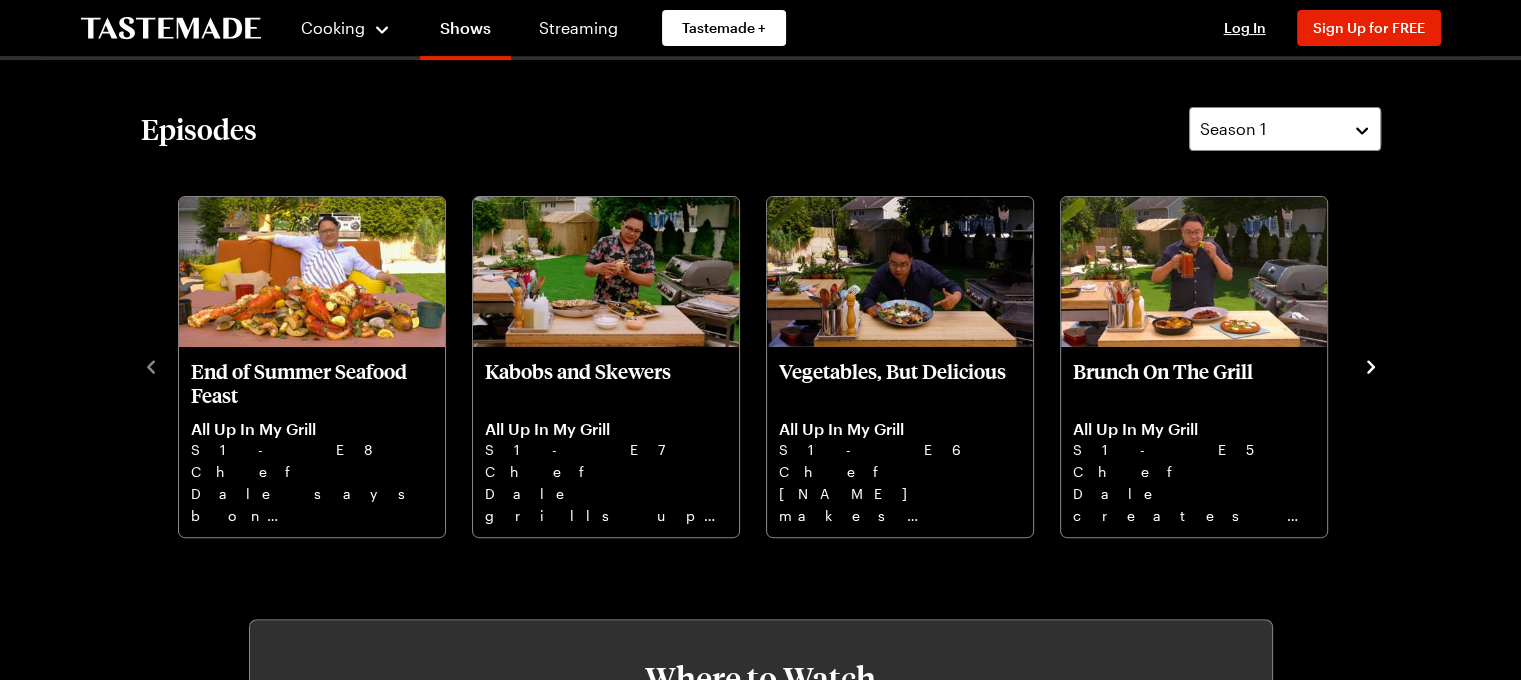 click 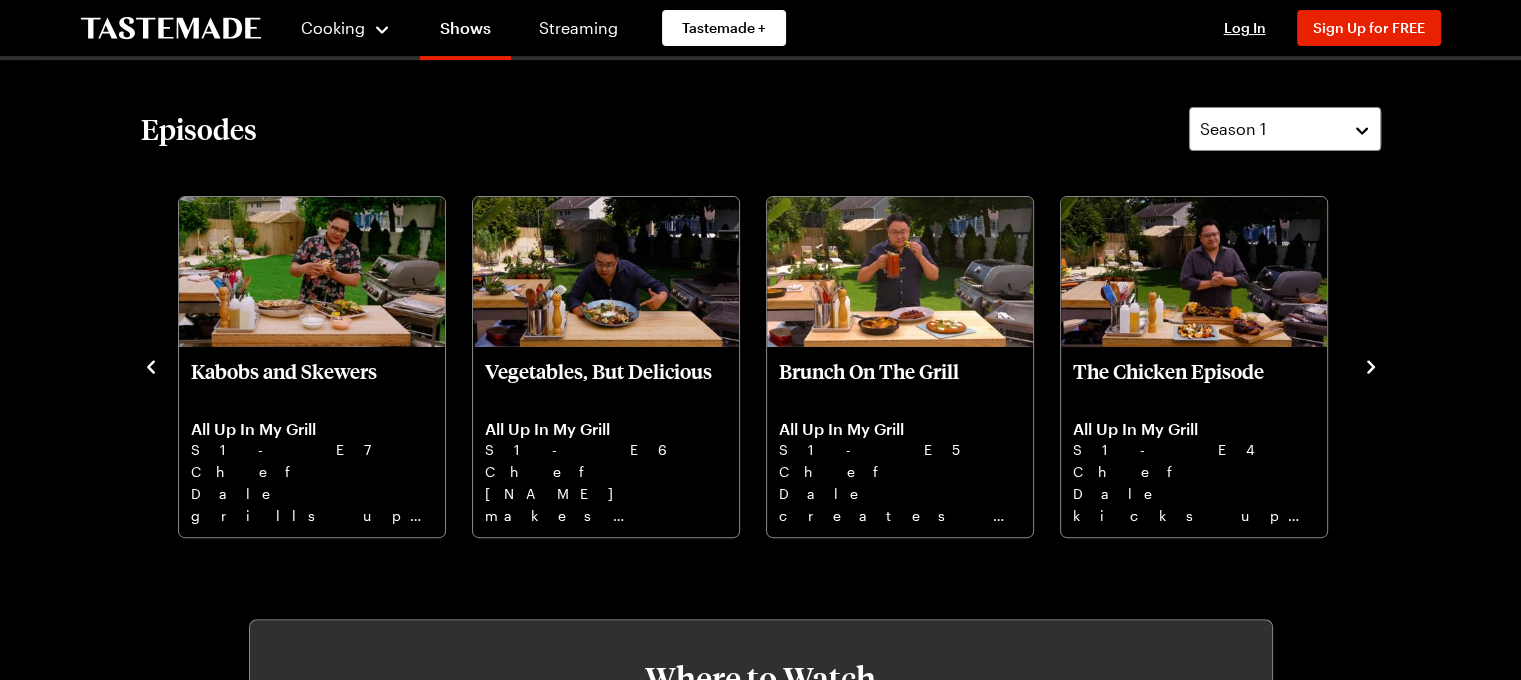 click 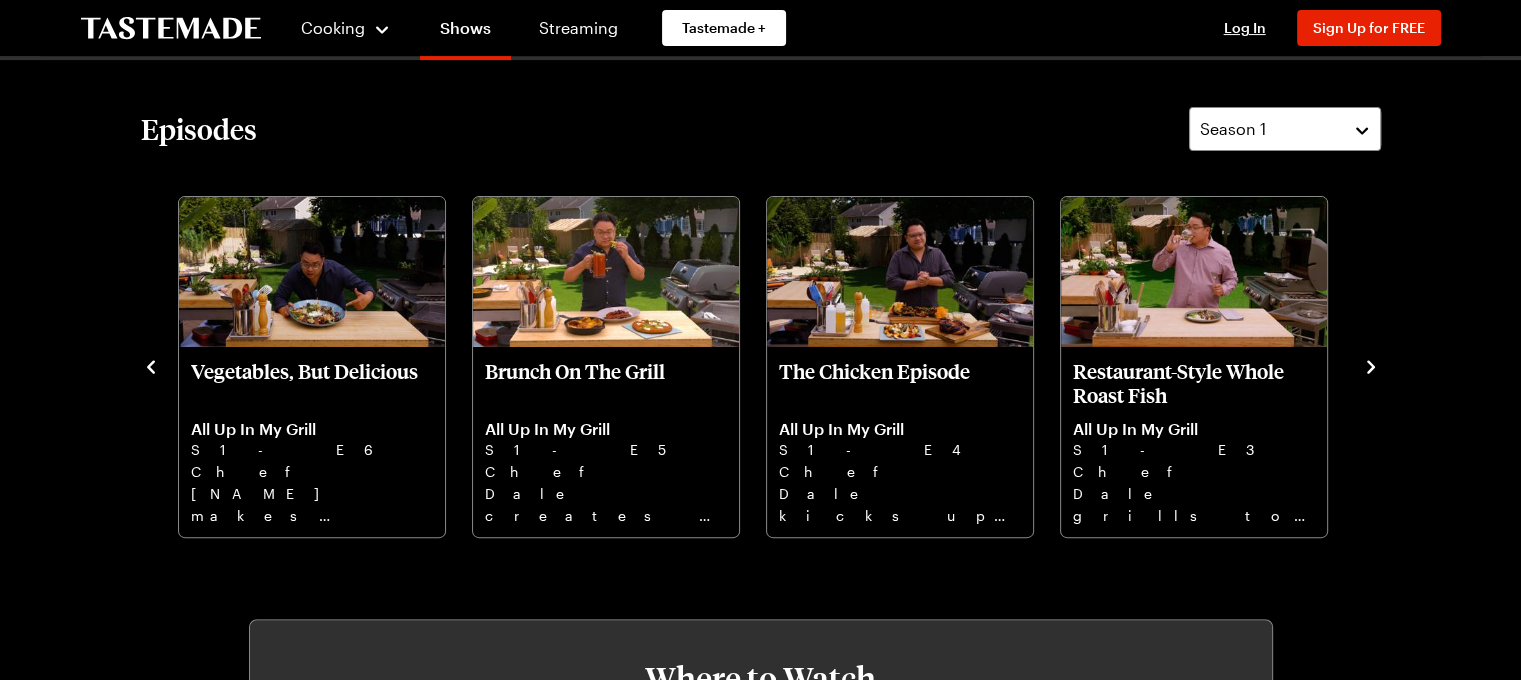 click 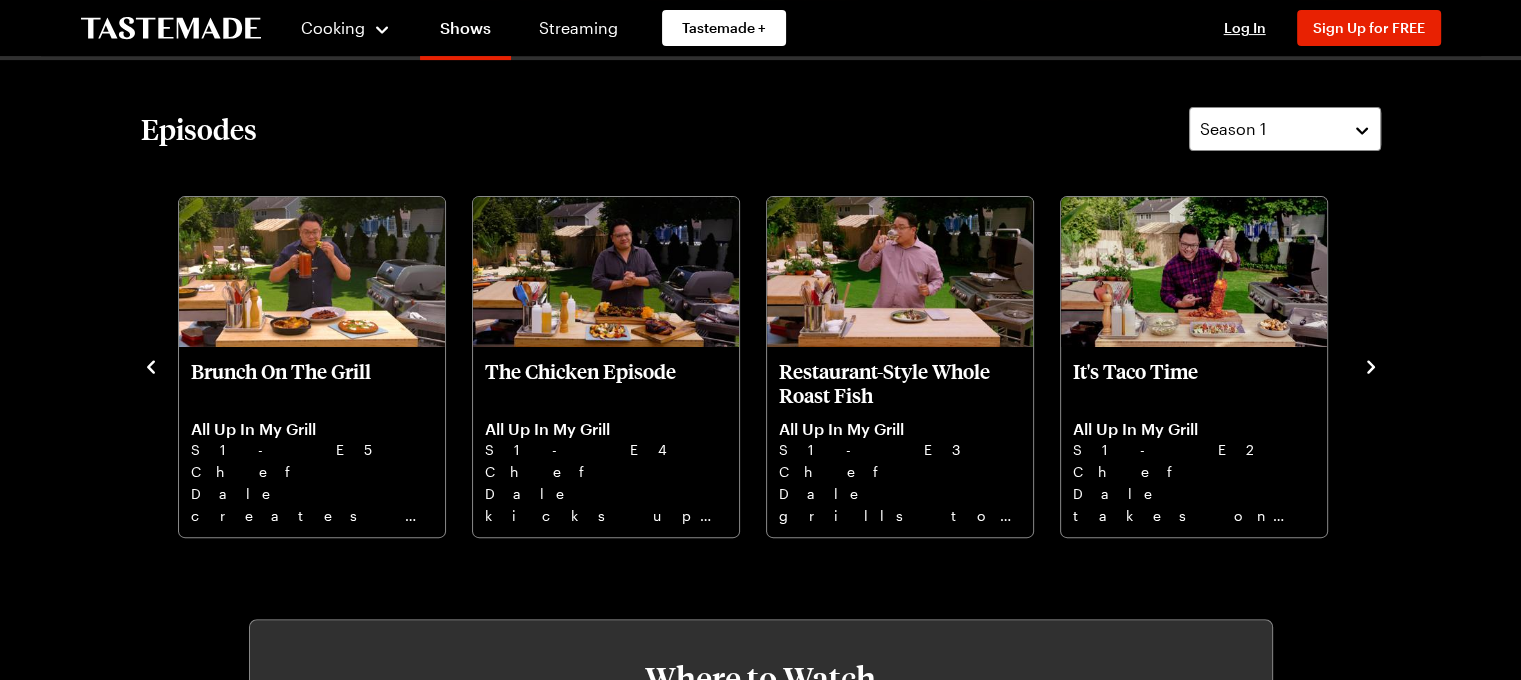 click 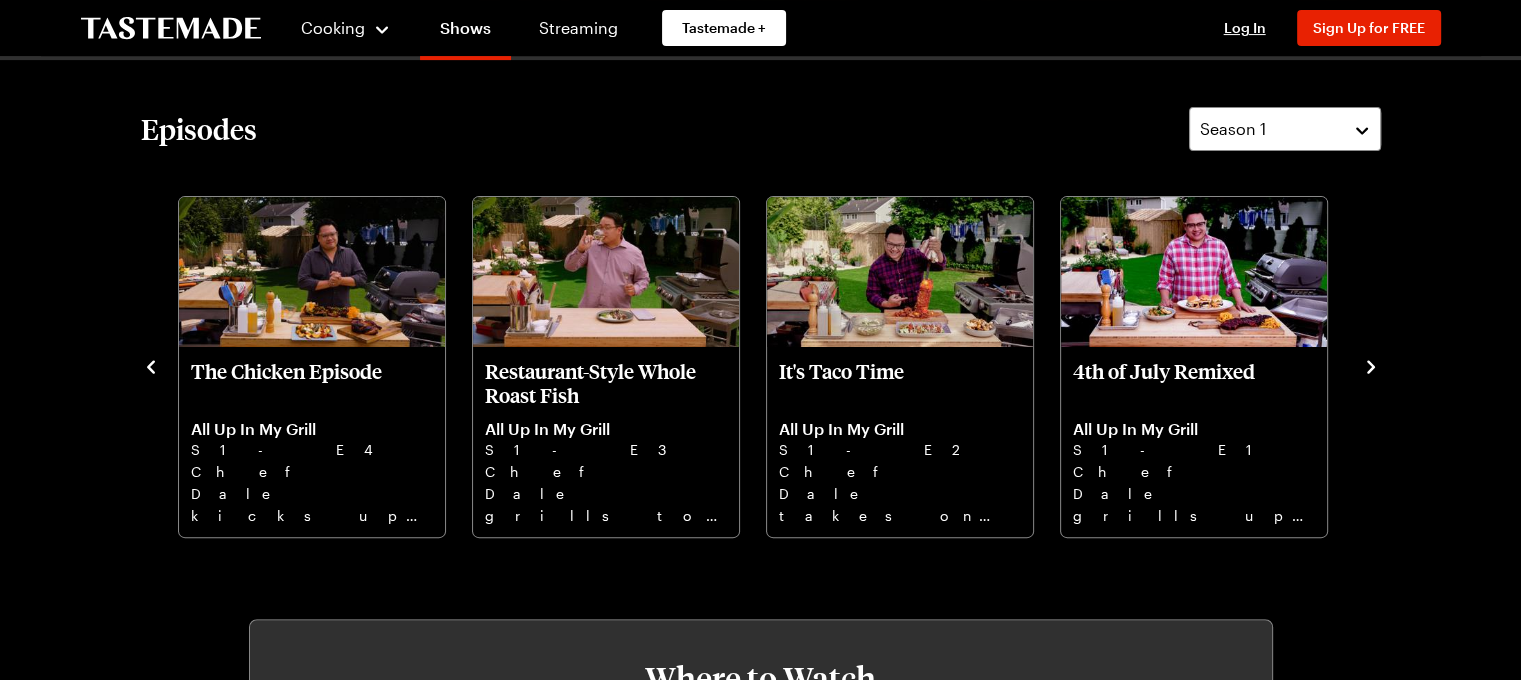 click 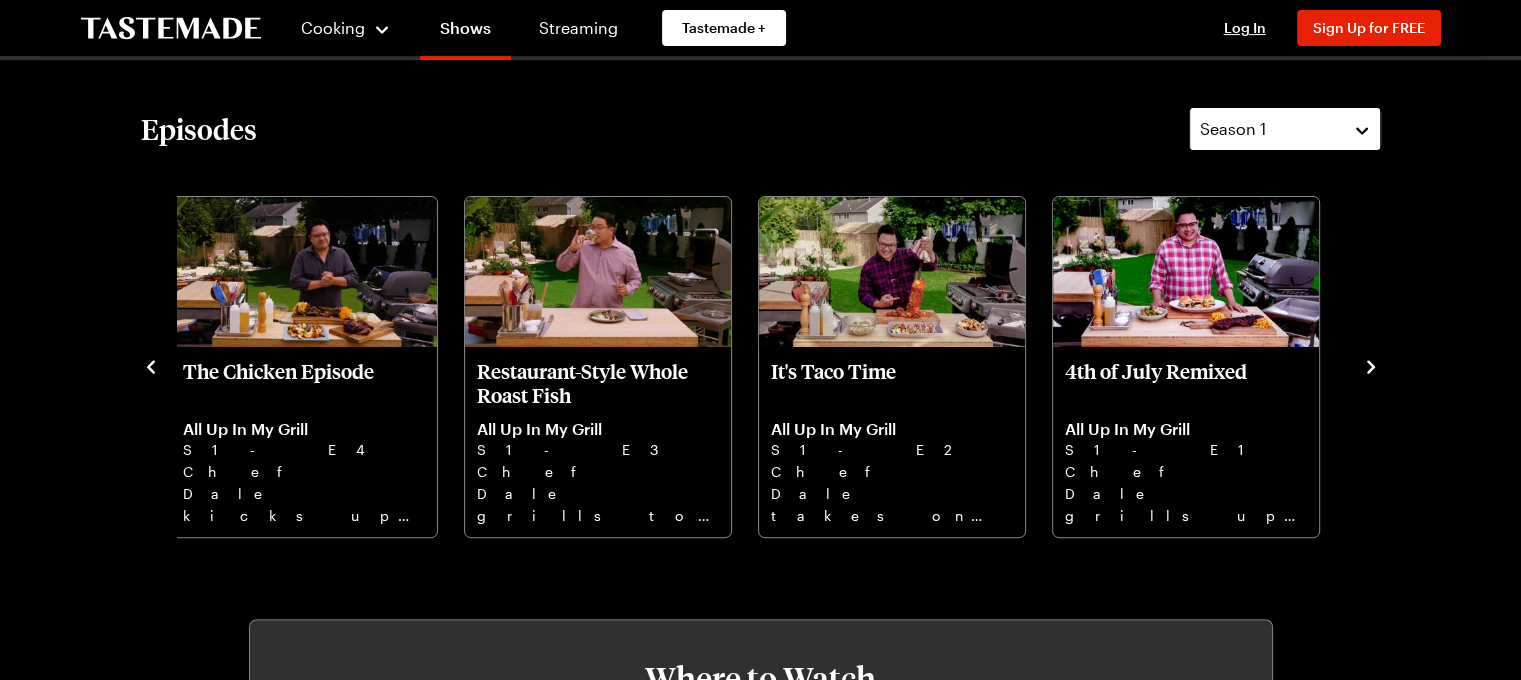click on "Season 1" at bounding box center [1285, 129] 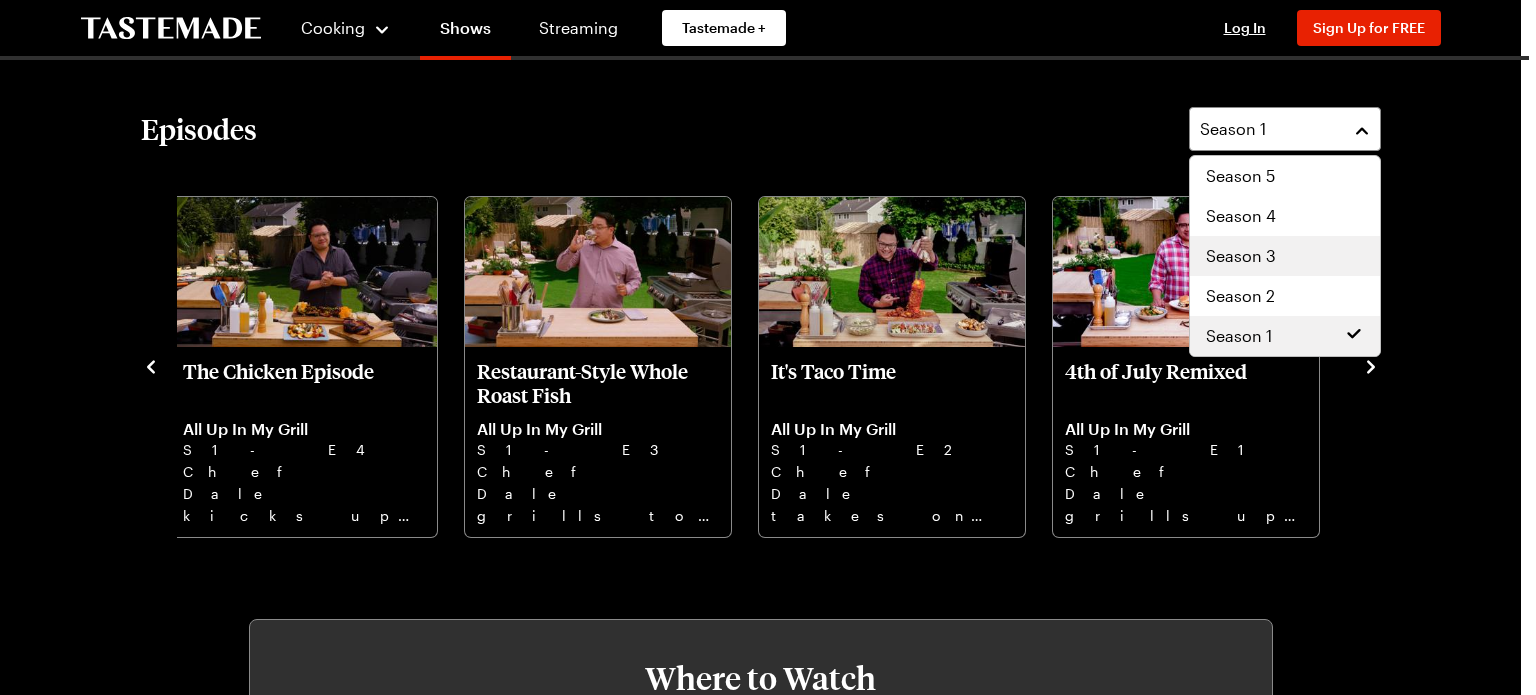 click on "Season 3" at bounding box center (1241, 256) 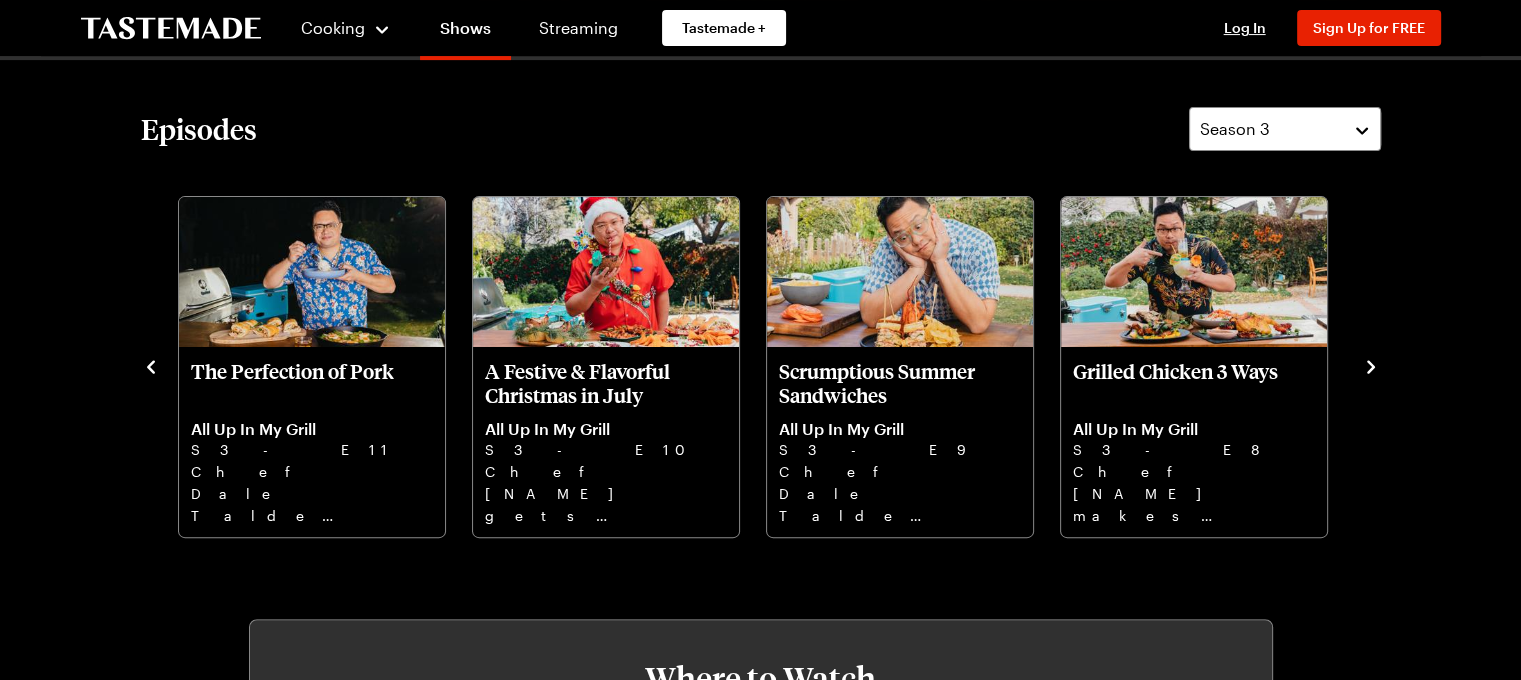 click 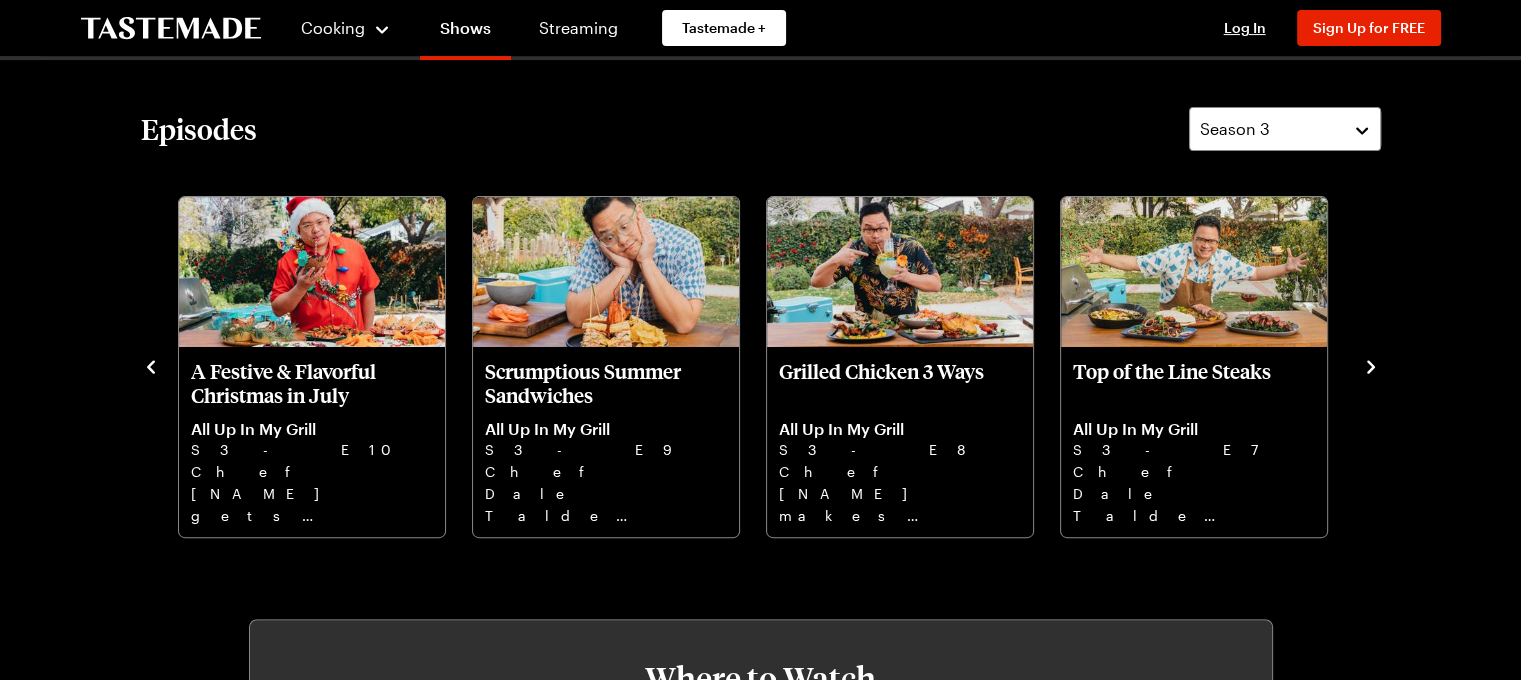 click on "Pizzapalooza All Up In My Grill S3 - E15 Chef [NAME] grills a Chicago-style pie, pepperoni pizza pocket, chicken wings, and a zesty grilled caesar. Family-Friendly BBQ All Up In My Grill S3 - E14 Chef [NAME] makes spiced apple pancakes, grilled cheese & tomato soup, chicken parm, and a s’mores treat. Heavenly Hibachi Bites All Up In My Grill S3 - E13 Chef [NAME] cooks up tasty fried rice, pretzel pork dumplings, beef & an onion volcano, and a sake slushy. Tempting Tasty Tacos All Up In My Grill S3 - E12 Chef [NAME] grills up salmon tacos with salsa, pineapple duck al pastor tacos, & a mushroom queso taco. The Perfection of Pork All Up In My Grill S3 - E11 Chef [NAME] grills up a root beer glazed pork banh mi, chorizo fried rice, & sausage stuffed peppers. A Festive & Flavorful Christmas in July All Up In My Grill S3 - E10 Chef [NAME] gets festive with ham & pineapple sliders, grilled sweet potatoes, and a coconut cocktail. Scrumptious Summer Sandwiches All Up In My Grill S3 - E9" at bounding box center [761, 365] 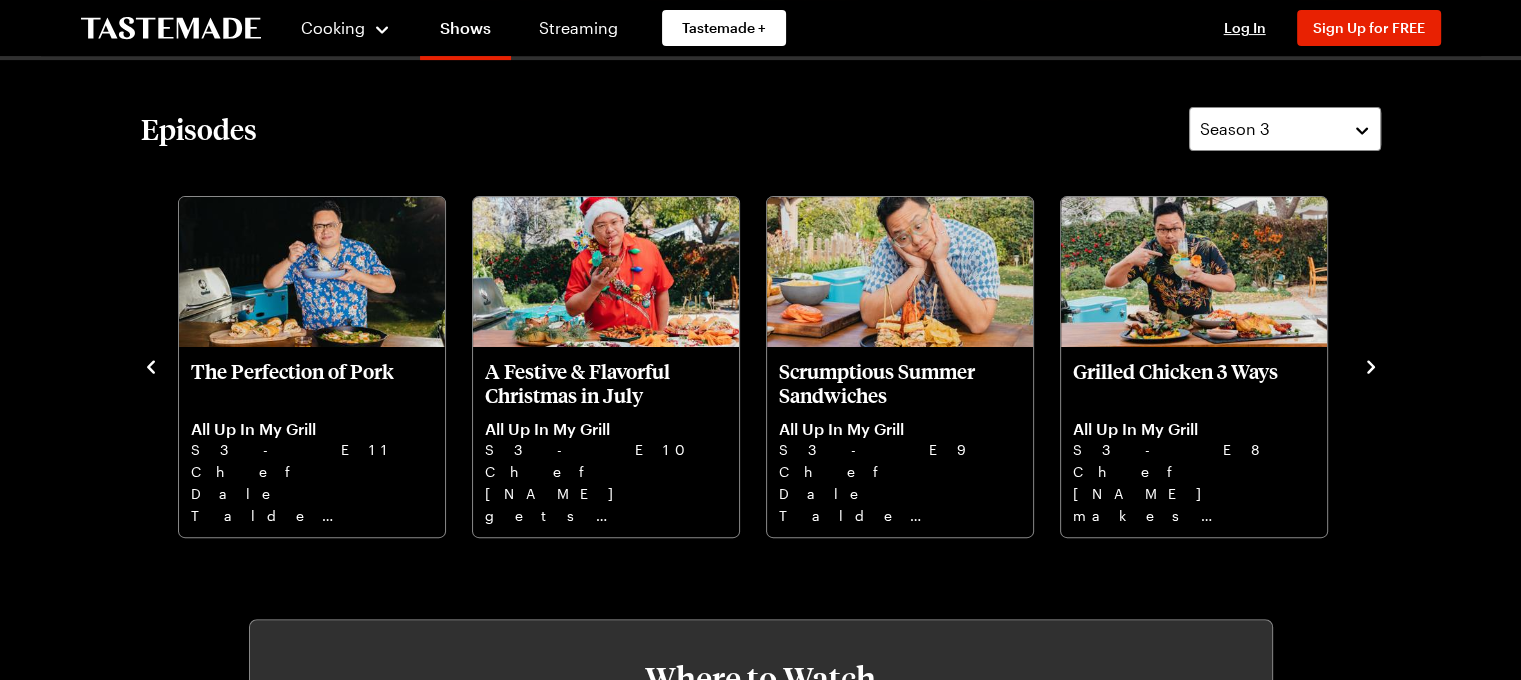 click 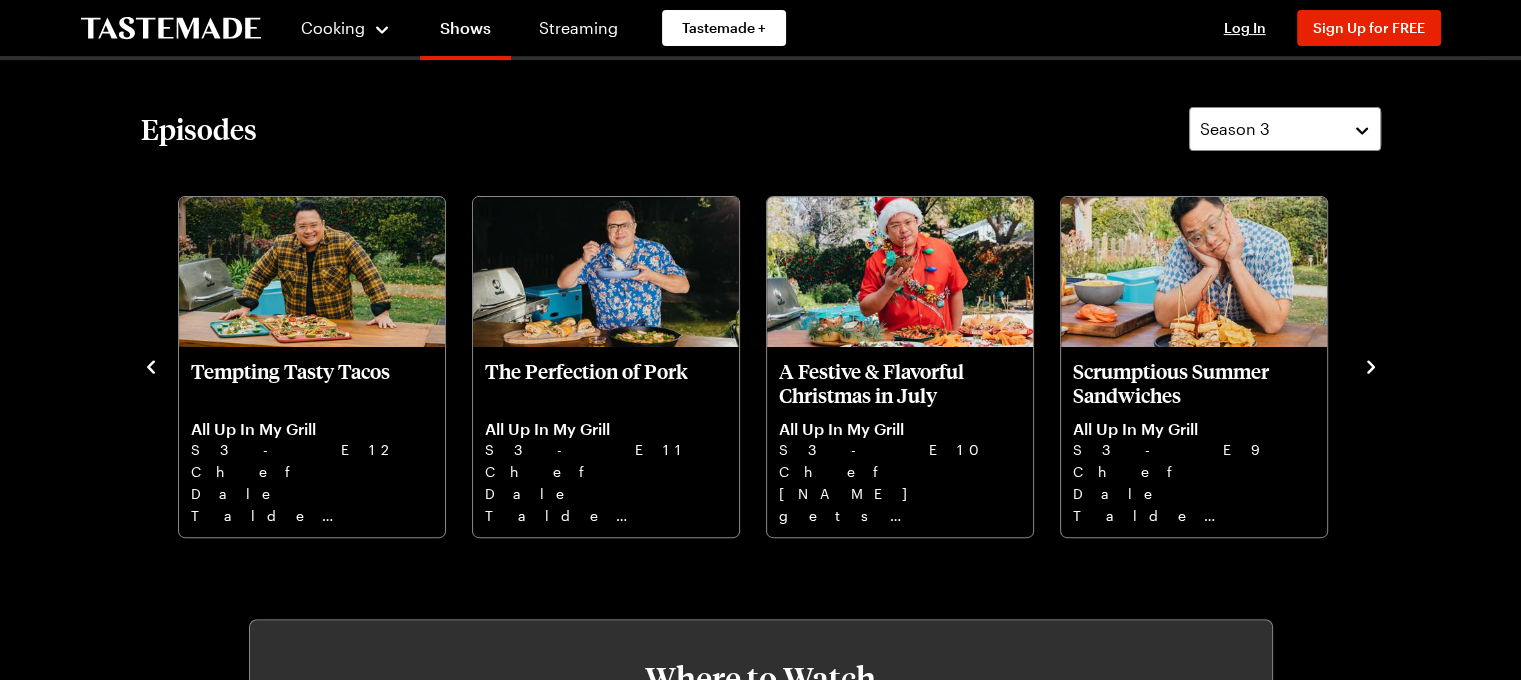 click 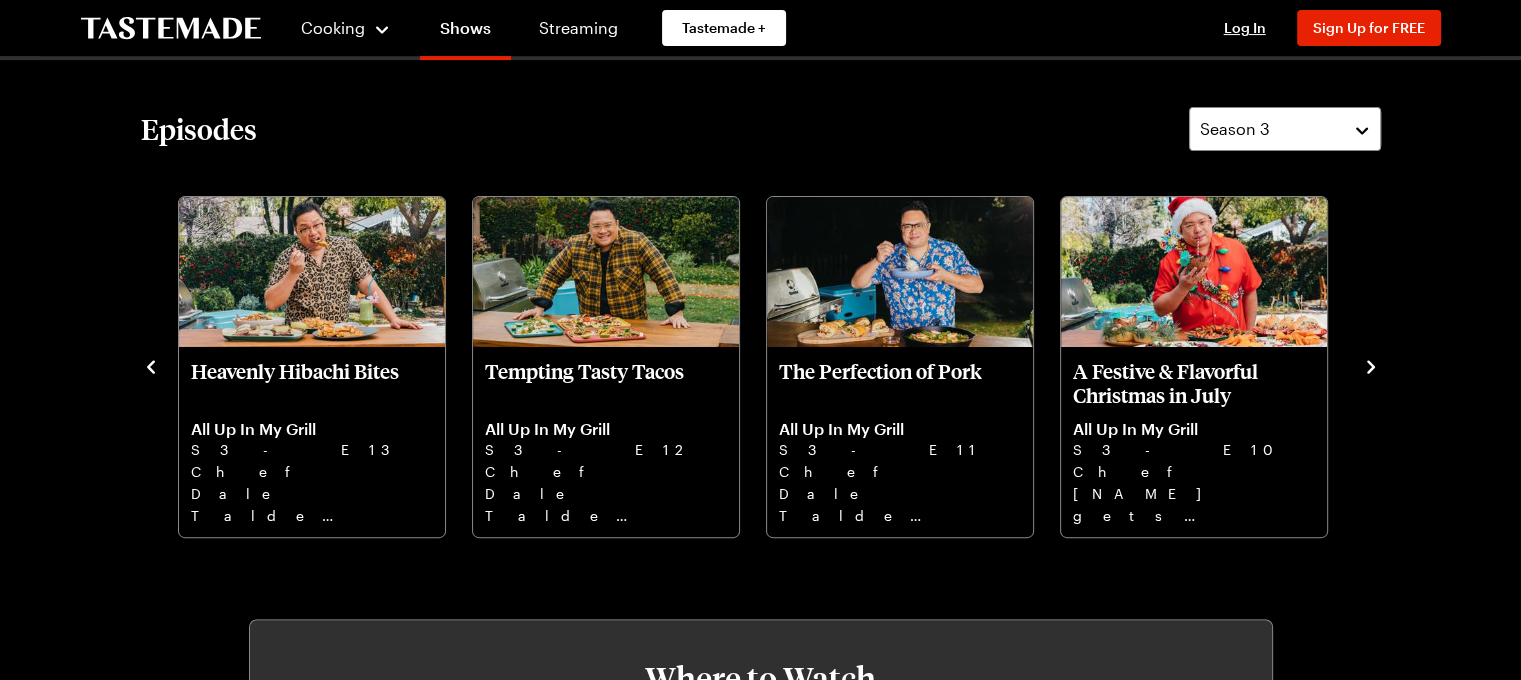 click 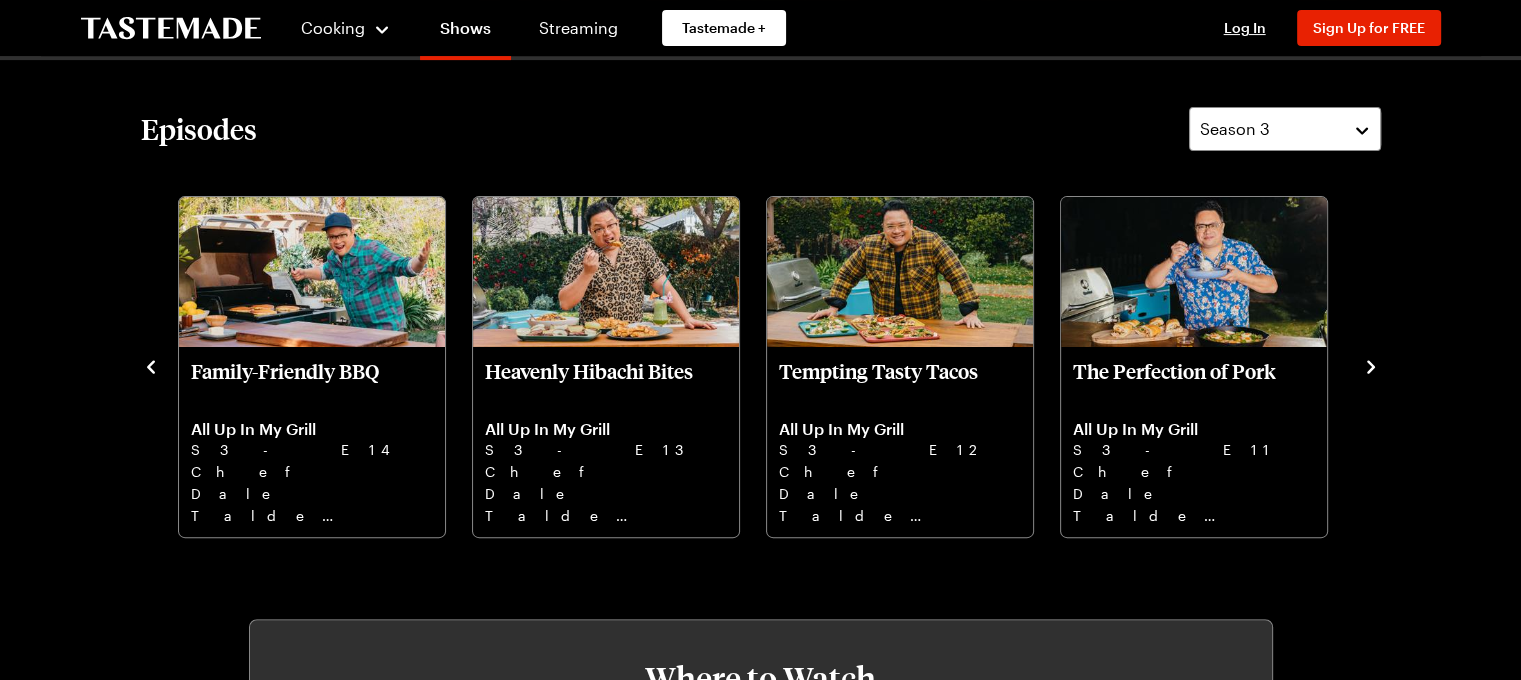 click 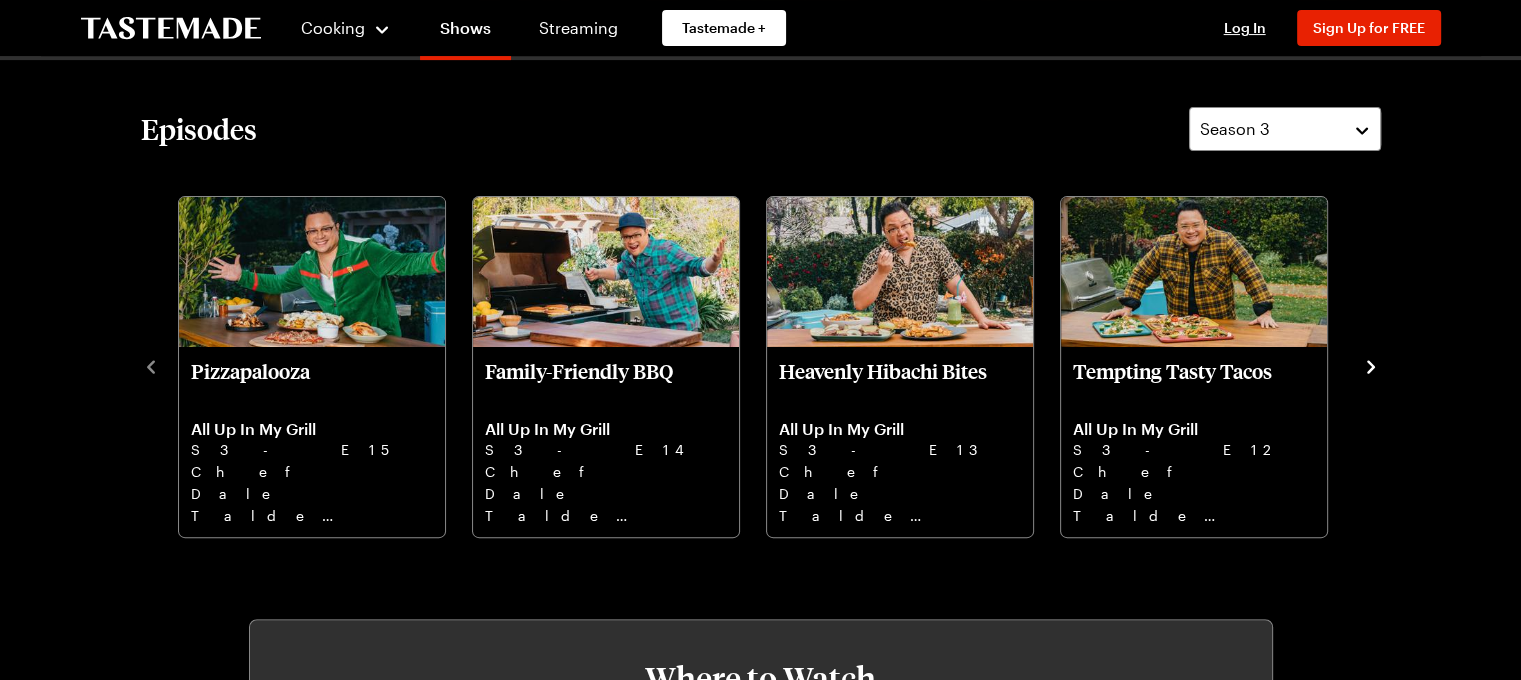 click 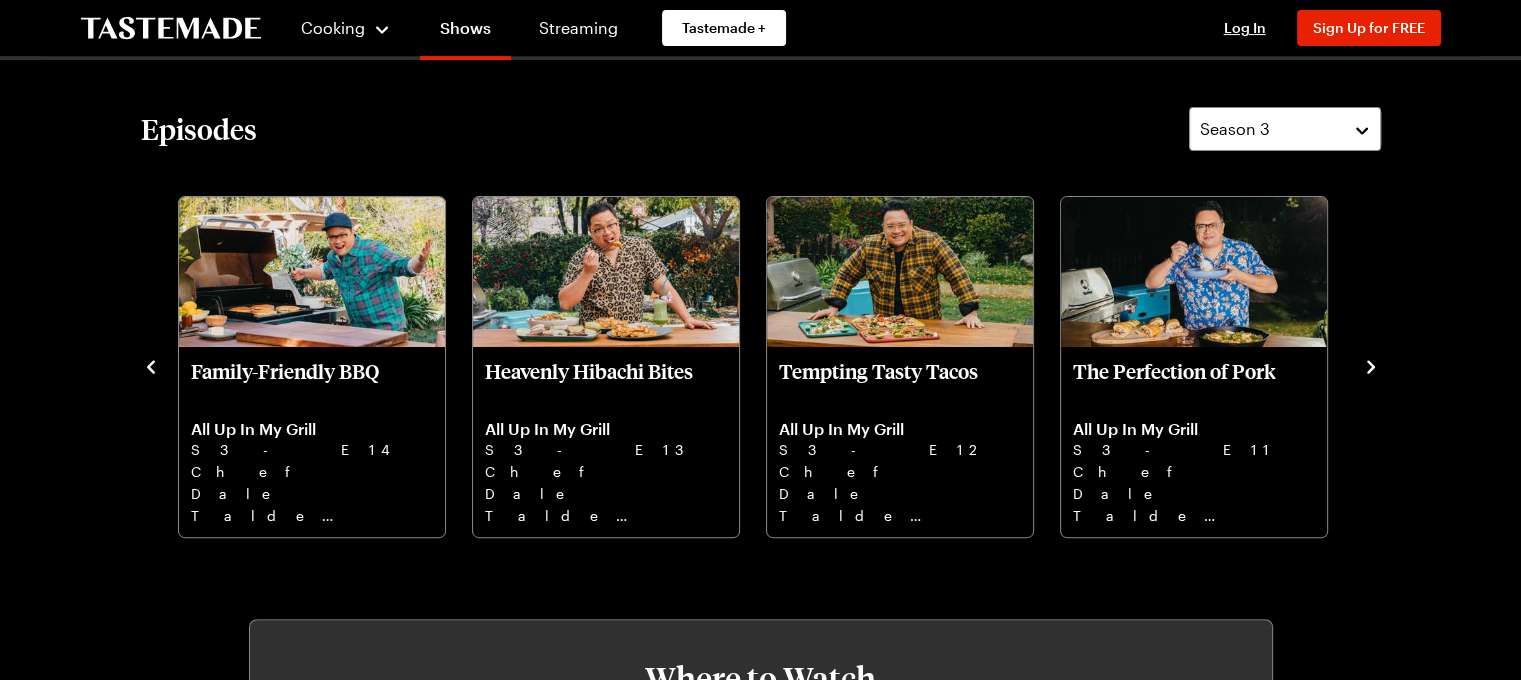 click 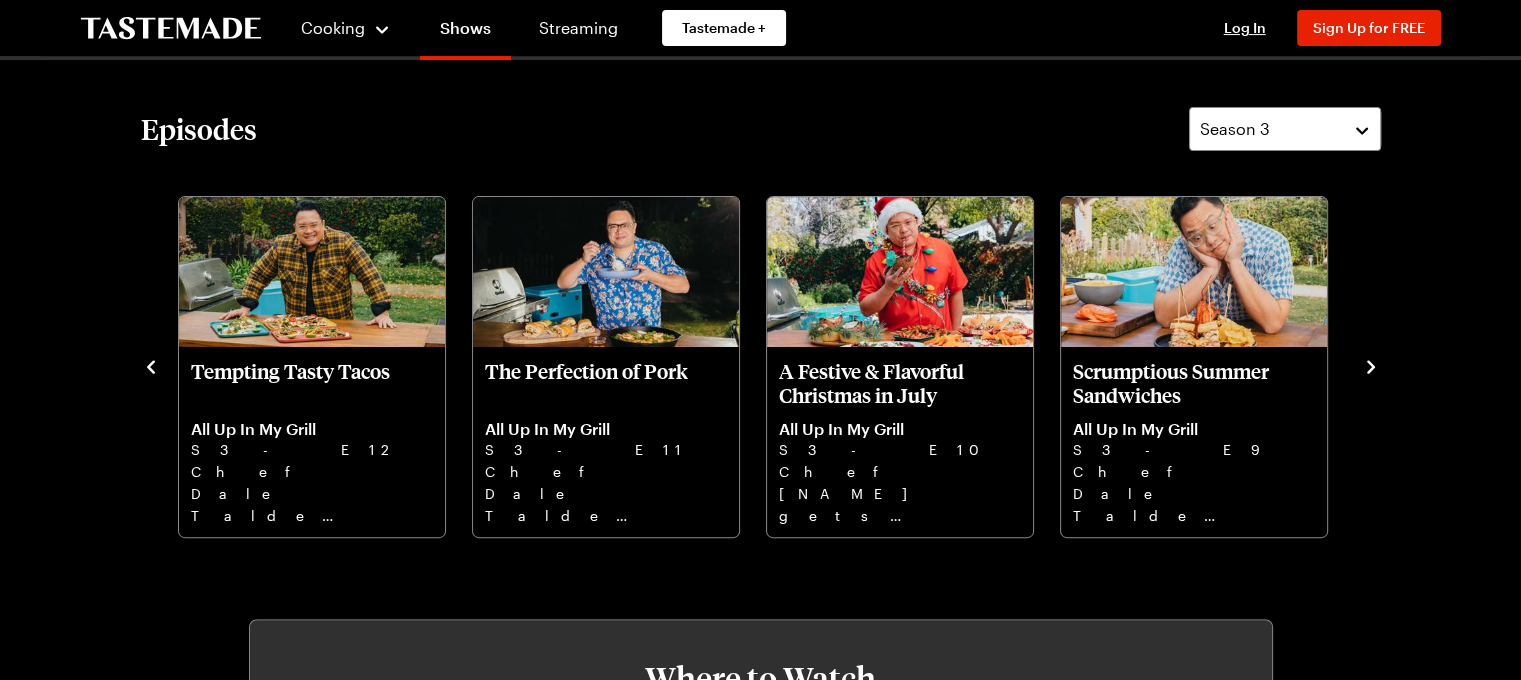 click 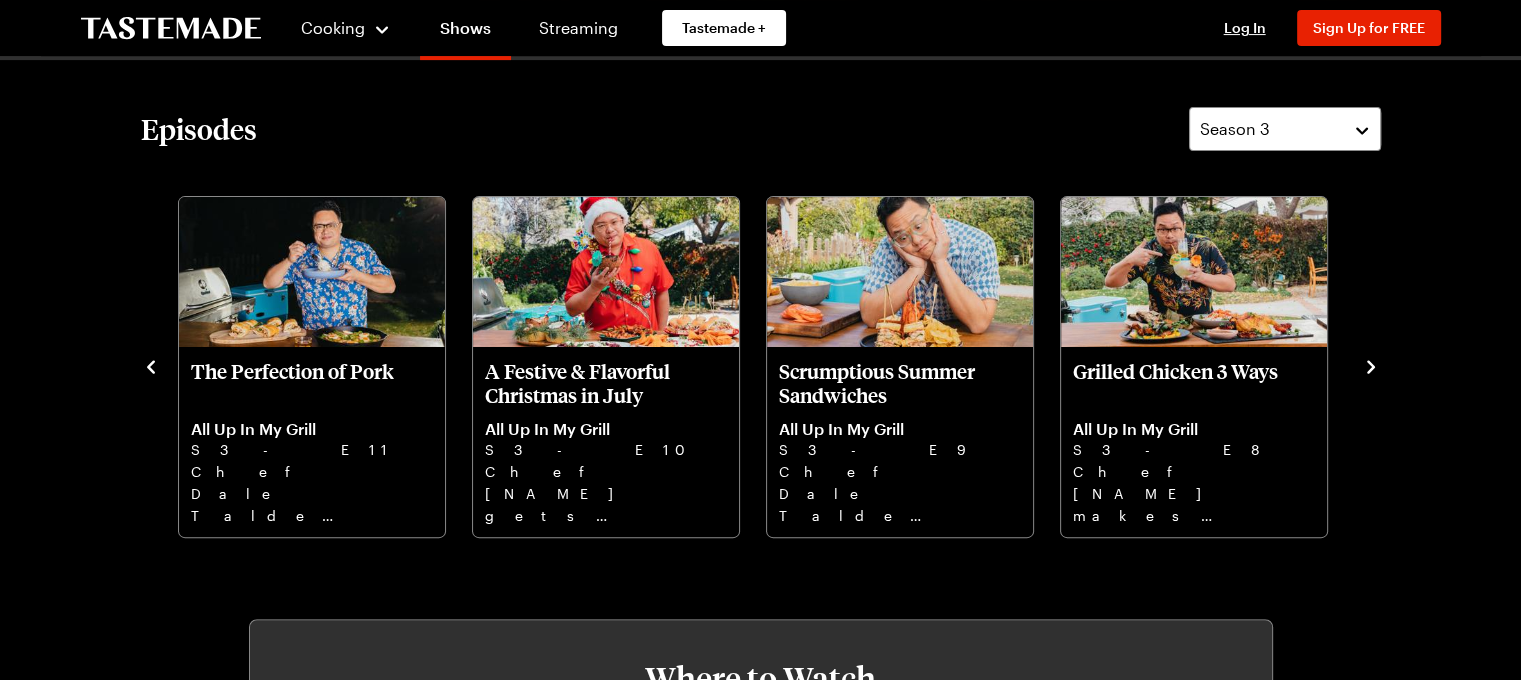 click 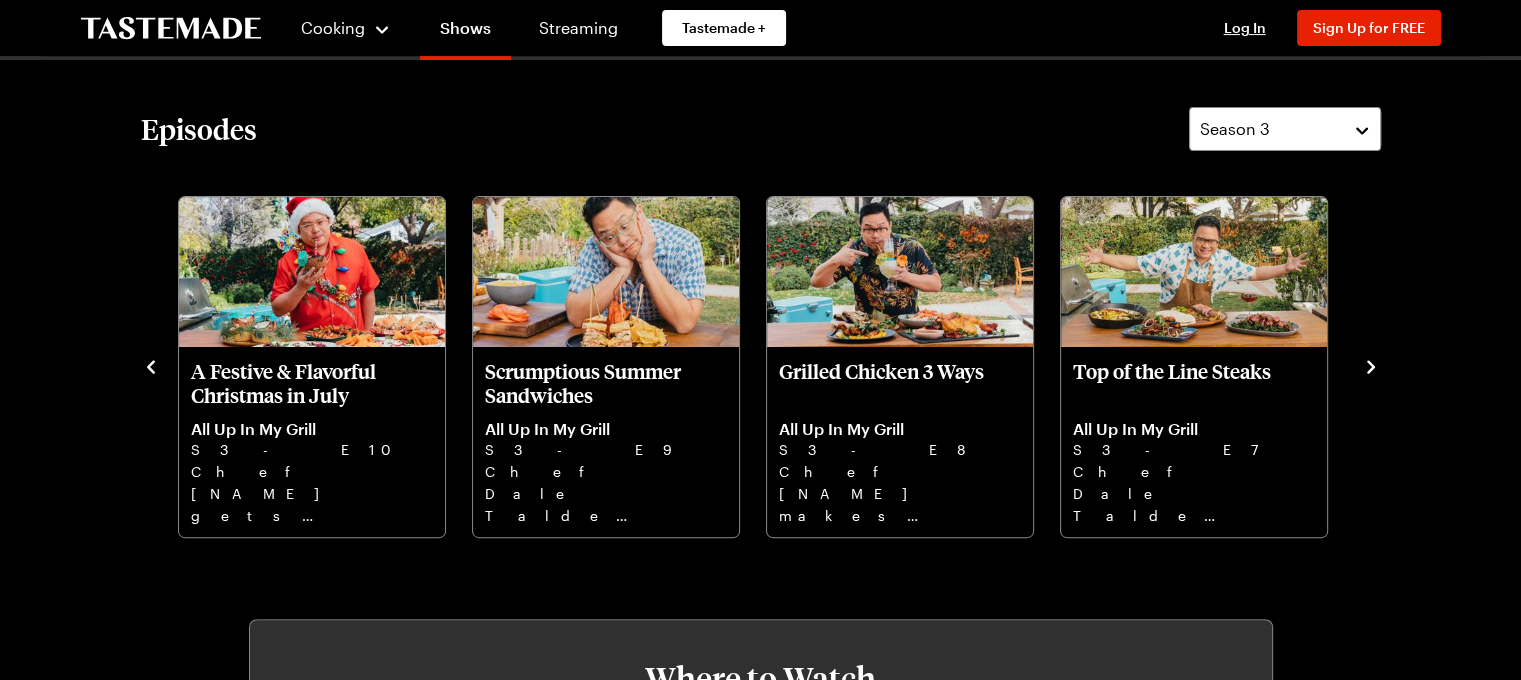click 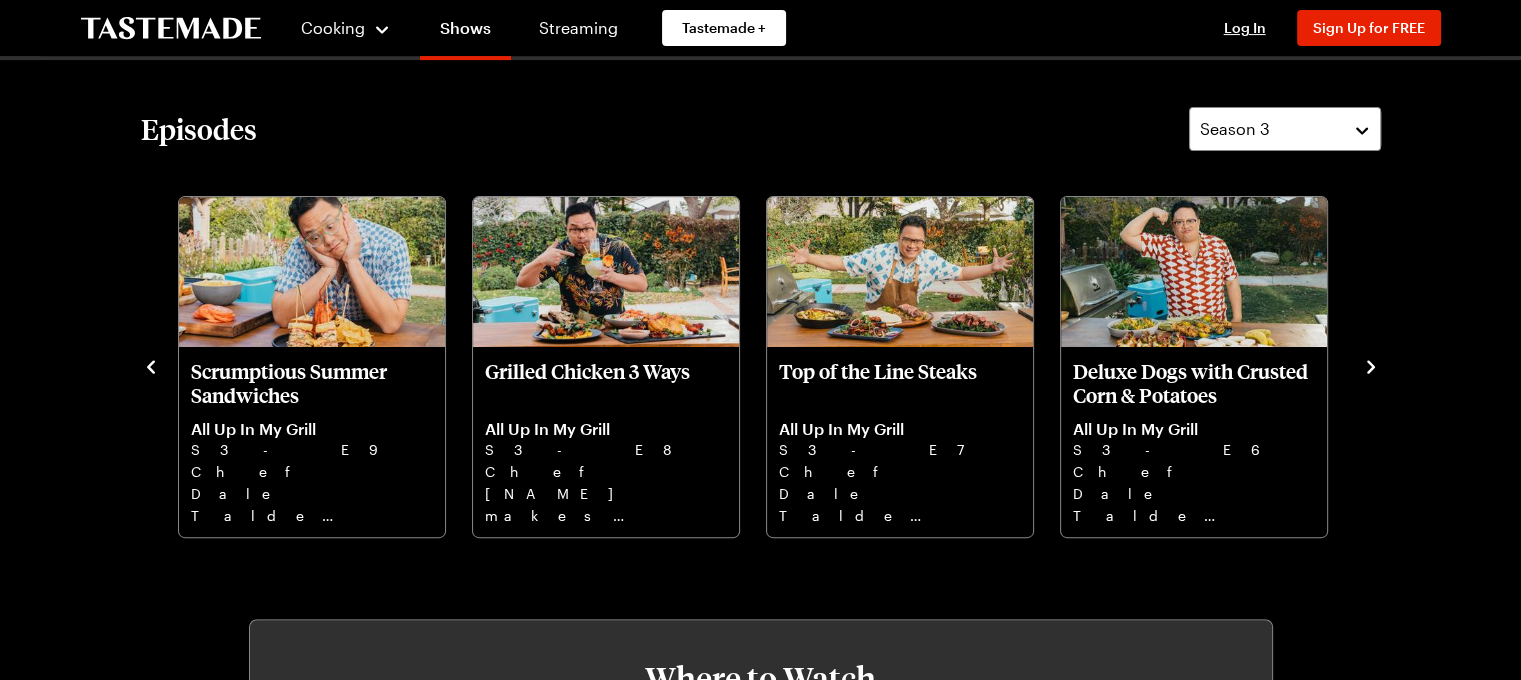 click 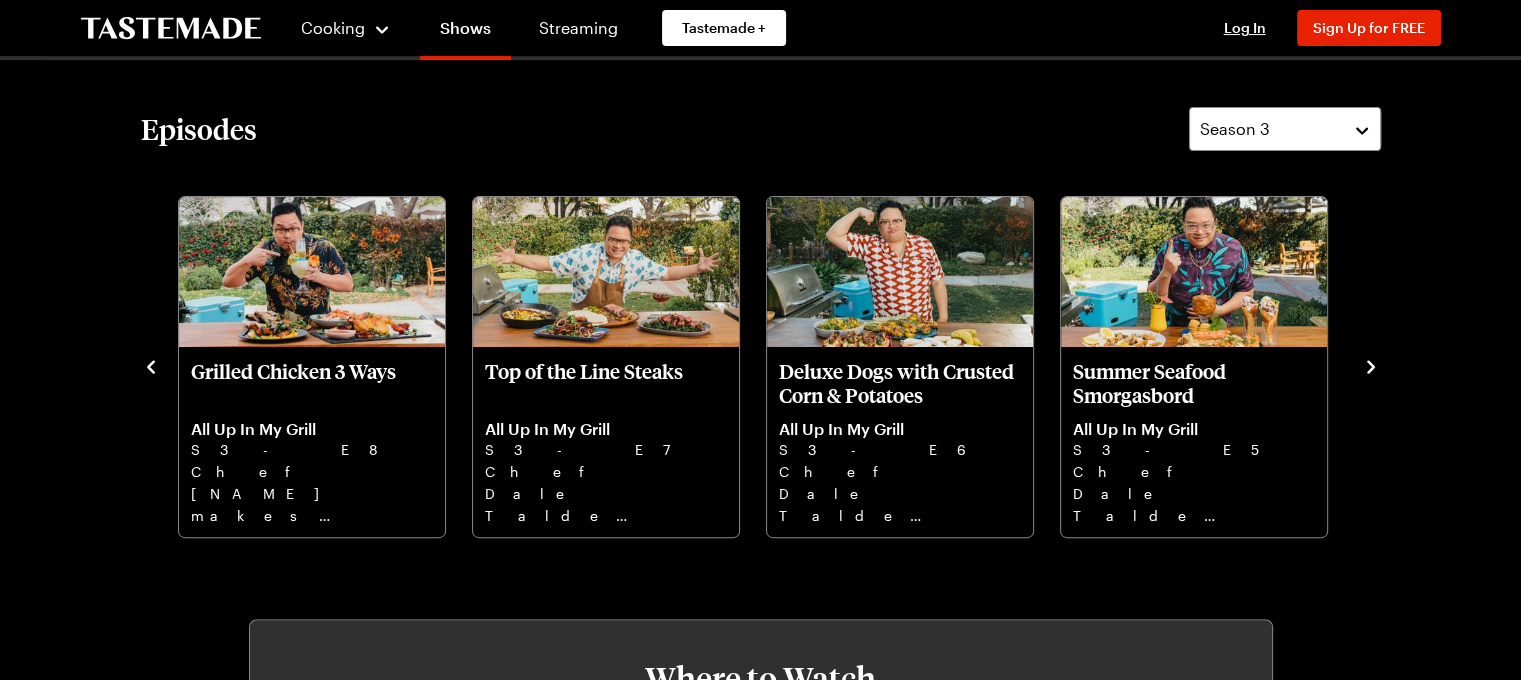 click 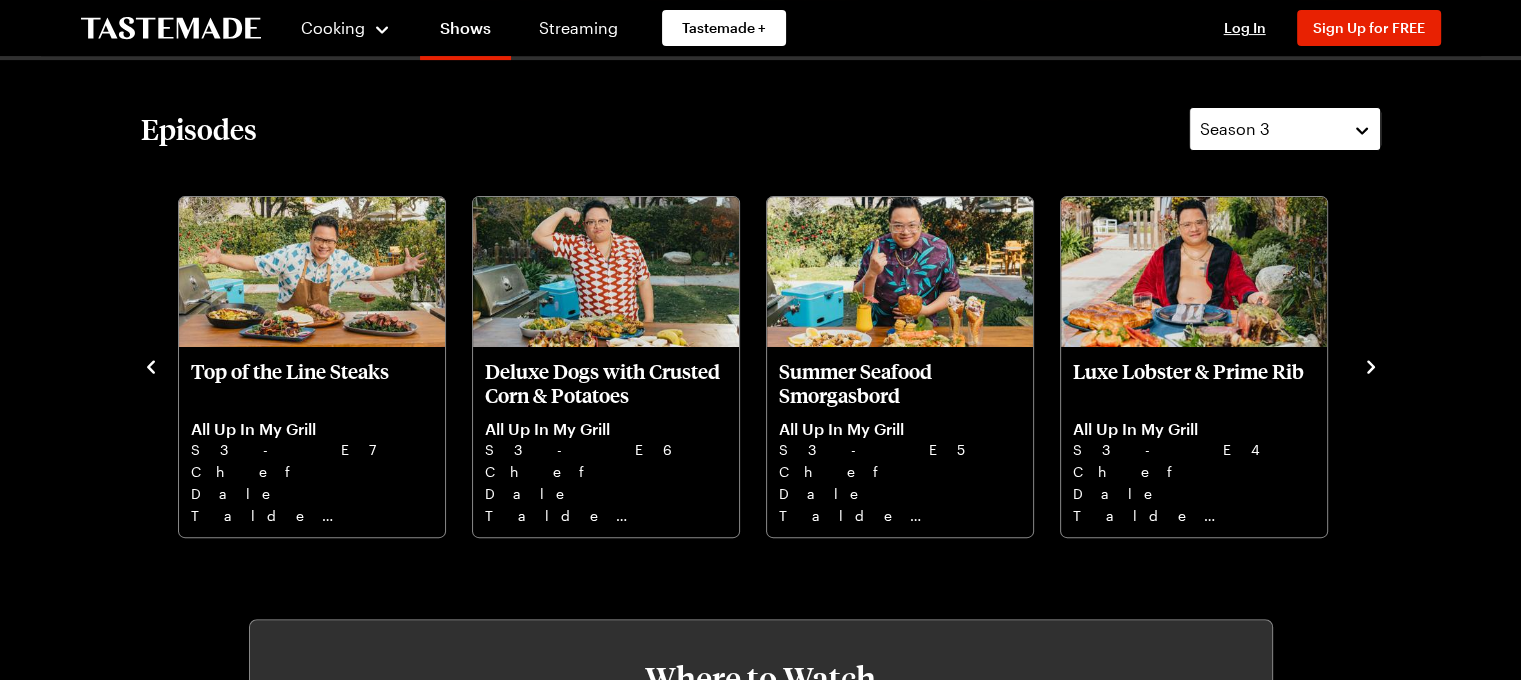 click on "Season 3" at bounding box center (1285, 129) 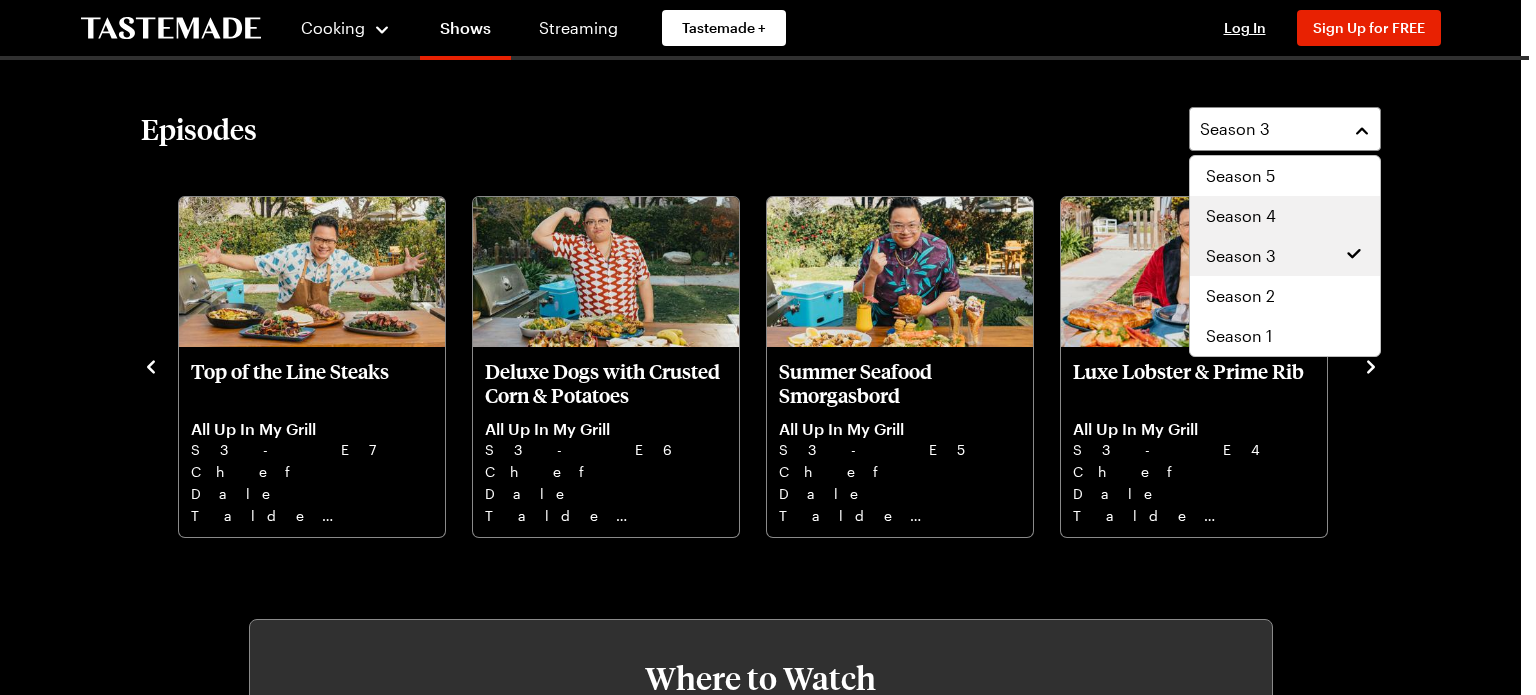 click on "Season 4" at bounding box center [1285, 216] 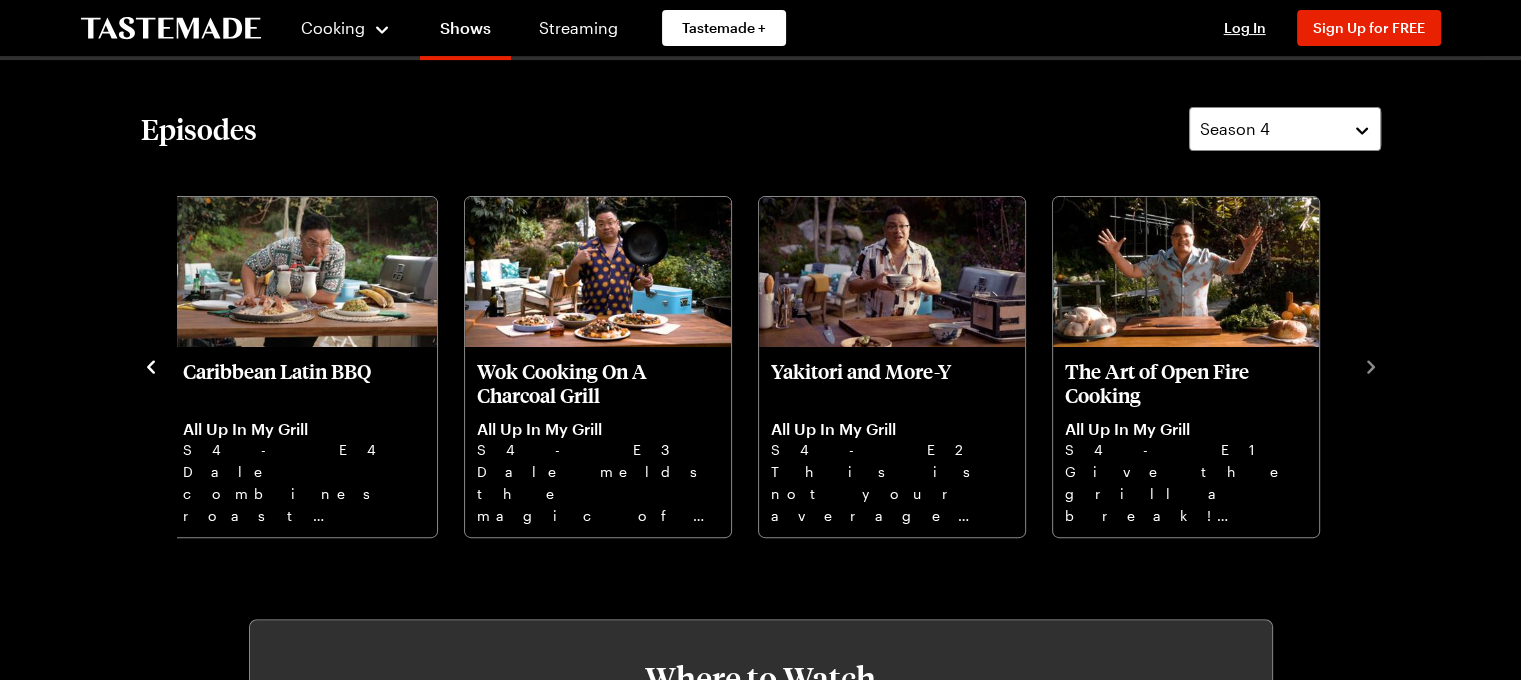 click 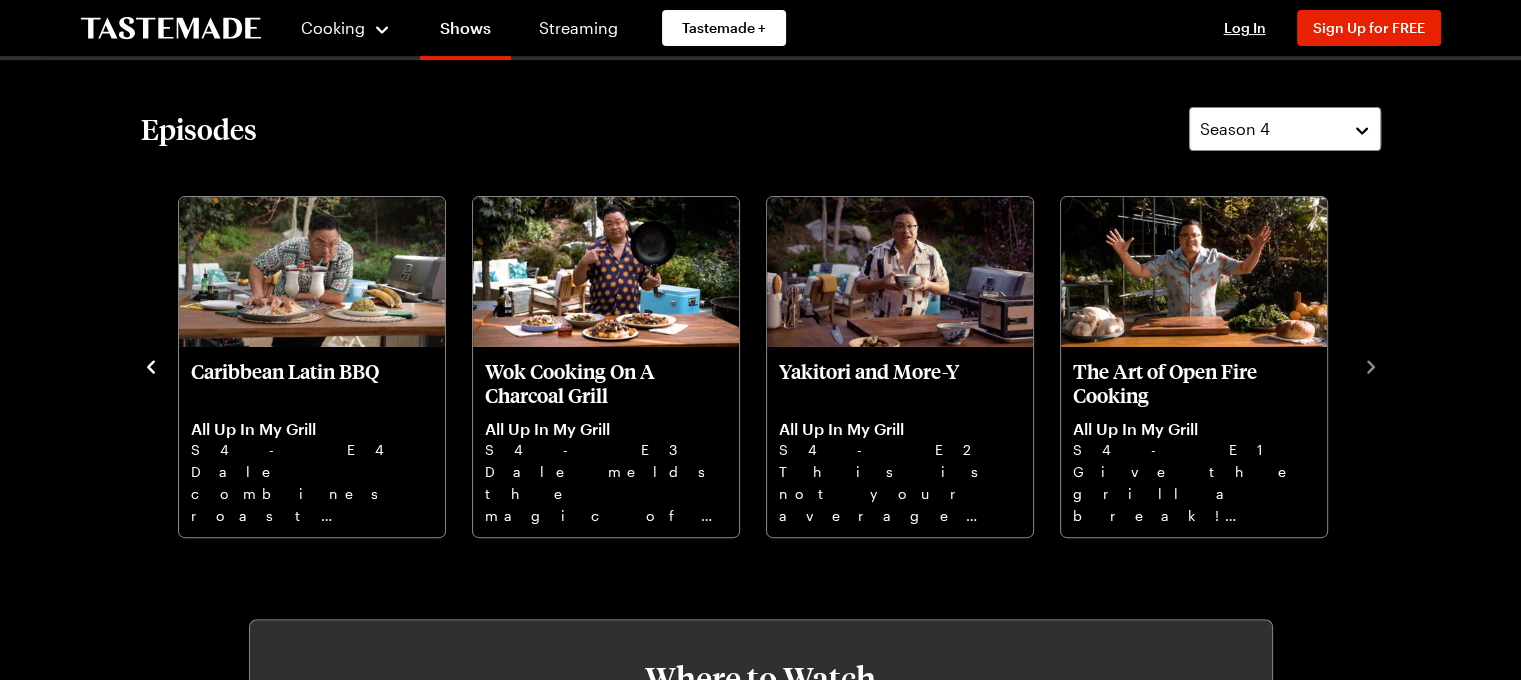 click 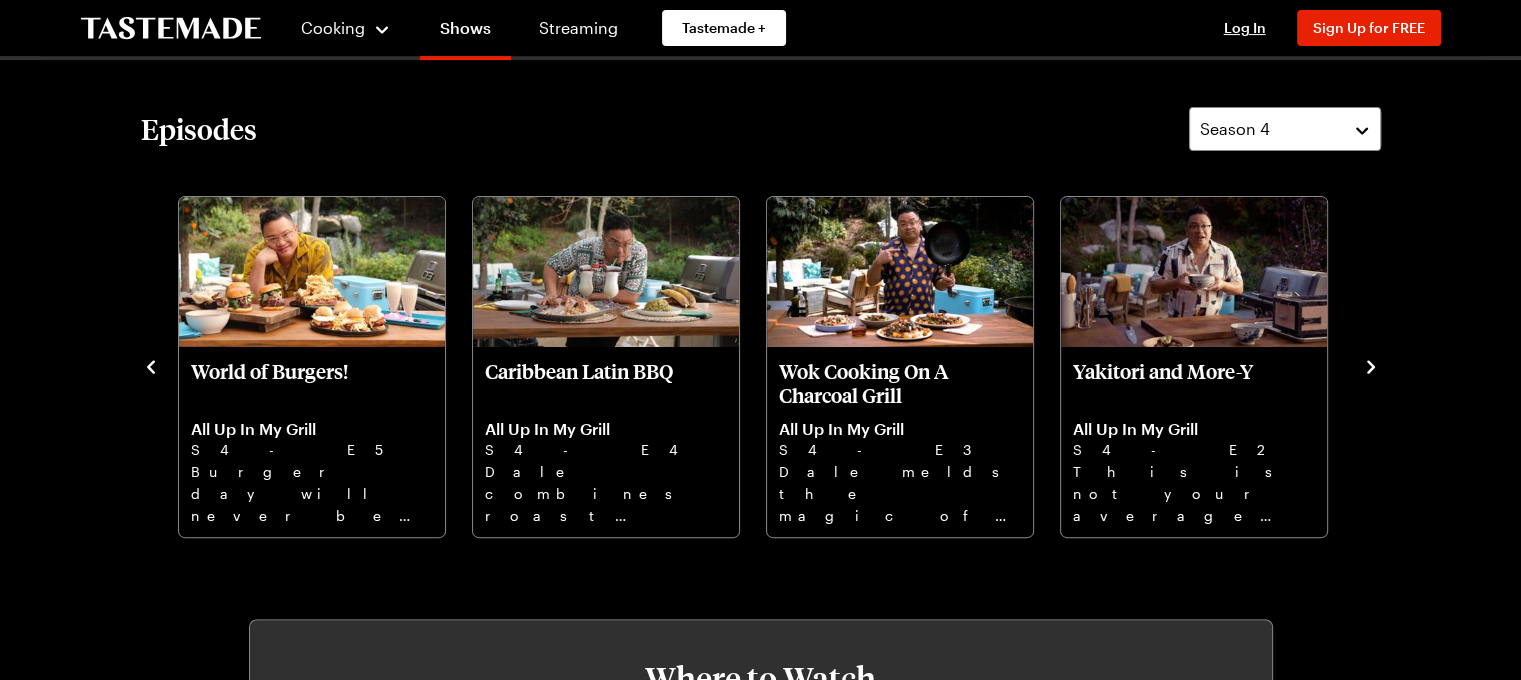 click 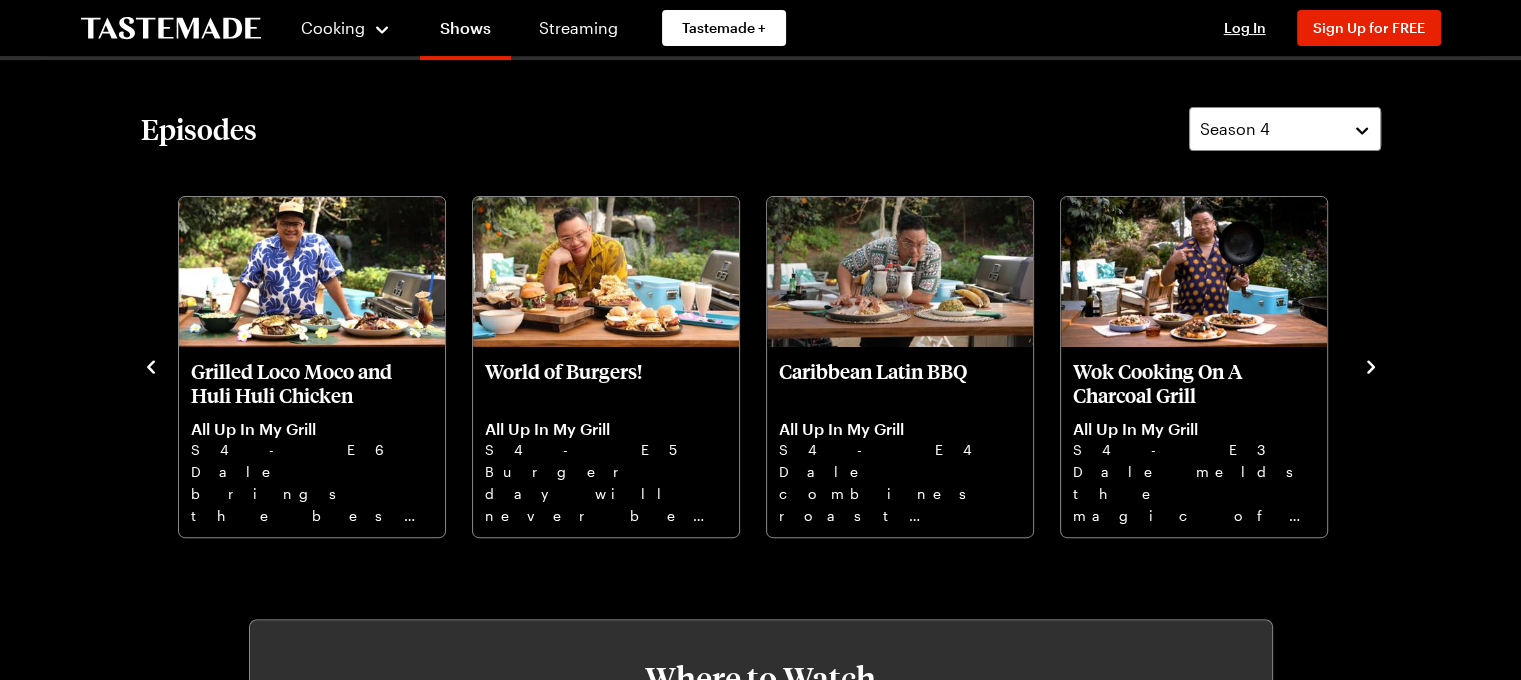 click 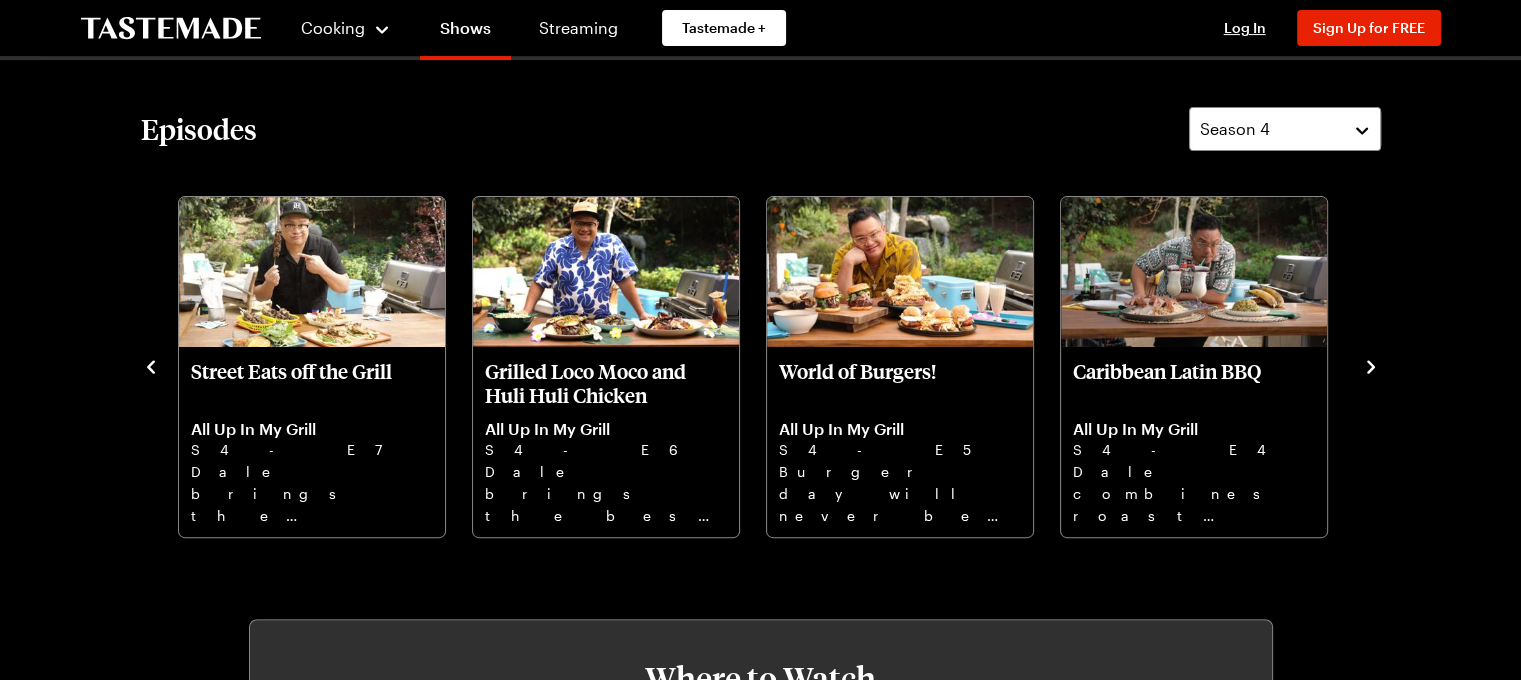 click 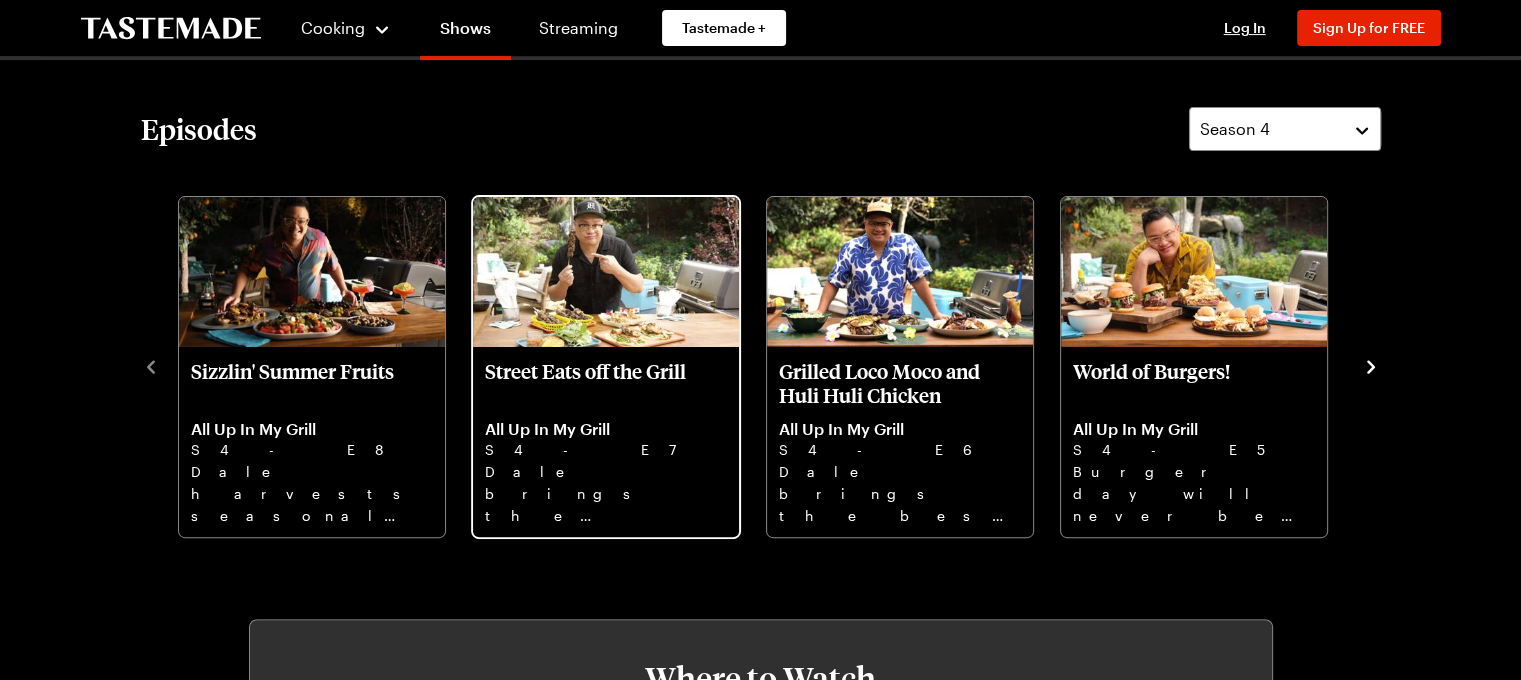 click on "Dale brings the flavors of his travels to the grill turning up the heat on adventure." at bounding box center (606, 493) 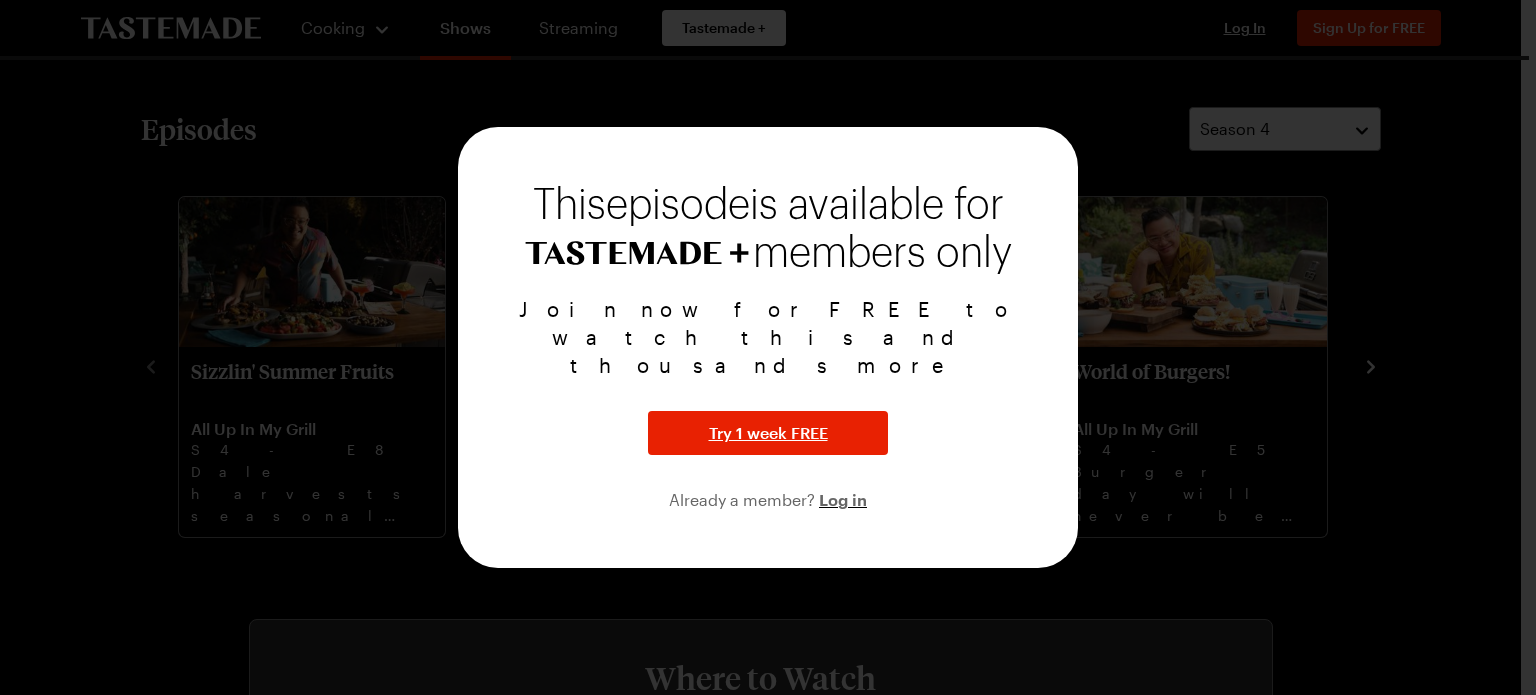 click at bounding box center (768, 347) 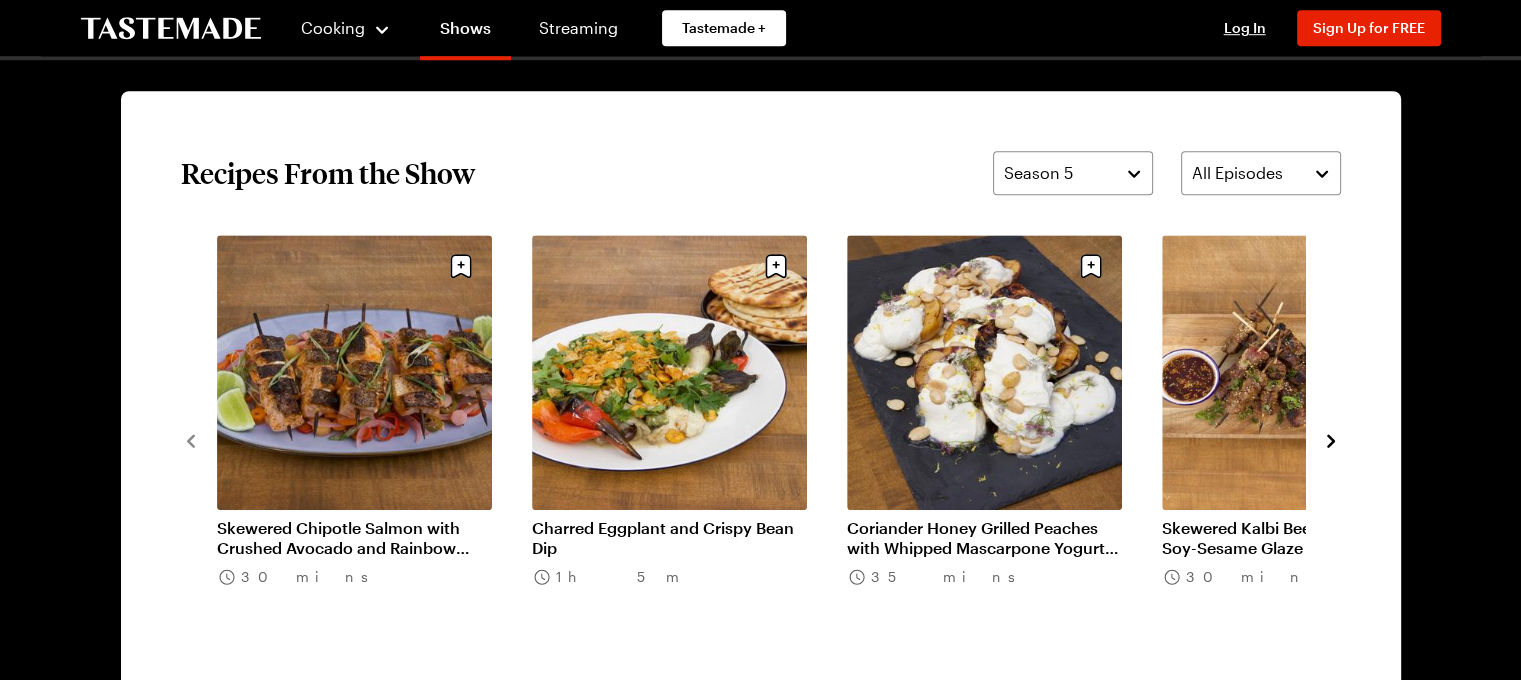 scroll, scrollTop: 1530, scrollLeft: 0, axis: vertical 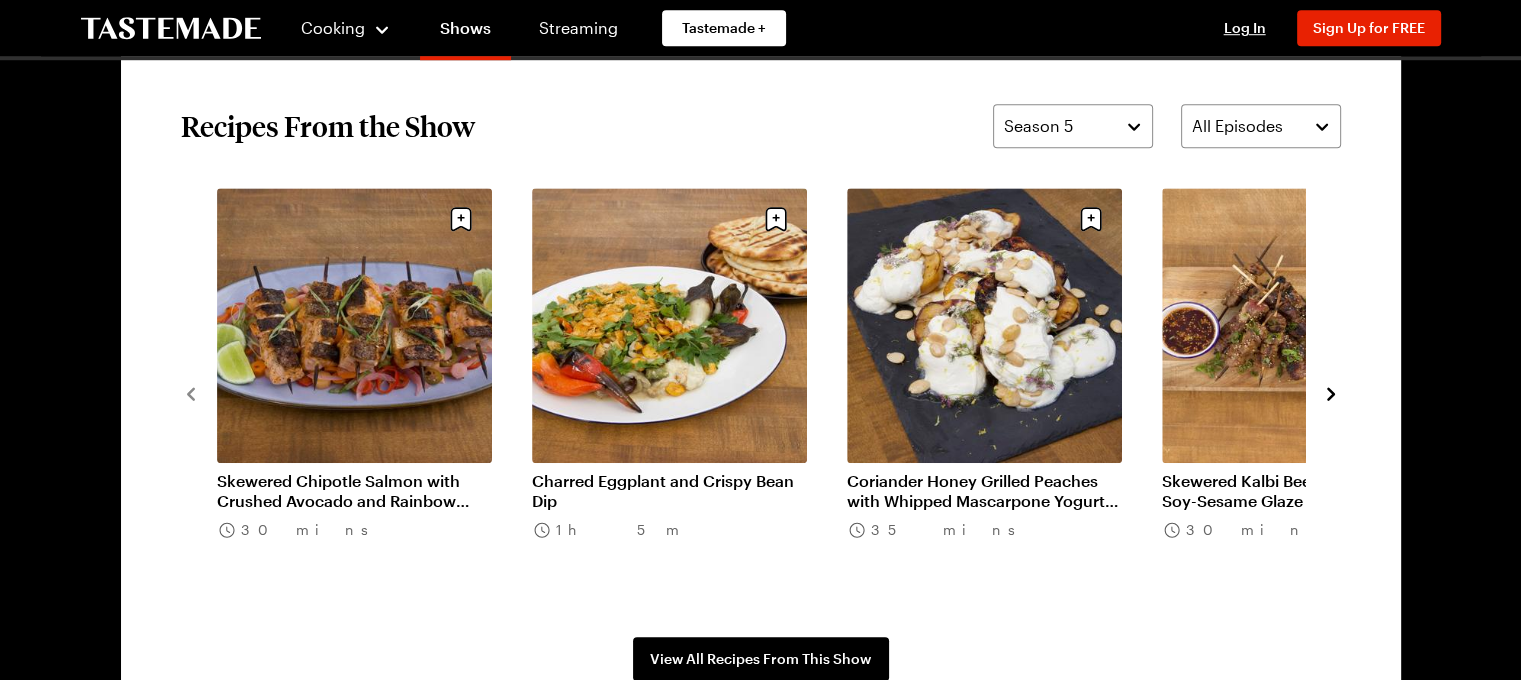 click on "Skewered Chipotle Salmon with Crushed Avocado and Rainbow Carrot Escabeche" at bounding box center [354, 491] 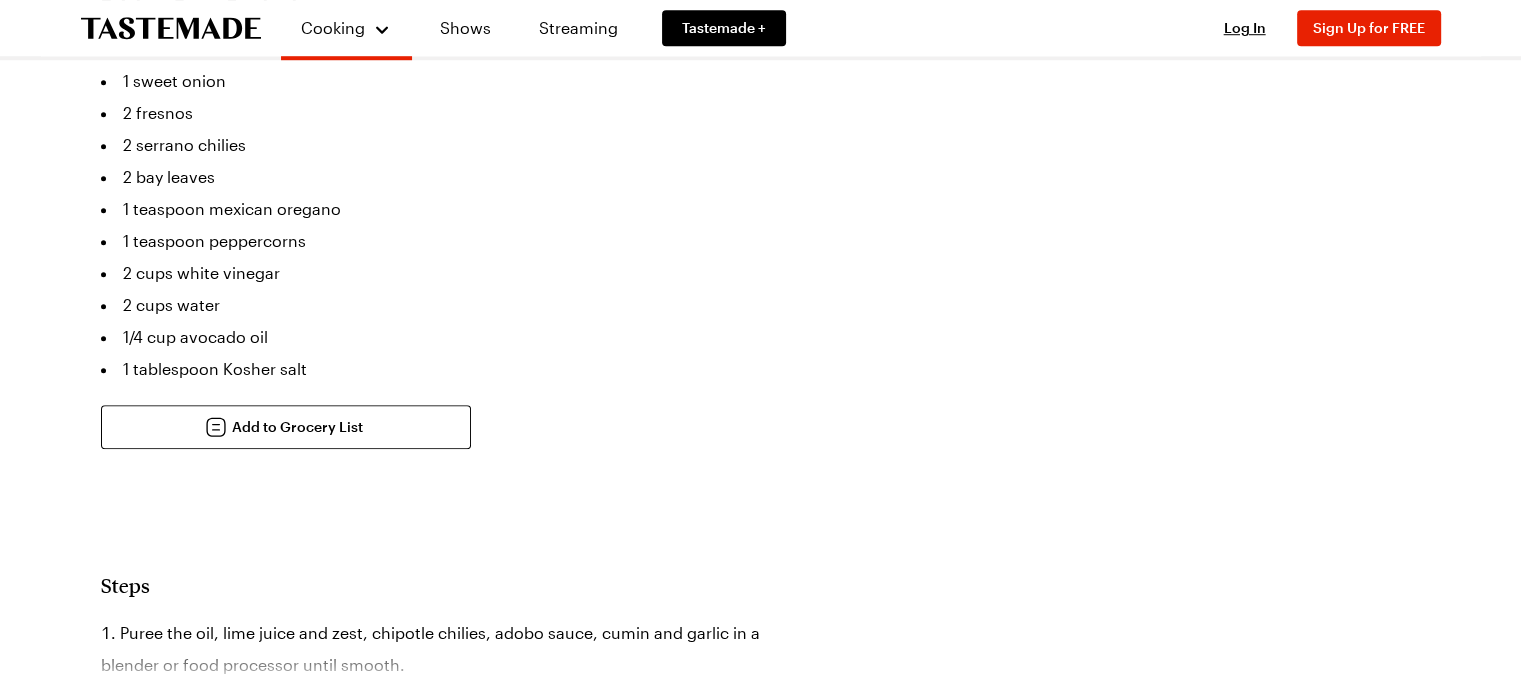 scroll, scrollTop: 0, scrollLeft: 0, axis: both 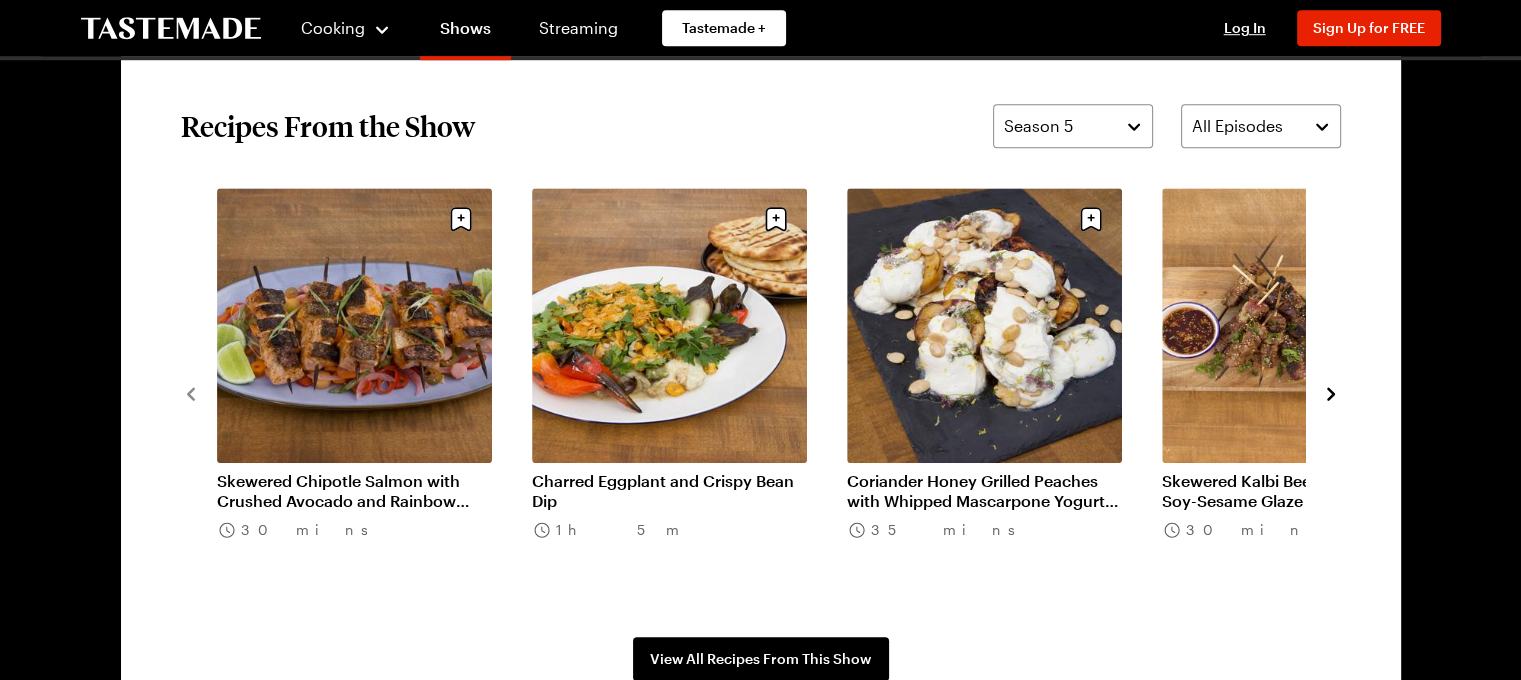 click on "Charred Eggplant and Crispy Bean Dip" at bounding box center [669, 491] 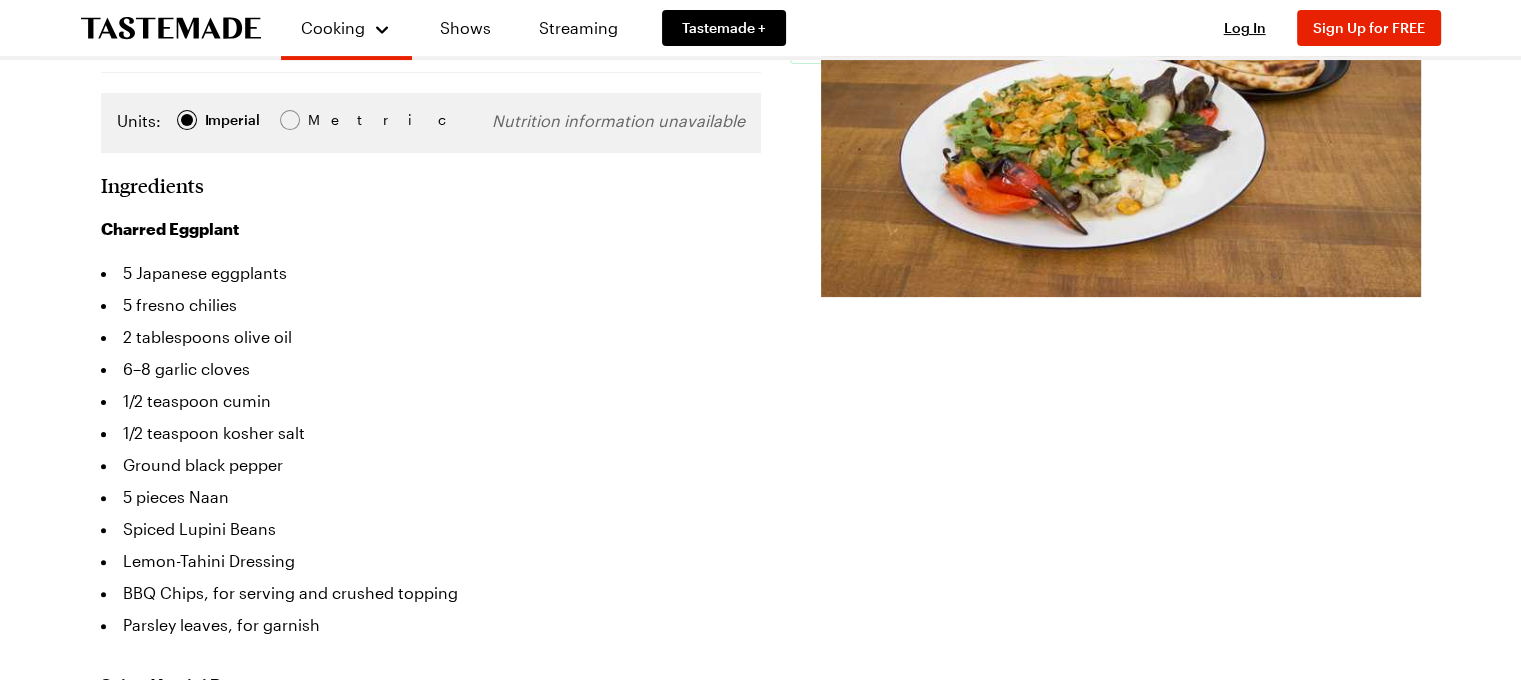 scroll, scrollTop: 532, scrollLeft: 0, axis: vertical 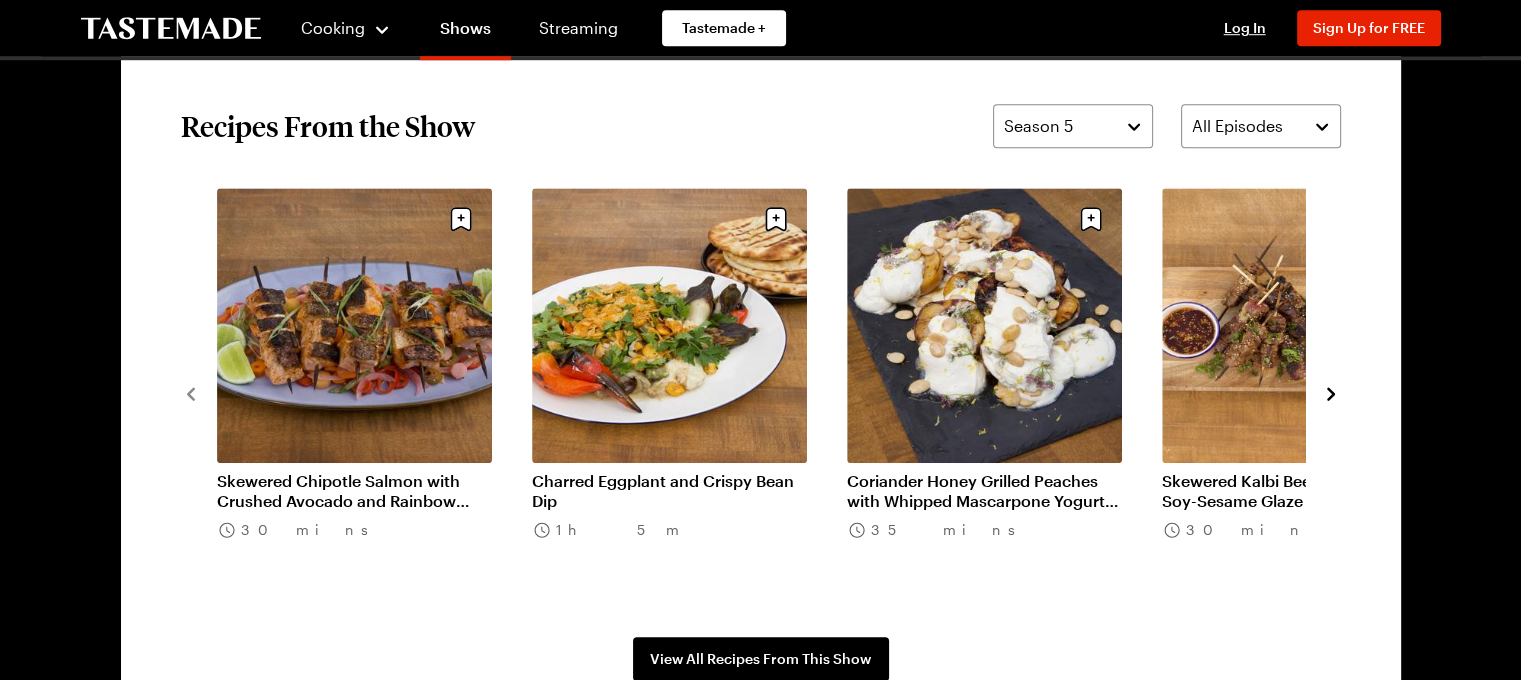 click on "Skewered Chipotle Salmon with Crushed Avocado and Rainbow Carrot Escabeche" at bounding box center (354, 491) 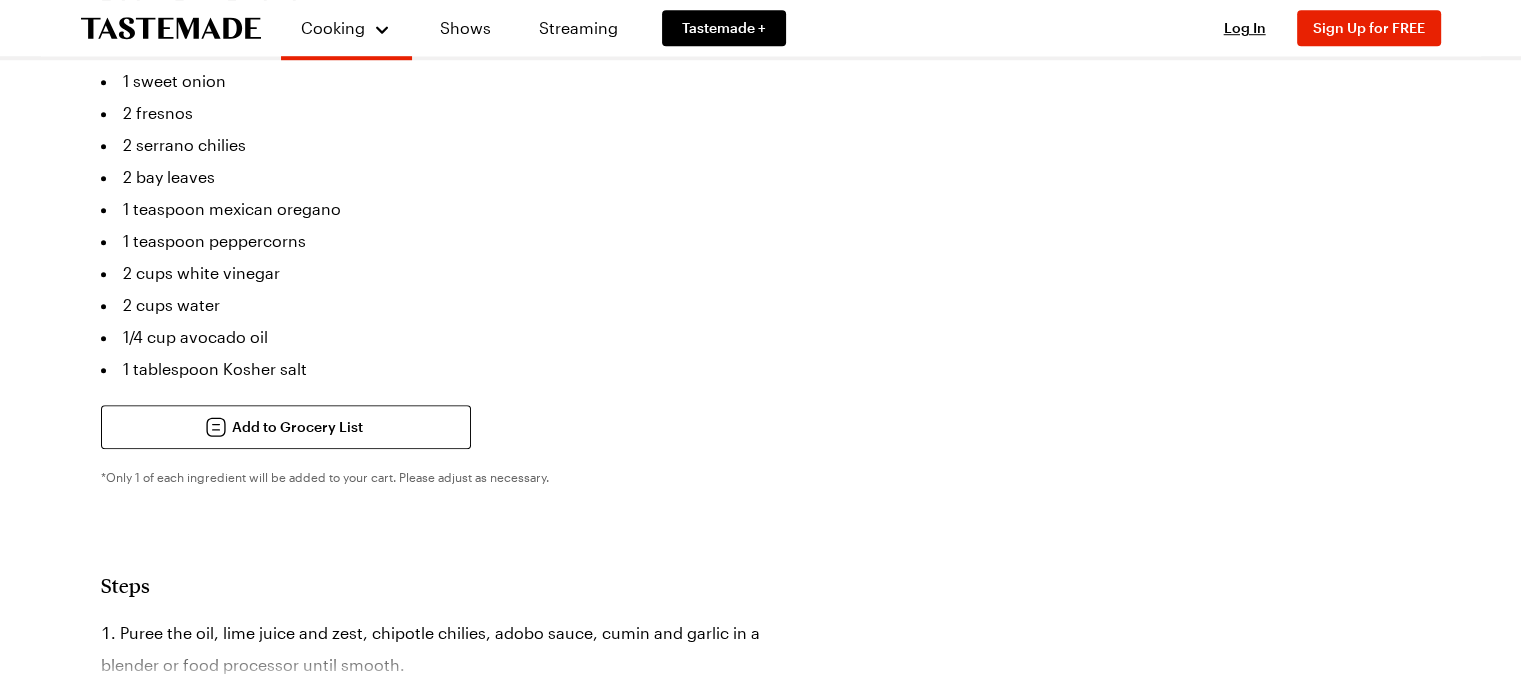 scroll, scrollTop: 0, scrollLeft: 0, axis: both 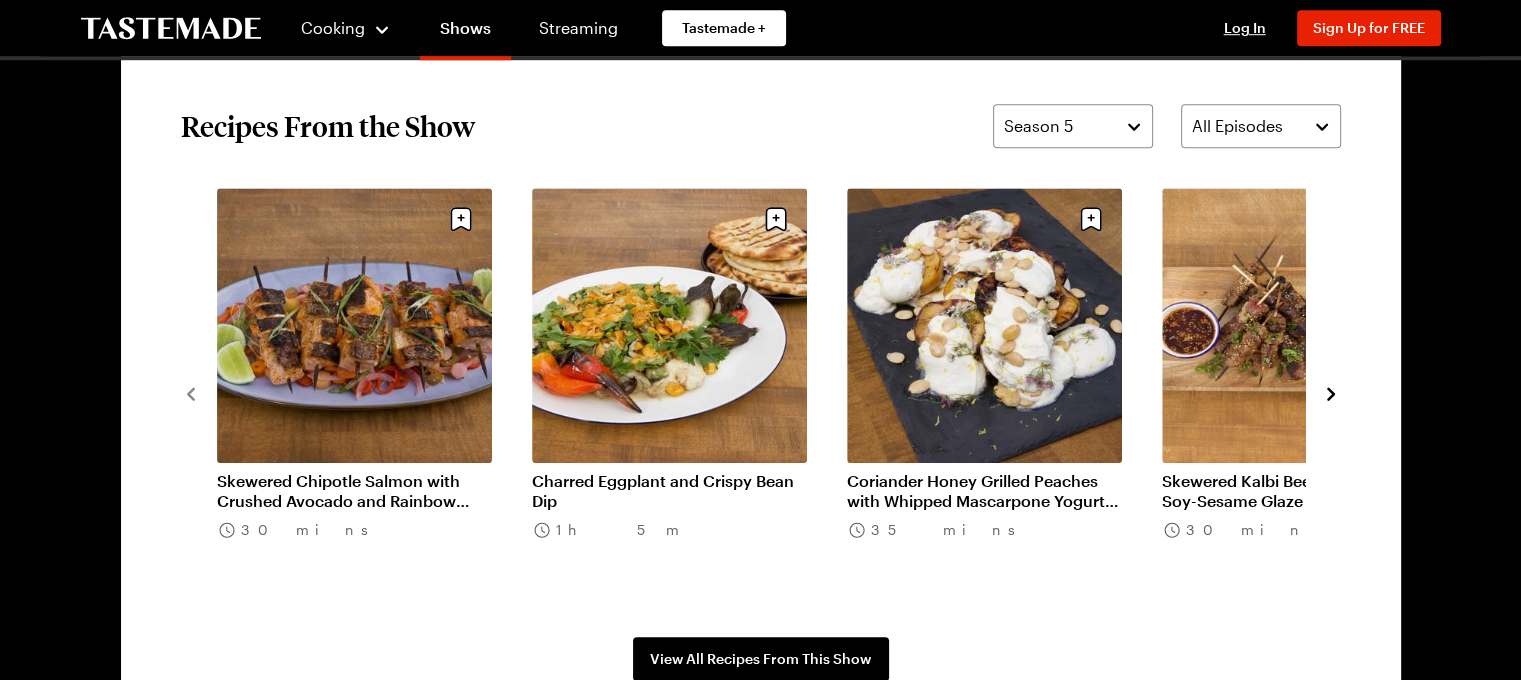click on "Charred Eggplant and Crispy Bean Dip" at bounding box center (669, 491) 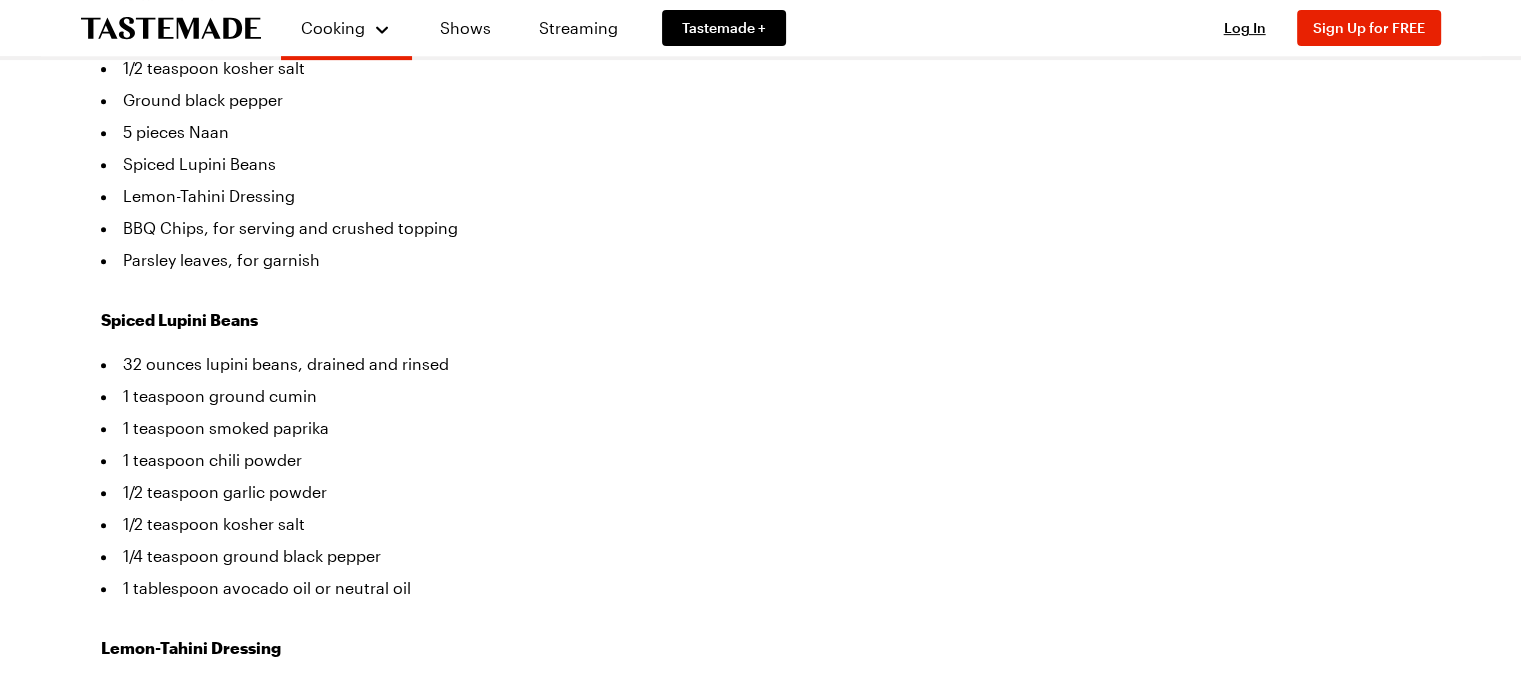 scroll, scrollTop: 892, scrollLeft: 0, axis: vertical 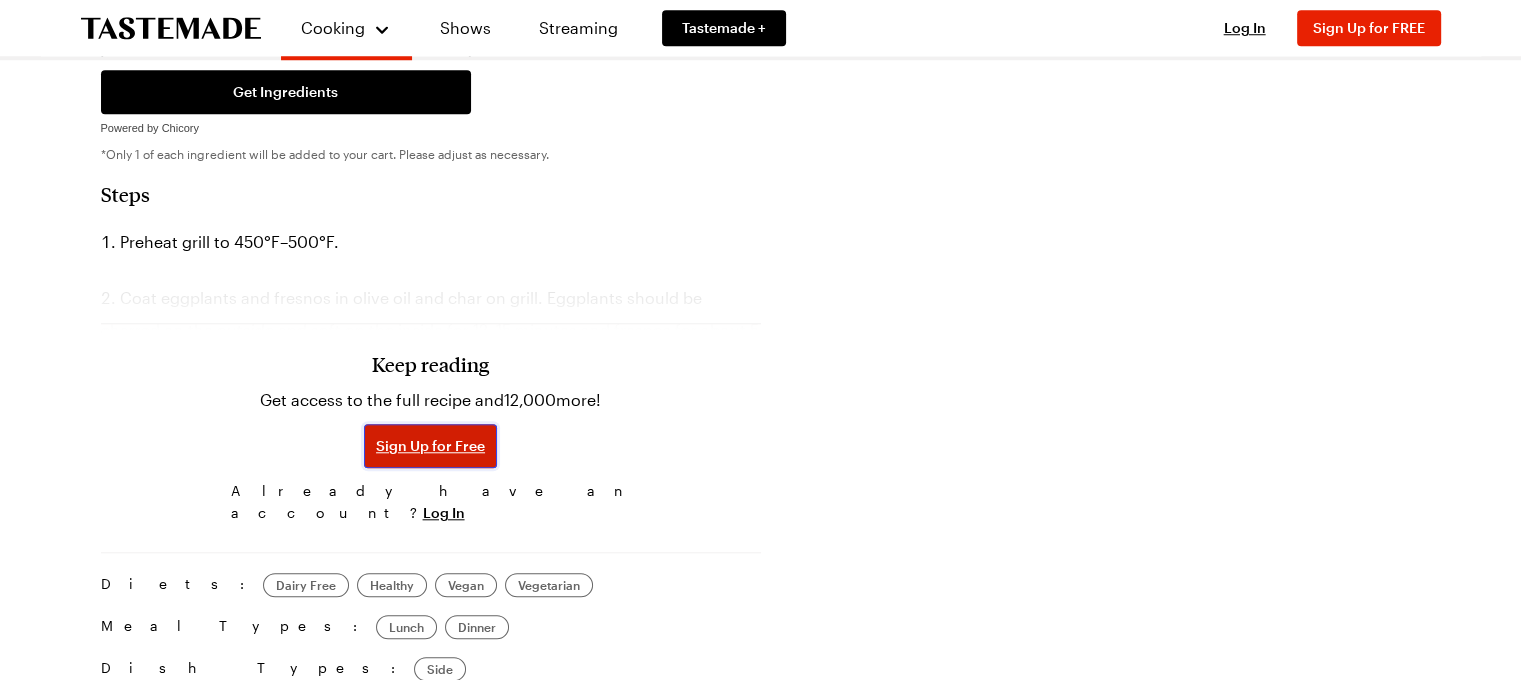 click on "Sign Up for Free" at bounding box center (430, 446) 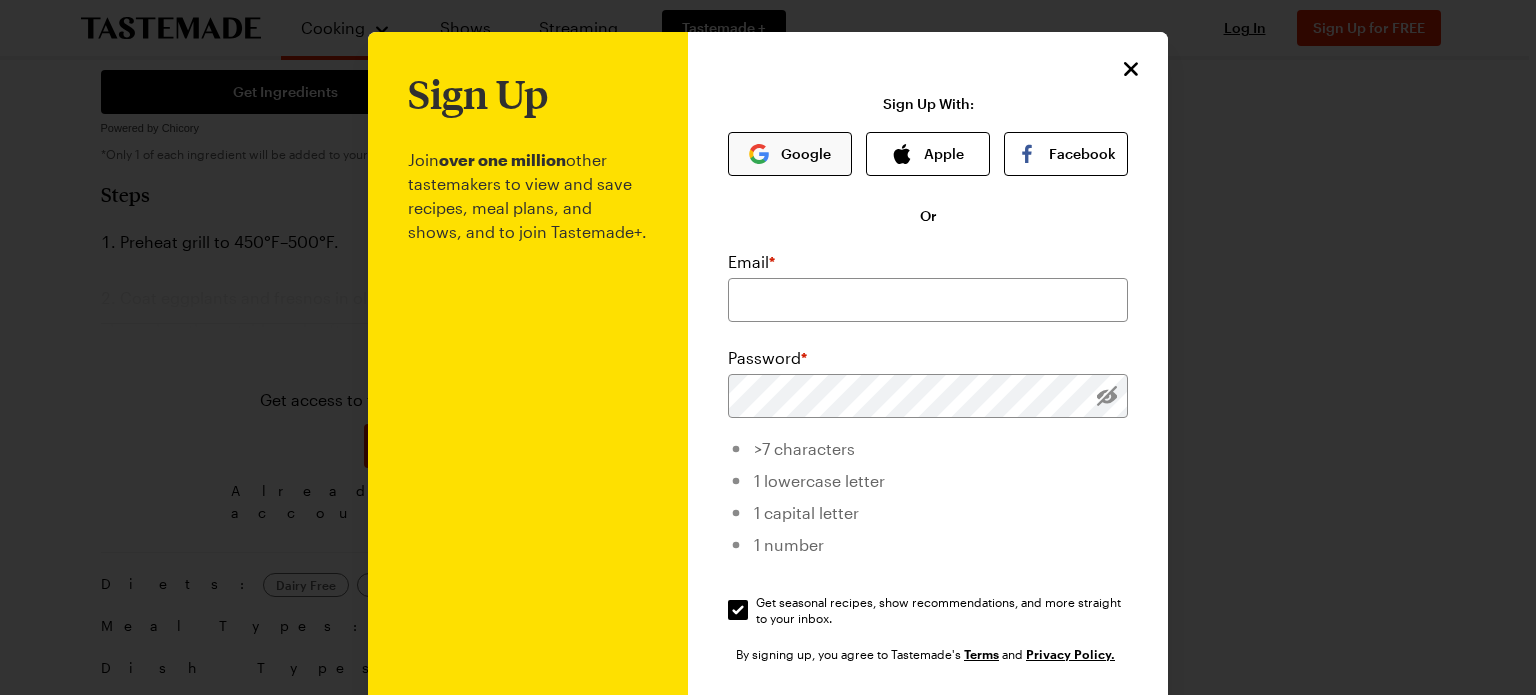 click on "Google" at bounding box center [790, 154] 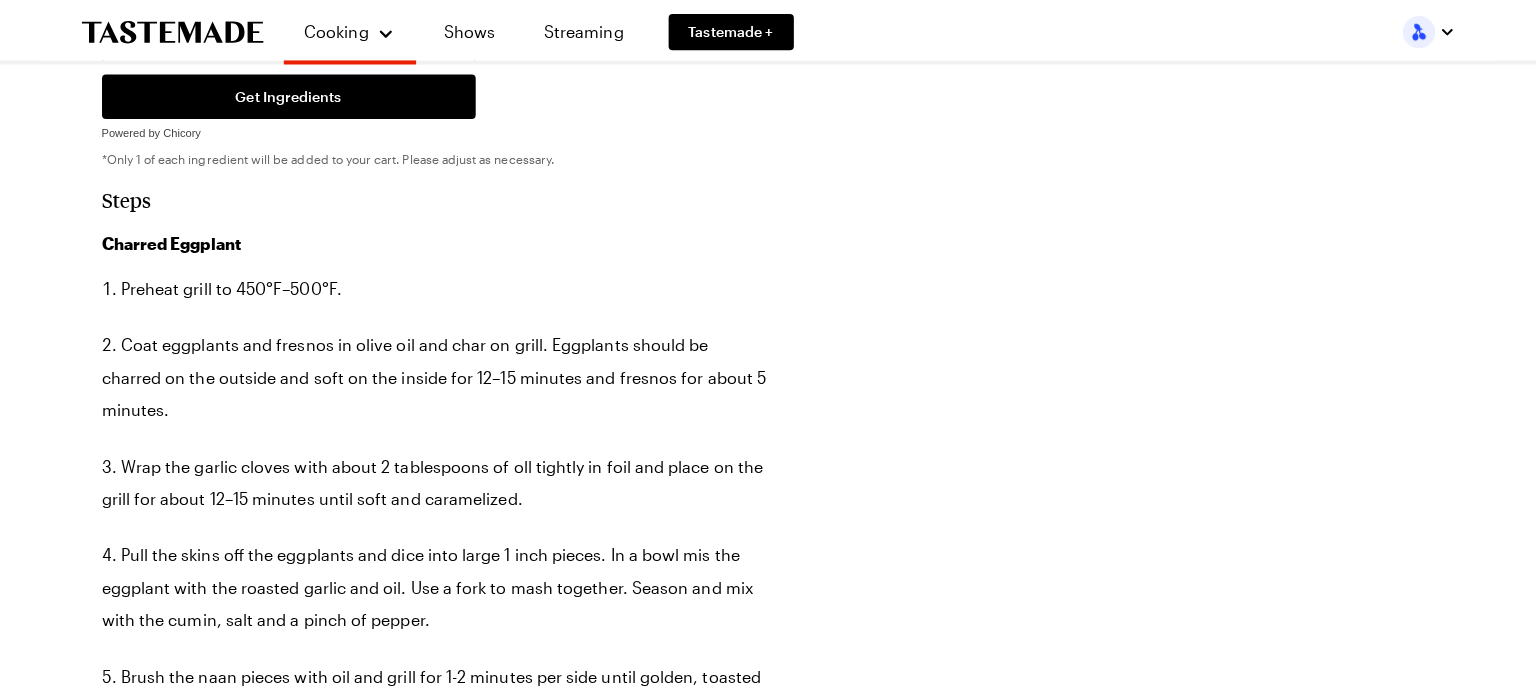 scroll, scrollTop: 0, scrollLeft: 0, axis: both 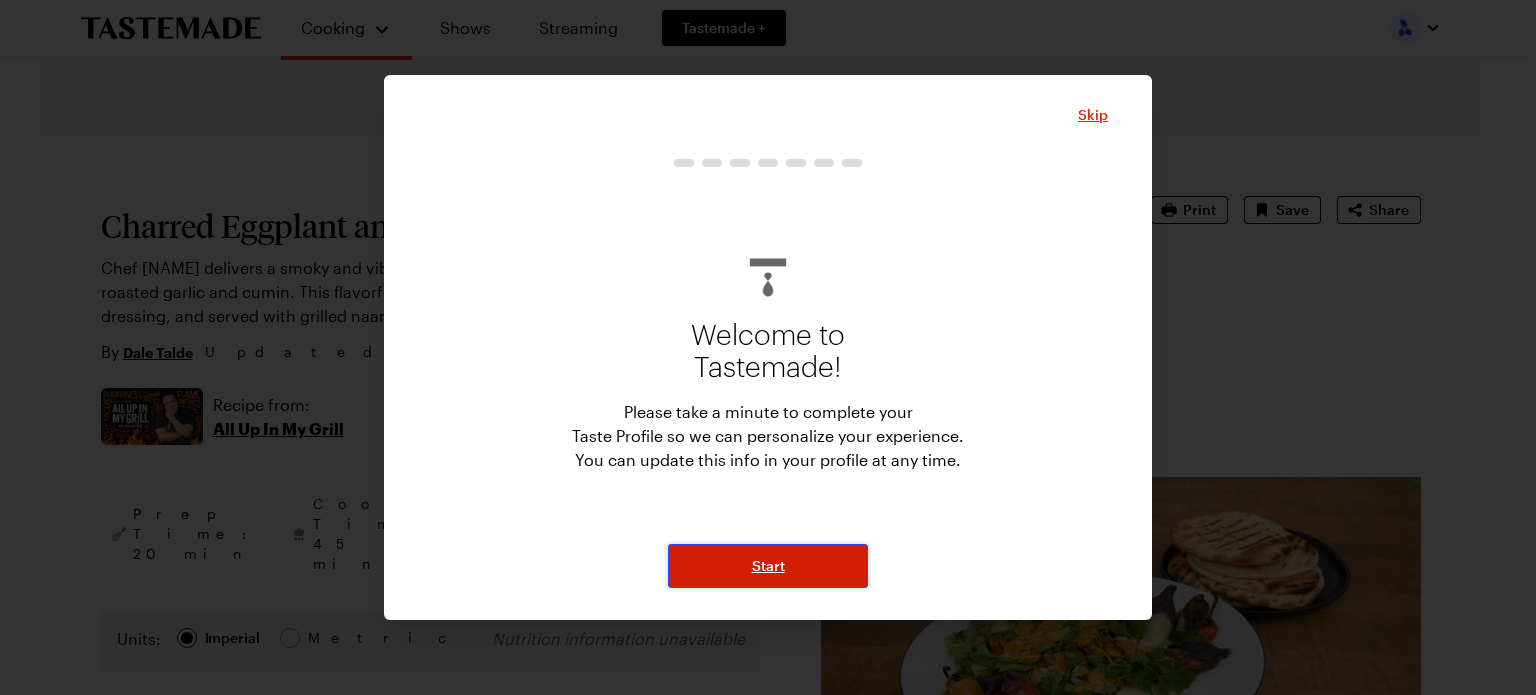 click on "Start" at bounding box center (768, 566) 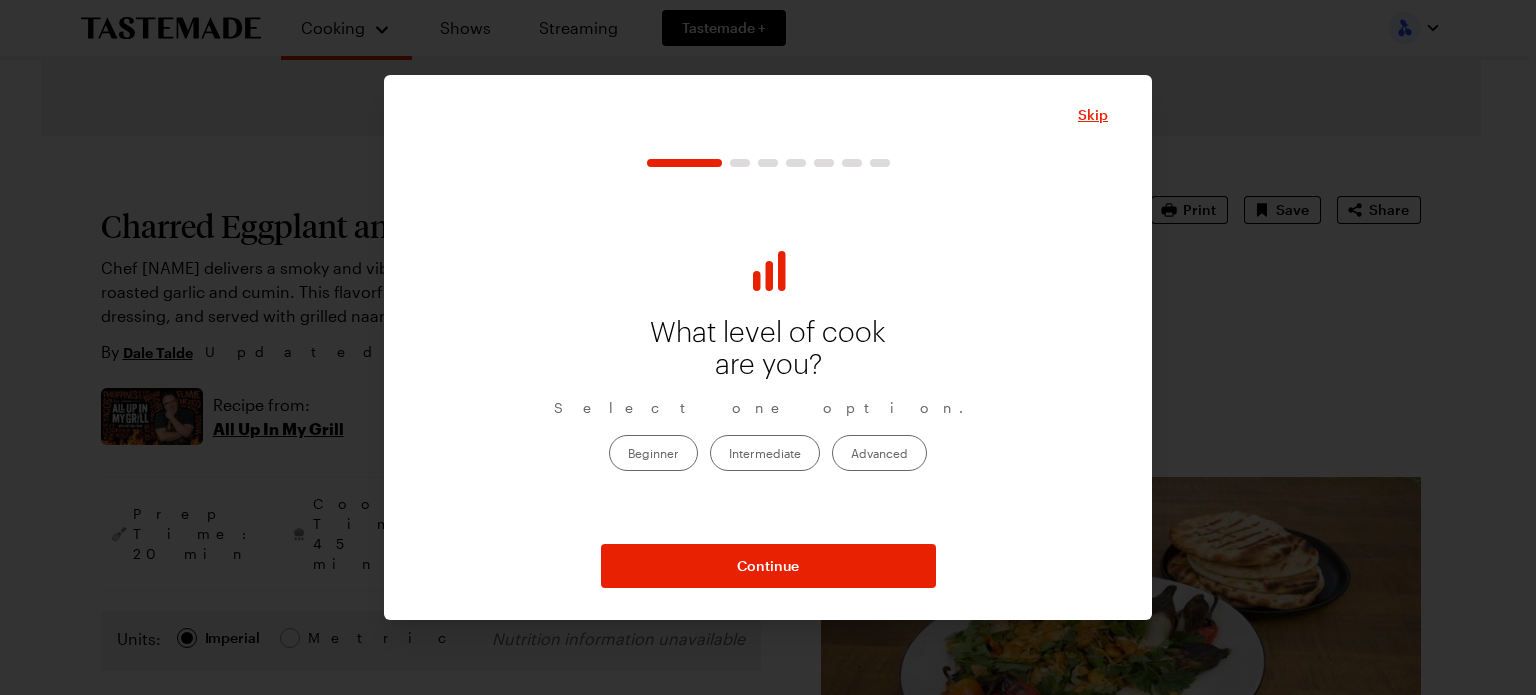 click on "Advanced" at bounding box center [879, 453] 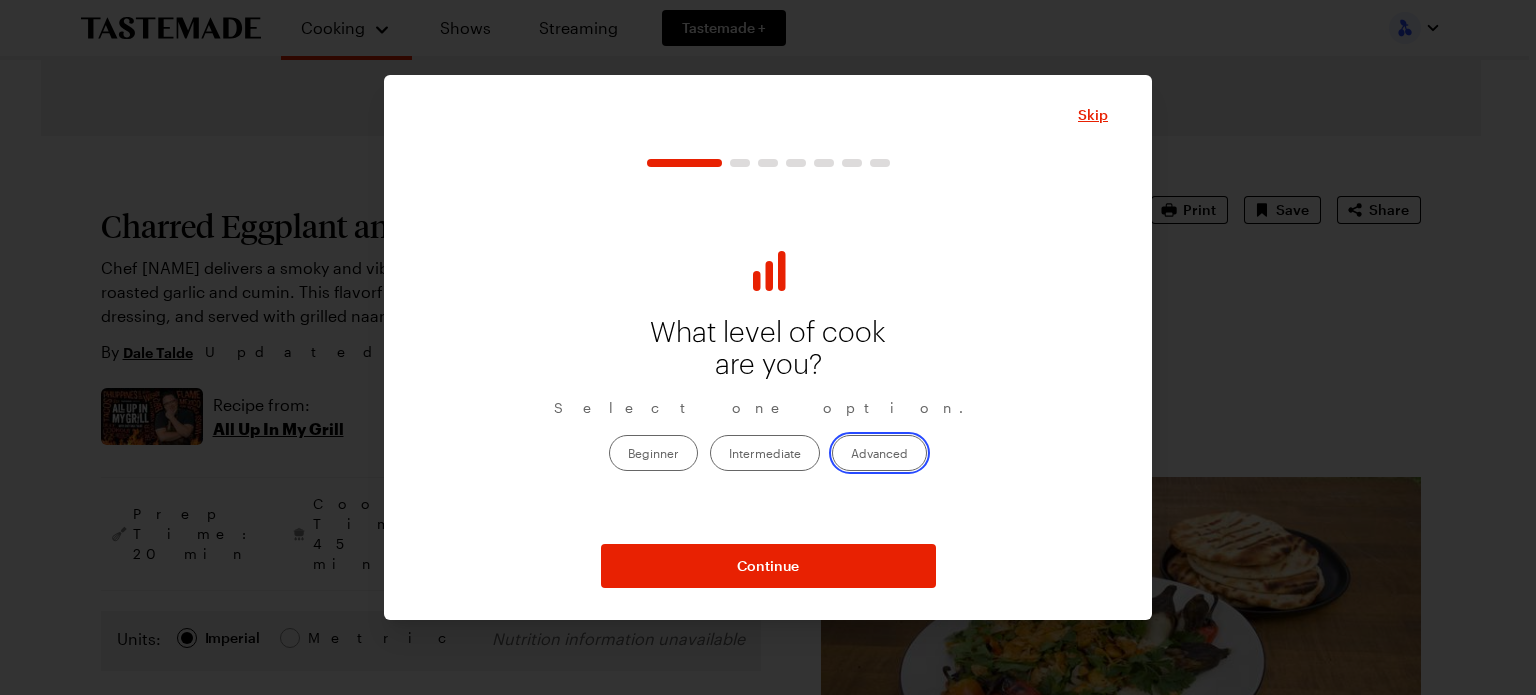click on "Advanced" at bounding box center (851, 454) 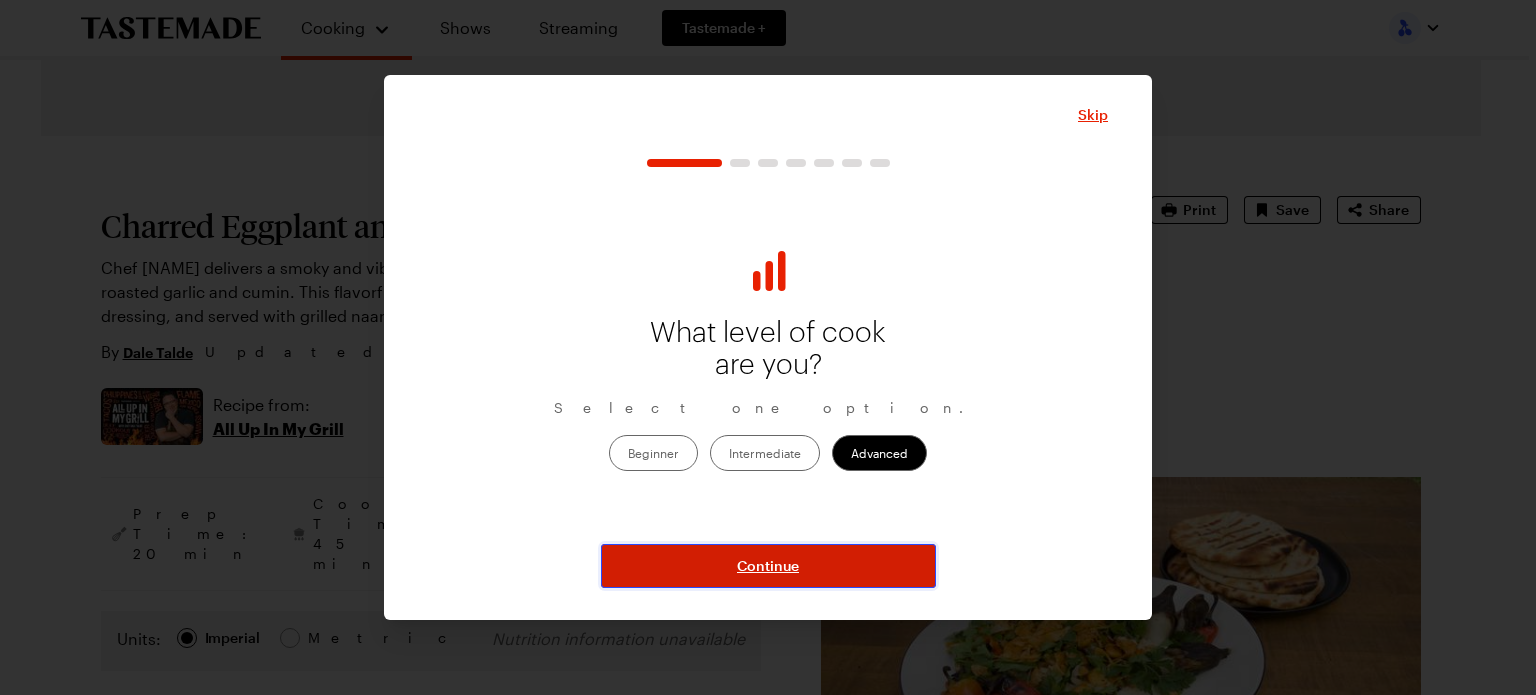 click on "Continue" at bounding box center (768, 566) 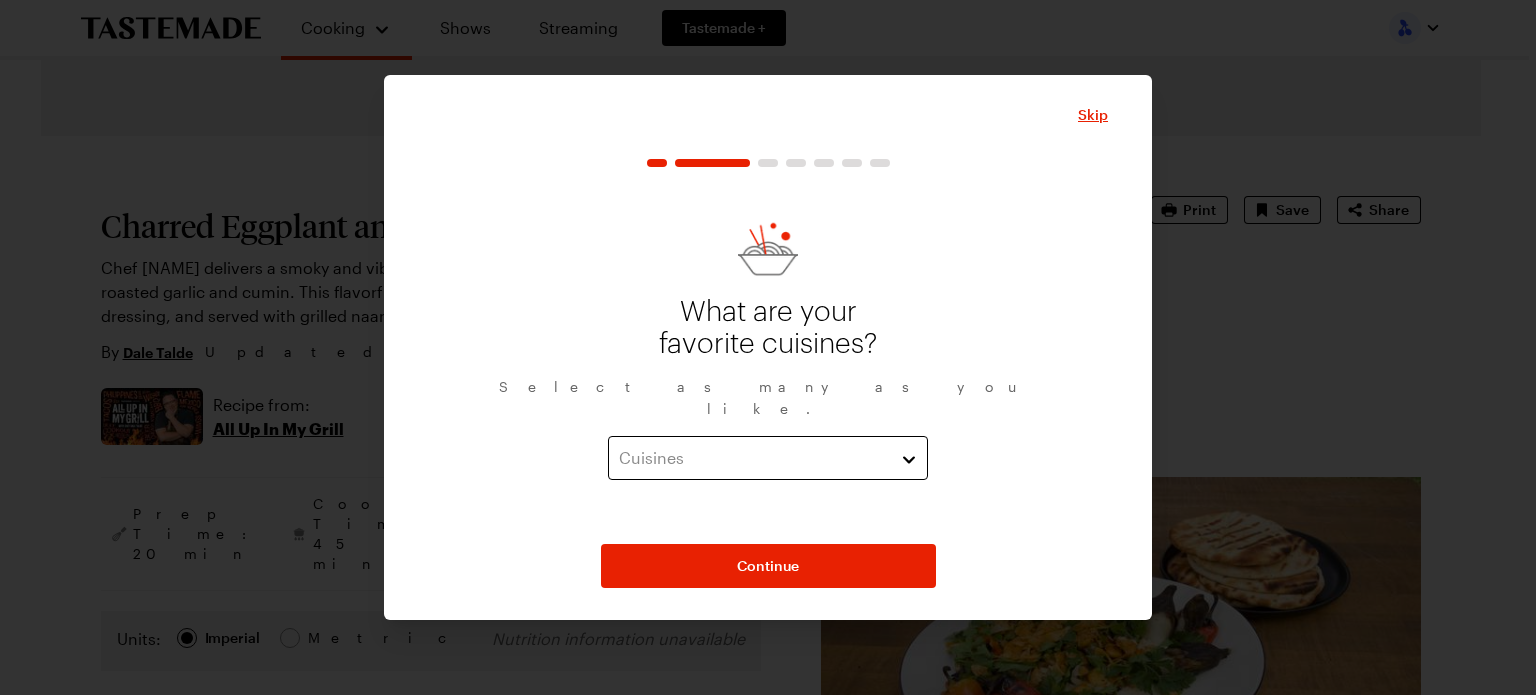 click on "Cuisines" at bounding box center [753, 458] 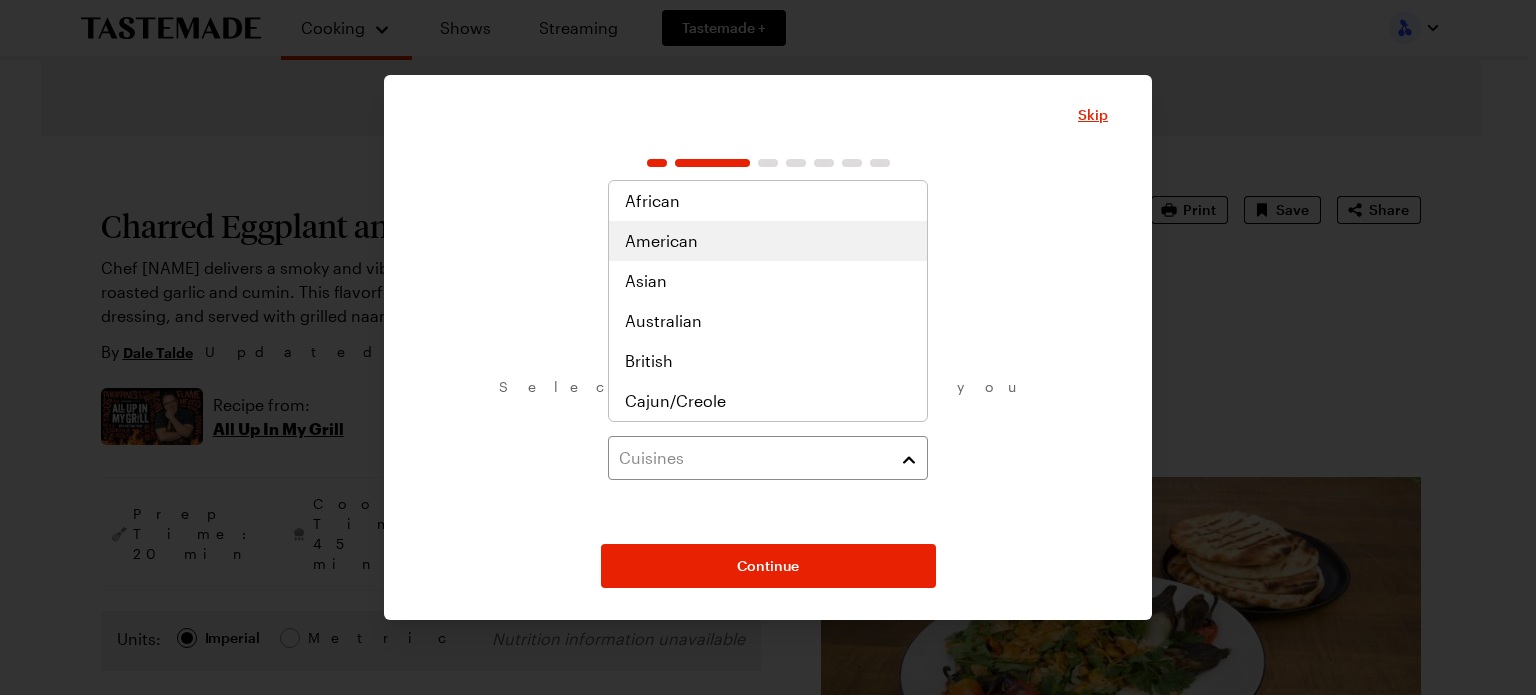 click on "American" at bounding box center (768, 241) 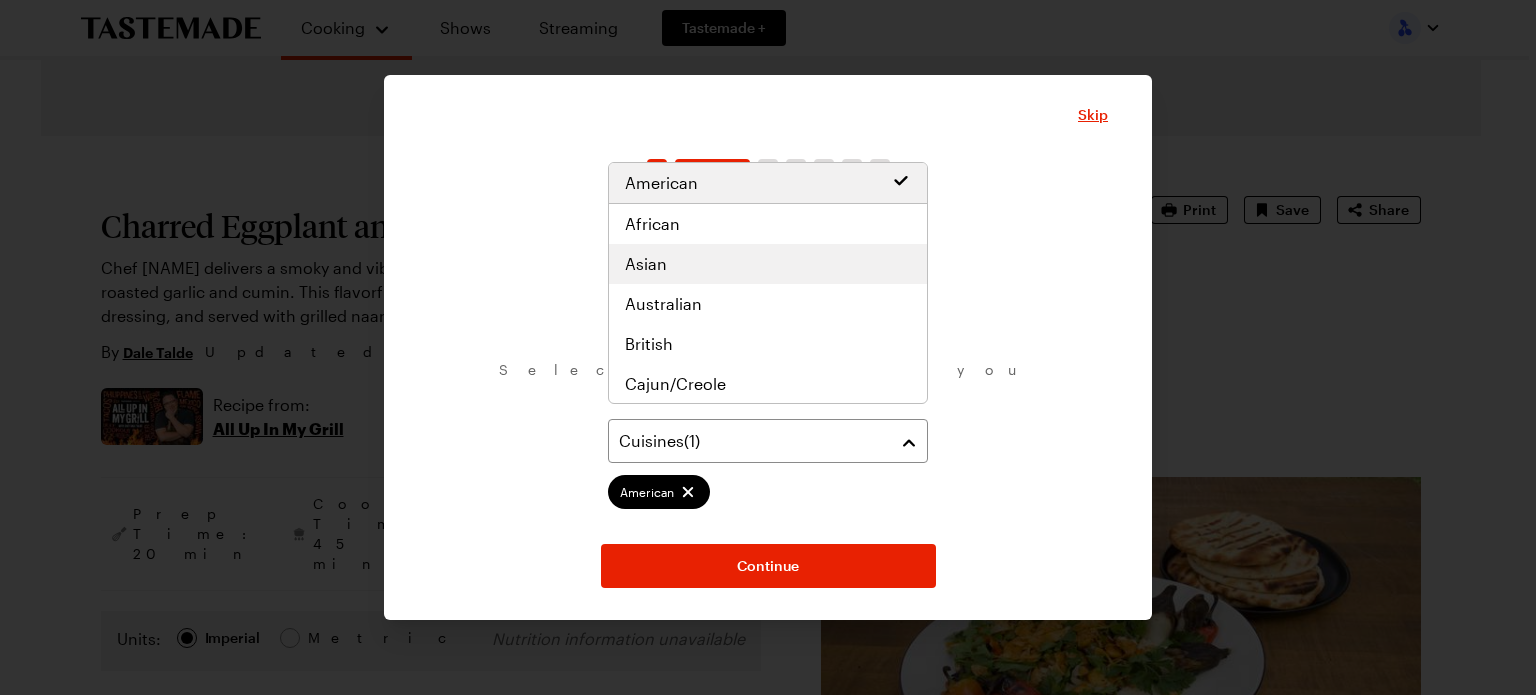 click on "Asian" at bounding box center [768, 264] 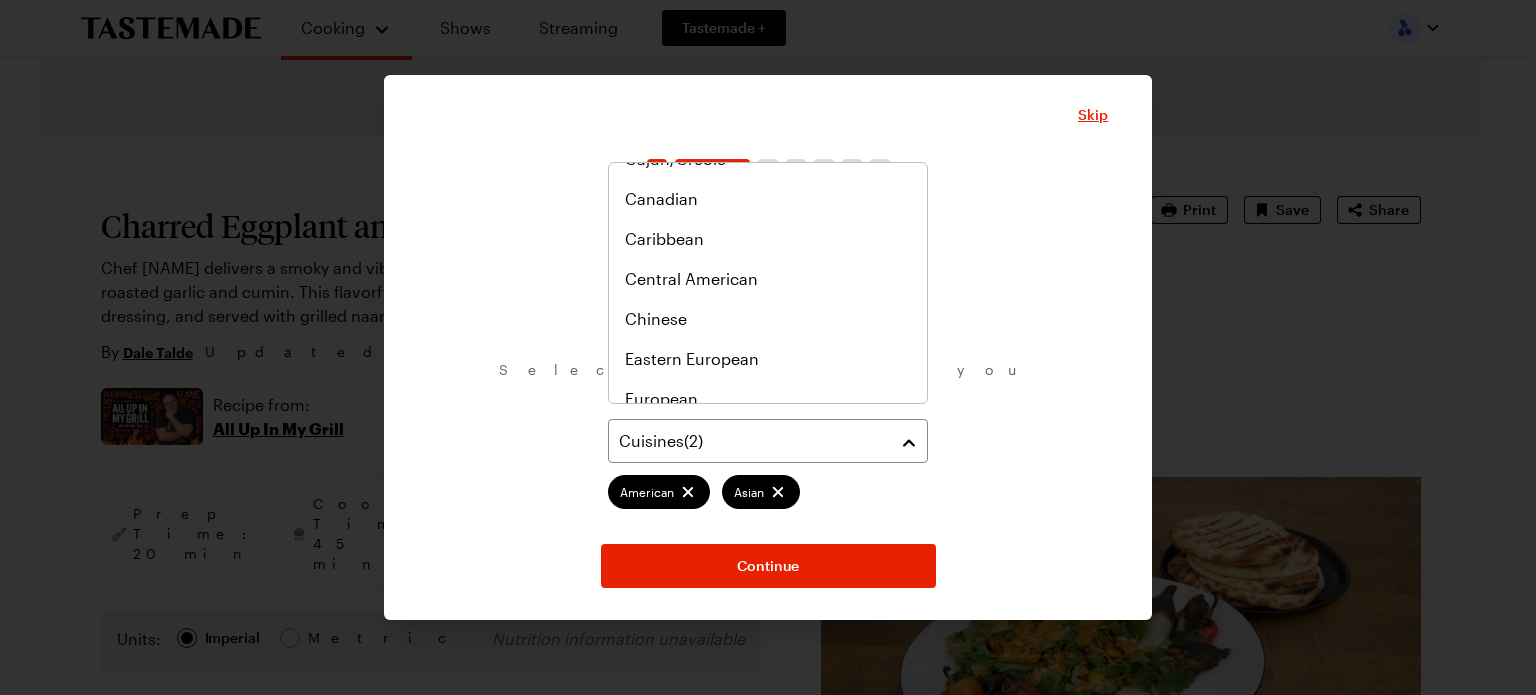 scroll, scrollTop: 240, scrollLeft: 0, axis: vertical 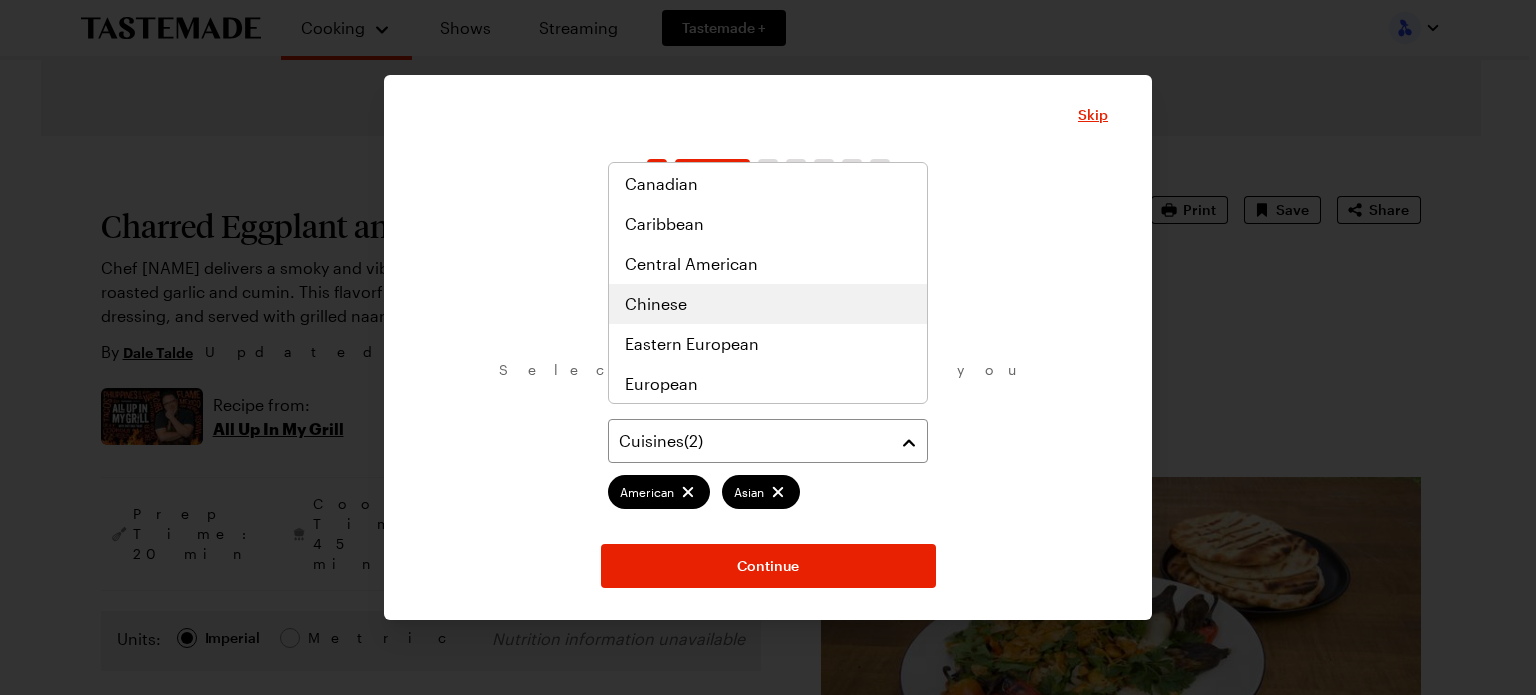 click on "Chinese" at bounding box center (768, 304) 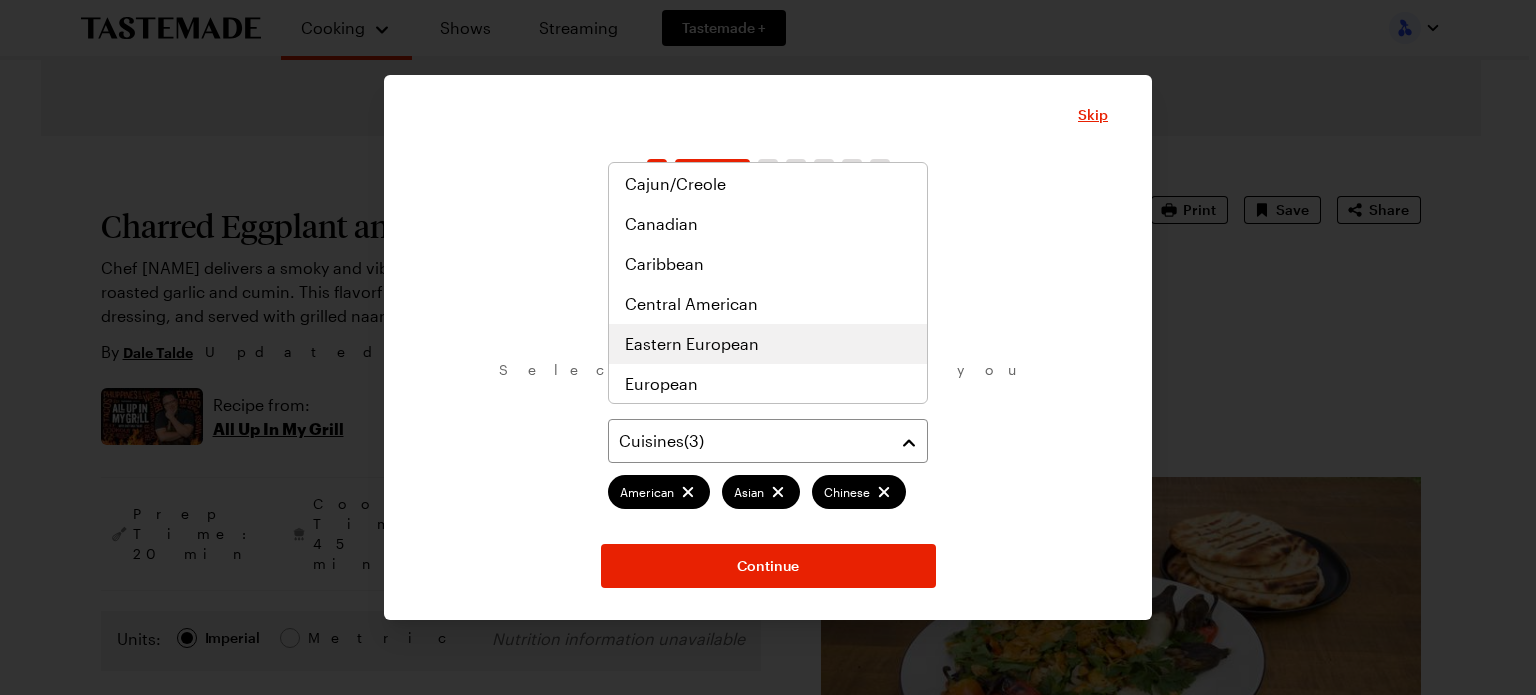 scroll, scrollTop: 280, scrollLeft: 0, axis: vertical 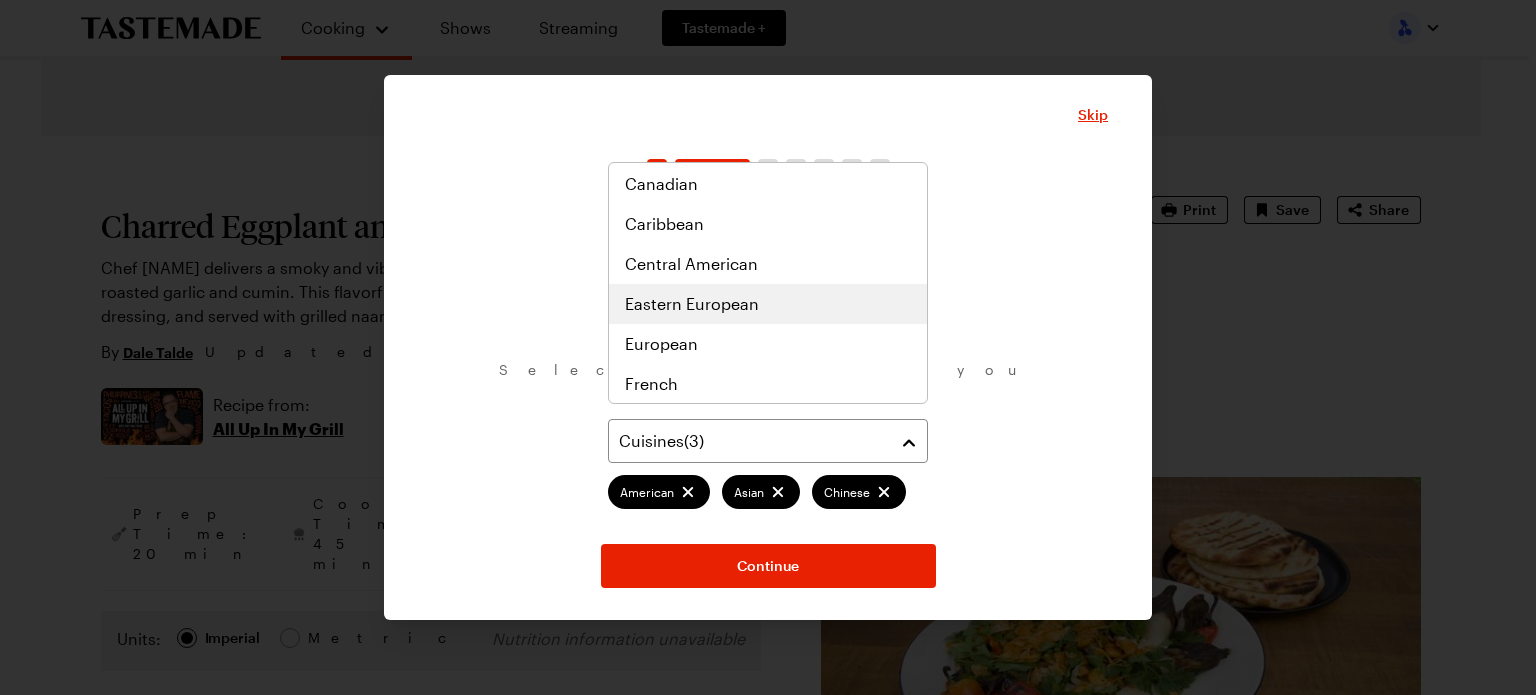 click on "Eastern European" at bounding box center (692, 304) 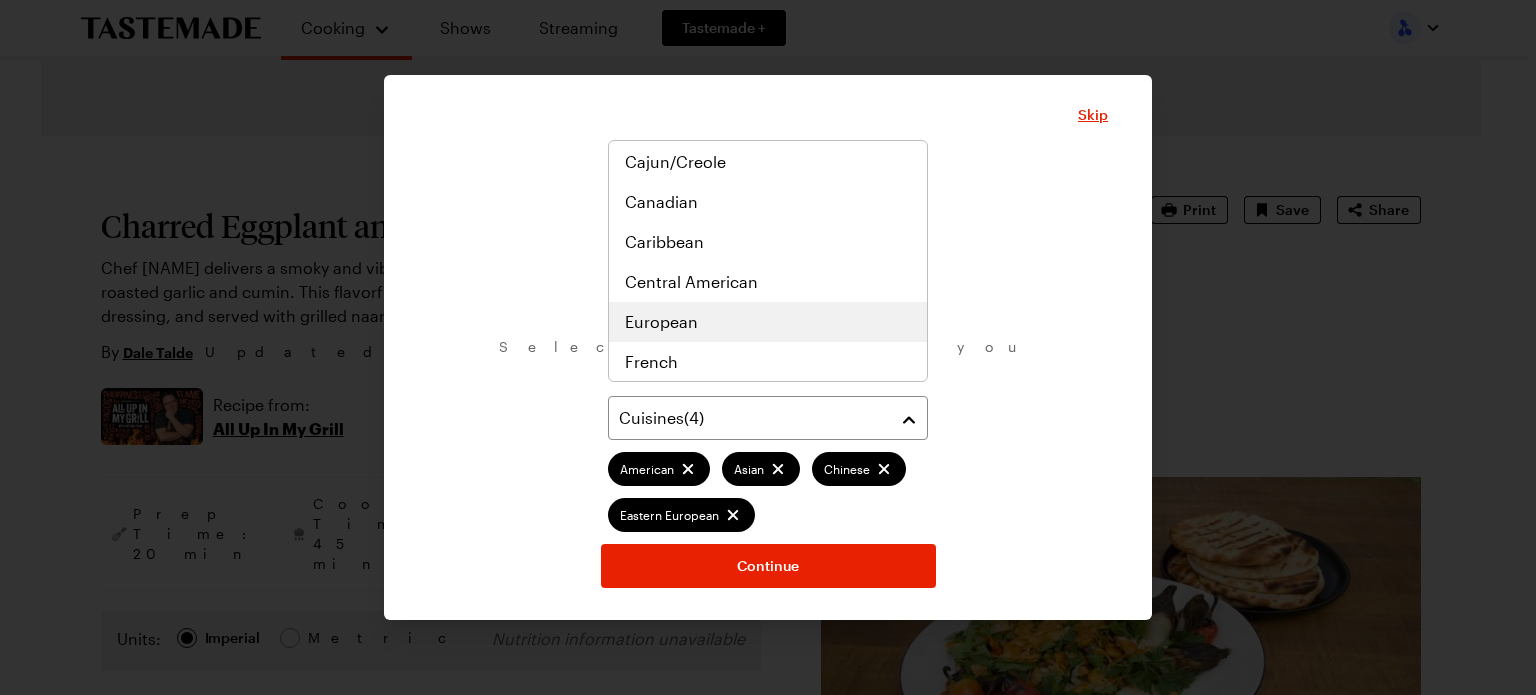 scroll, scrollTop: 320, scrollLeft: 0, axis: vertical 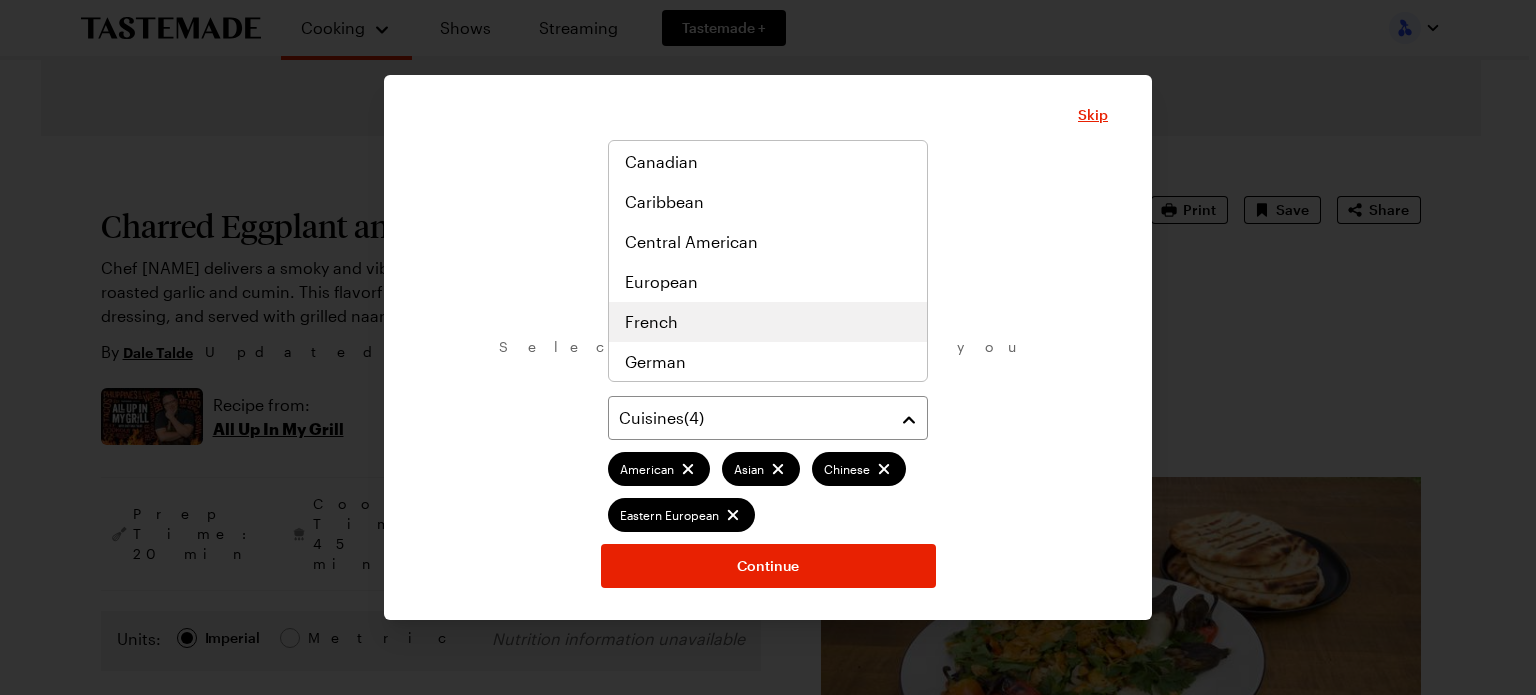 click on "French" at bounding box center [768, 322] 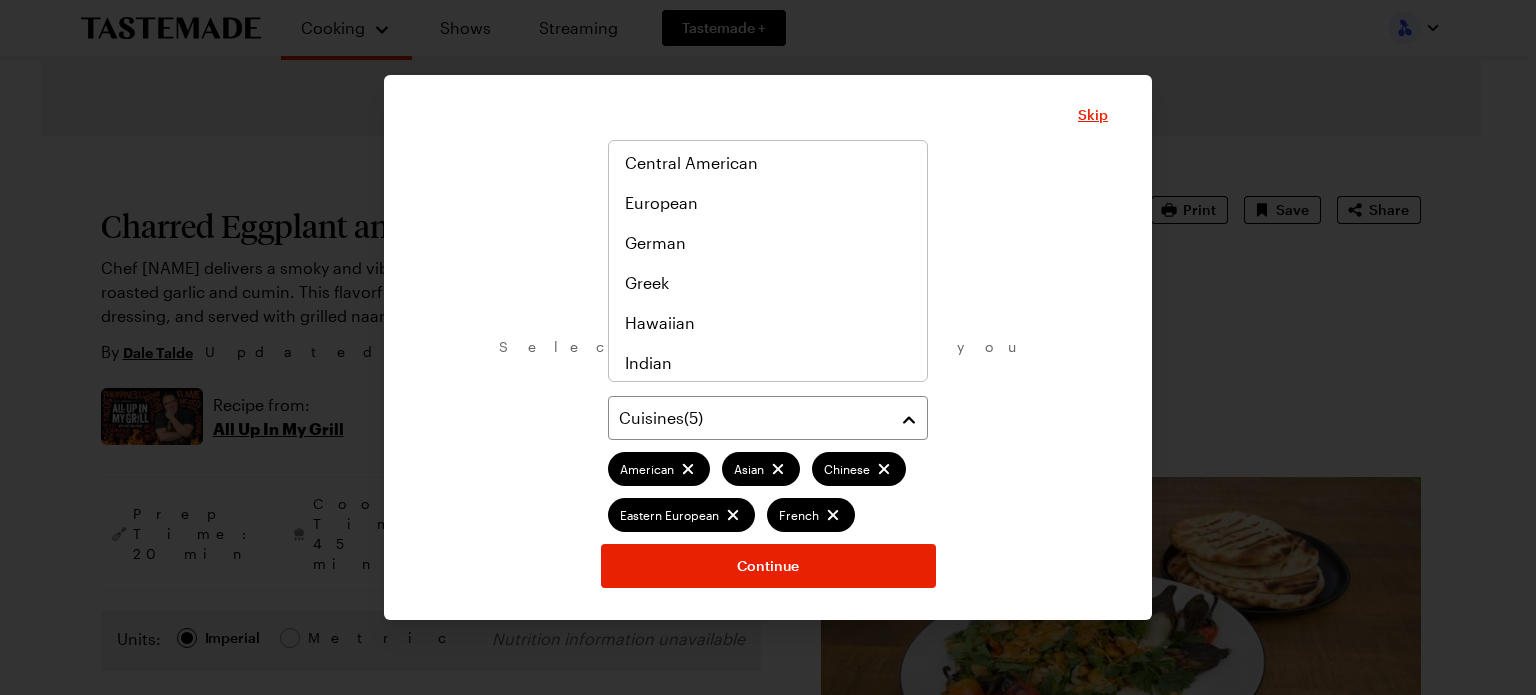scroll, scrollTop: 440, scrollLeft: 0, axis: vertical 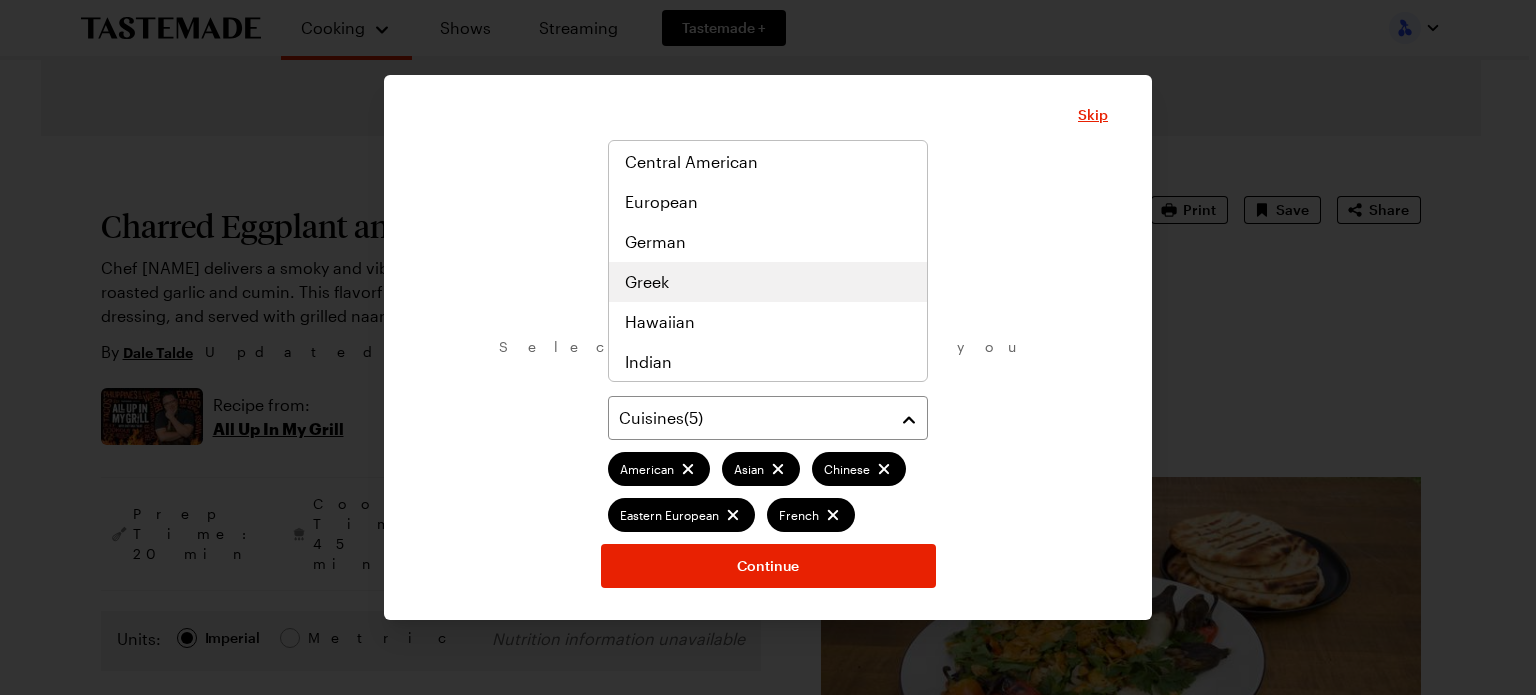click on "Greek" at bounding box center [647, 282] 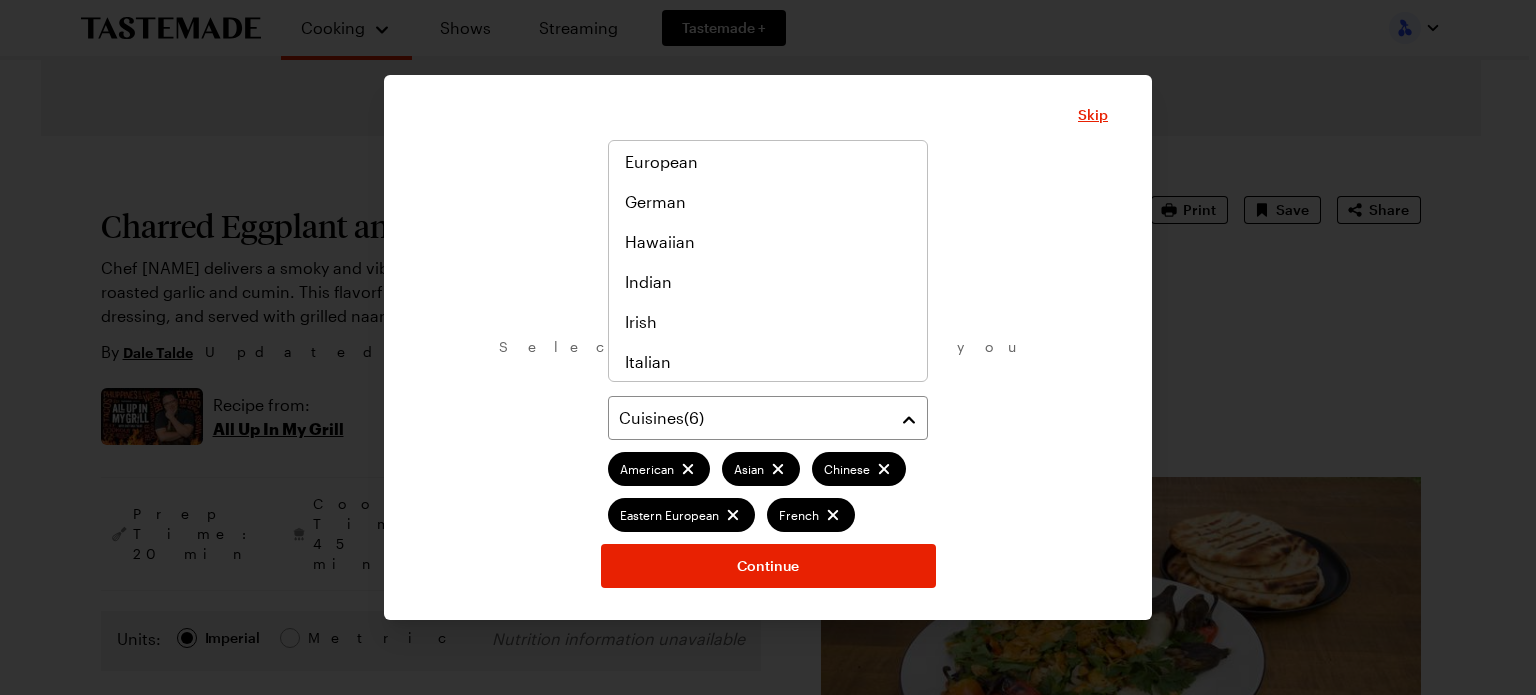 scroll, scrollTop: 560, scrollLeft: 0, axis: vertical 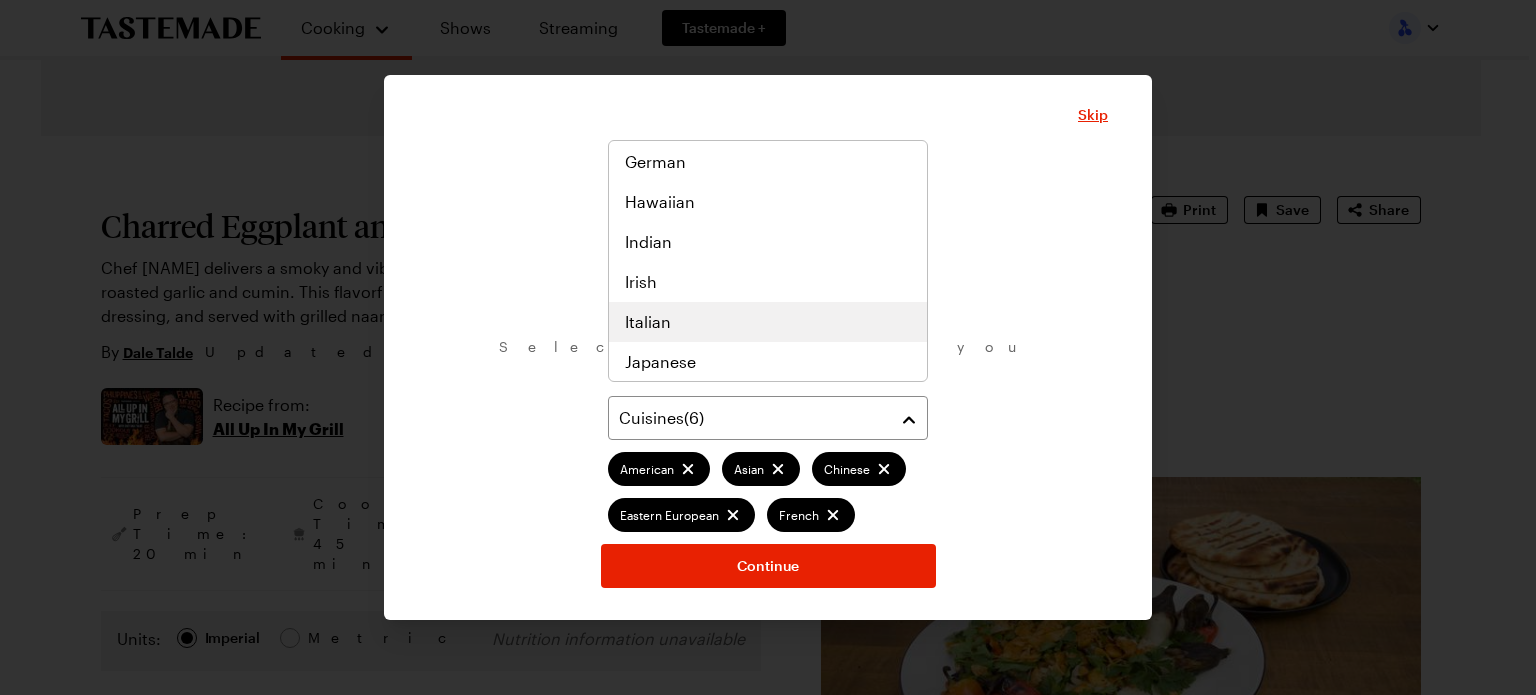 click on "Italian" at bounding box center [768, 322] 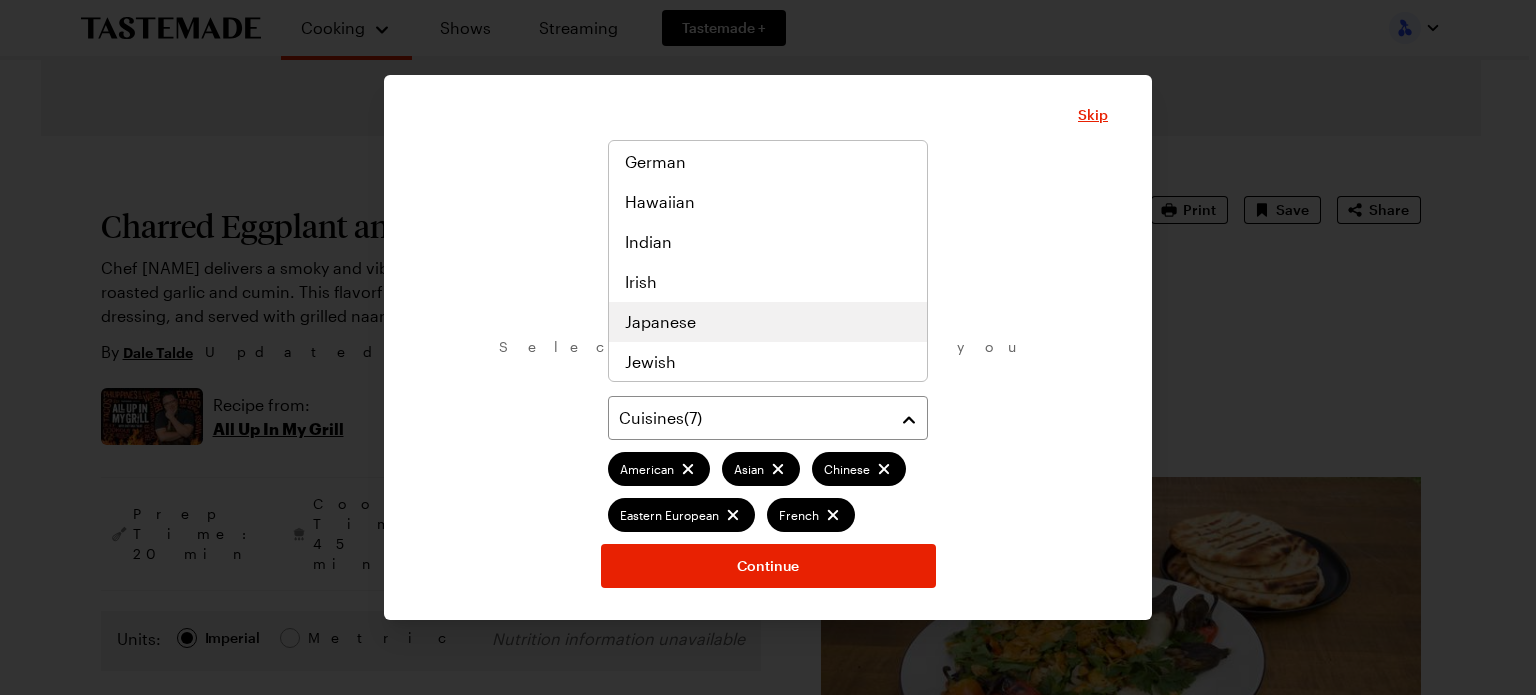 click on "Japanese" at bounding box center (768, 322) 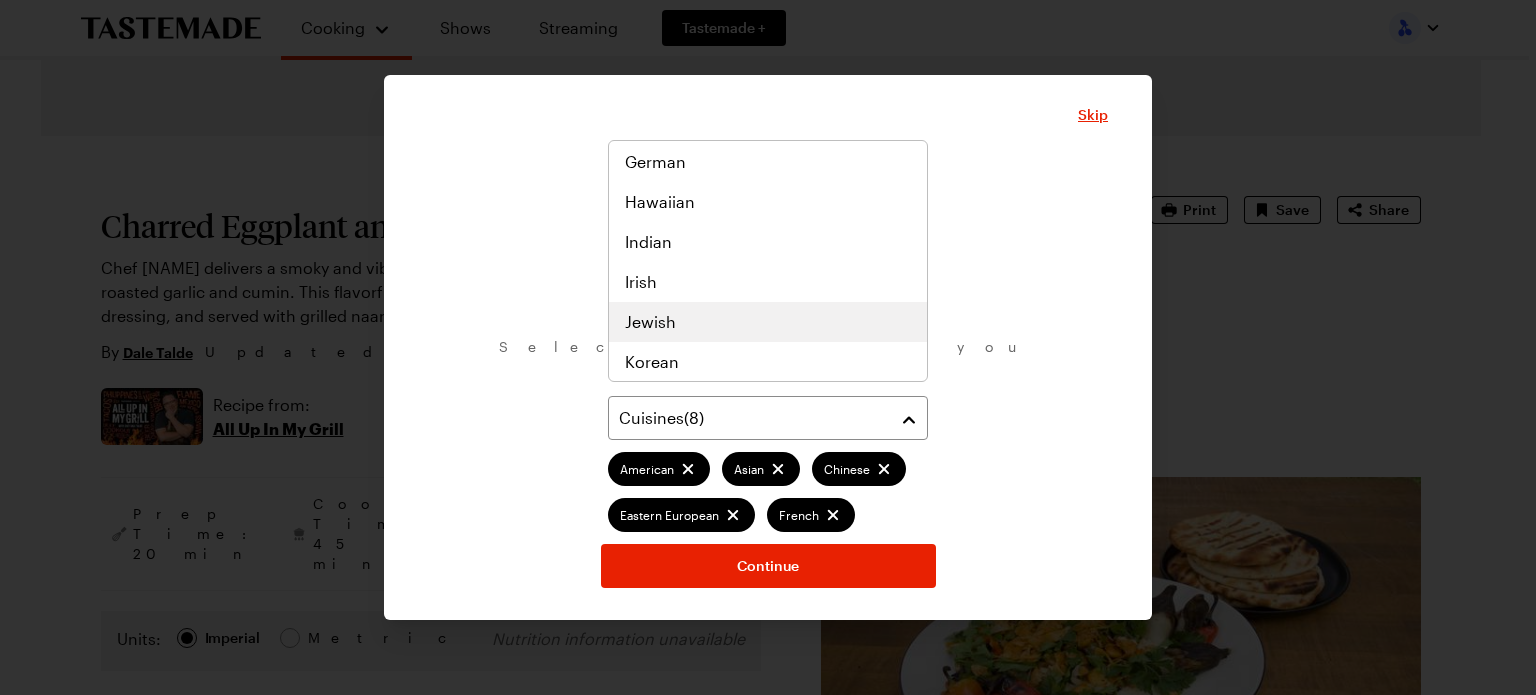 click on "Jewish" at bounding box center [768, 322] 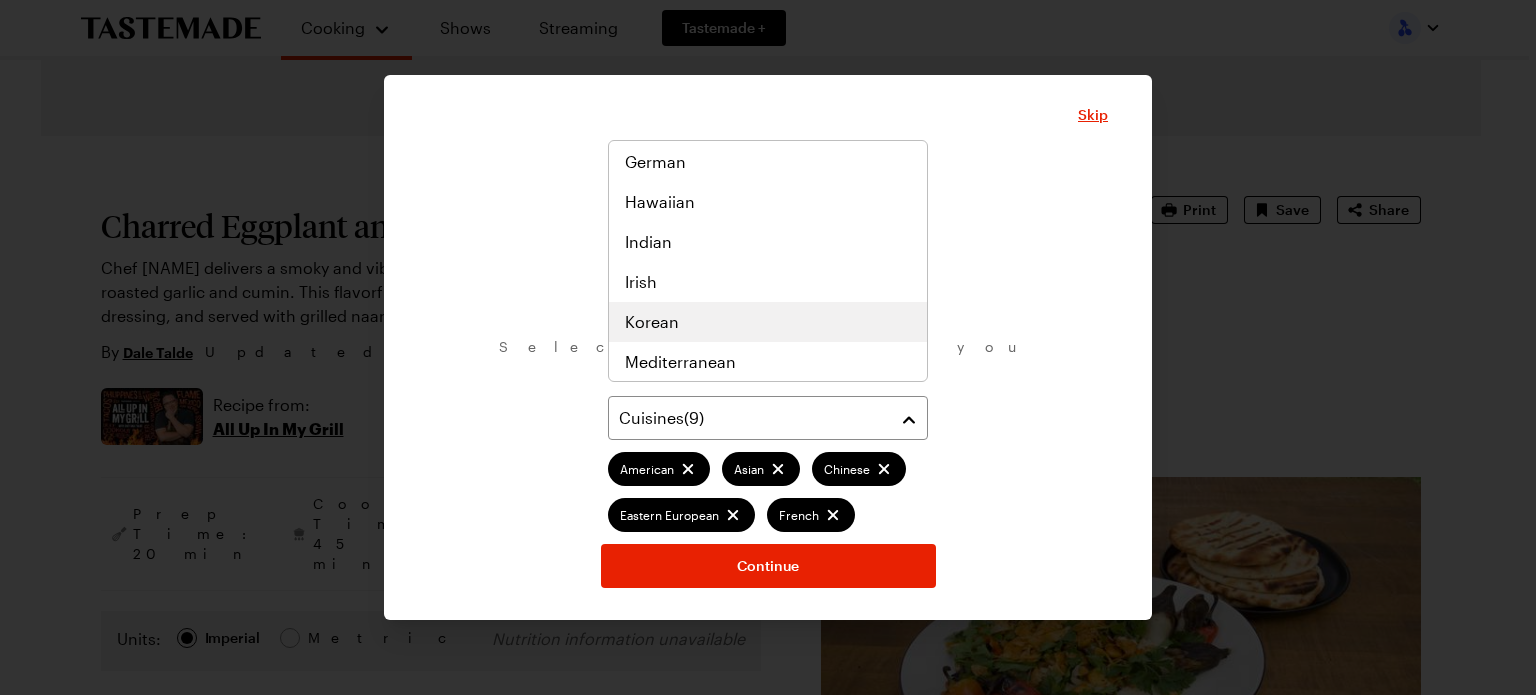 click on "Korean" at bounding box center (768, 322) 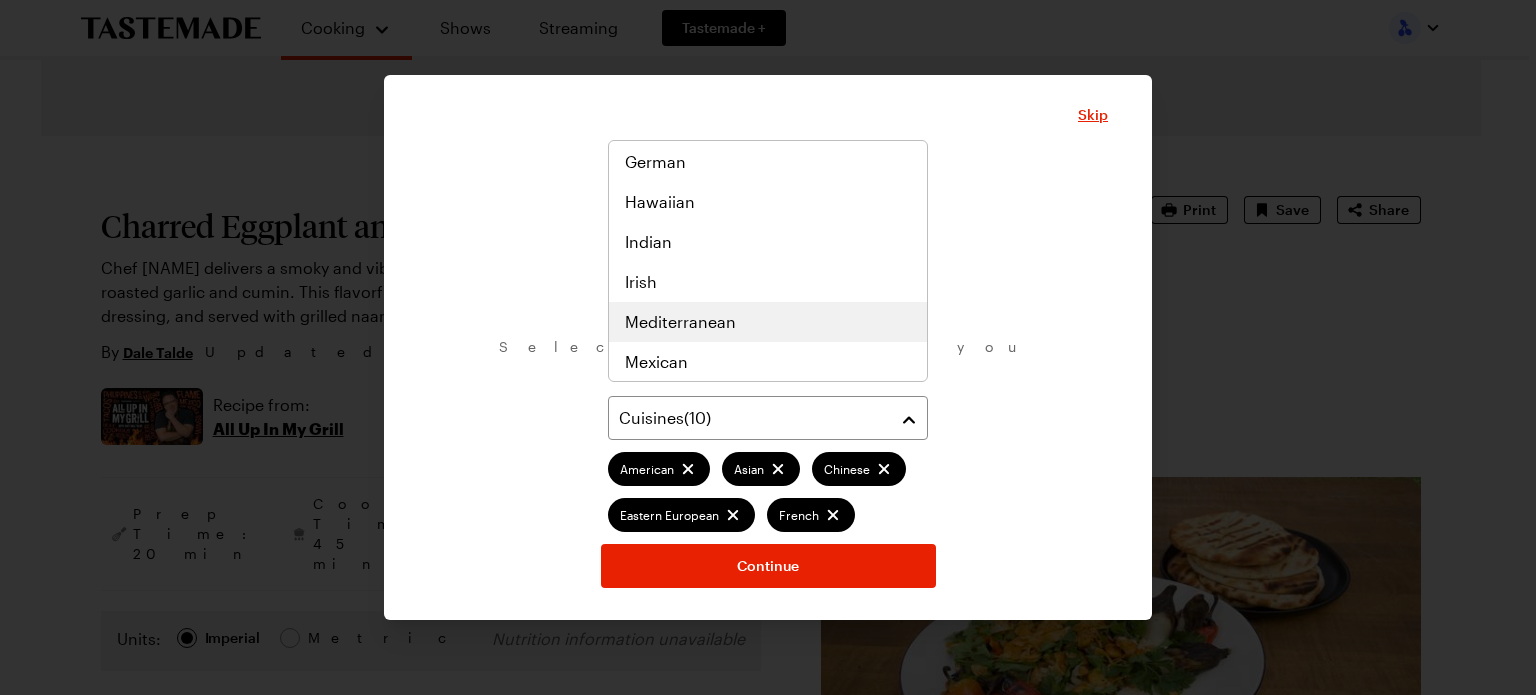 click on "Mediterranean" at bounding box center [768, 322] 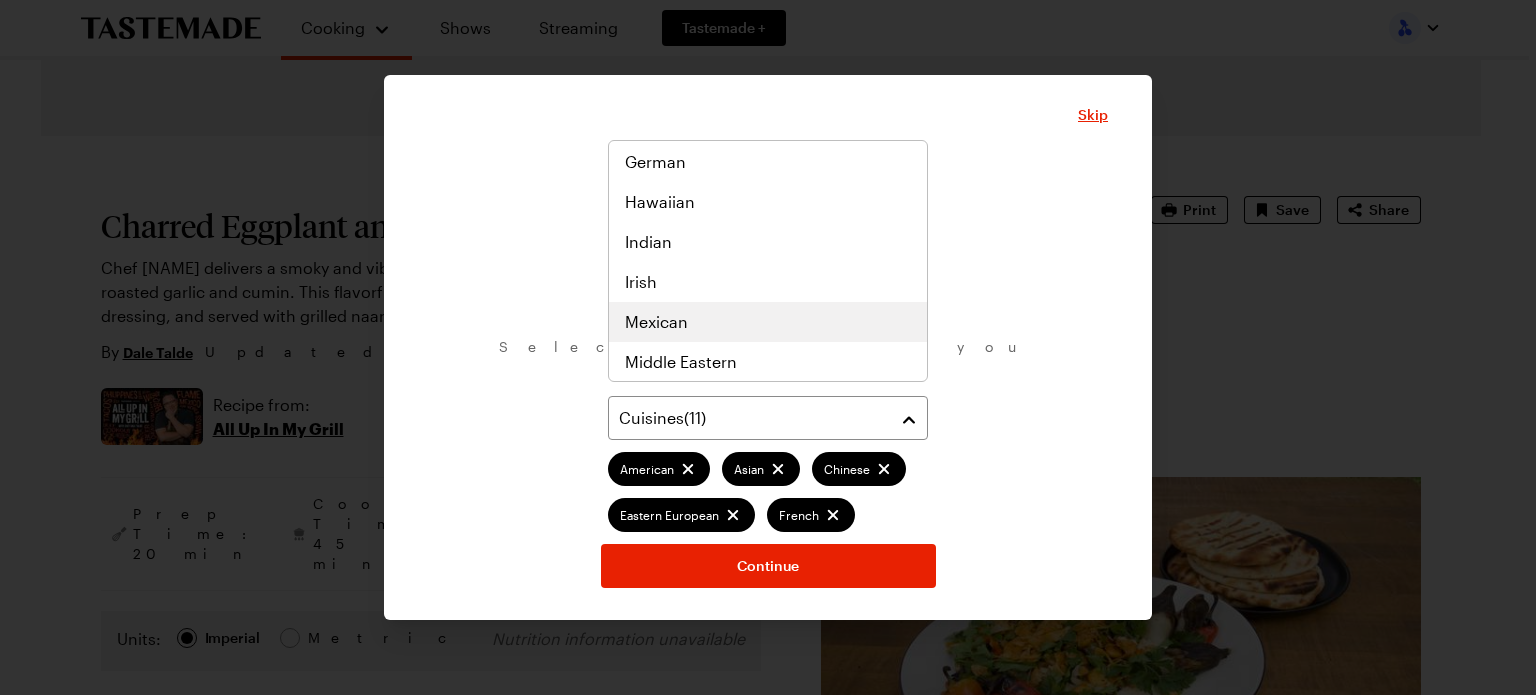 click on "Mexican" at bounding box center [768, 322] 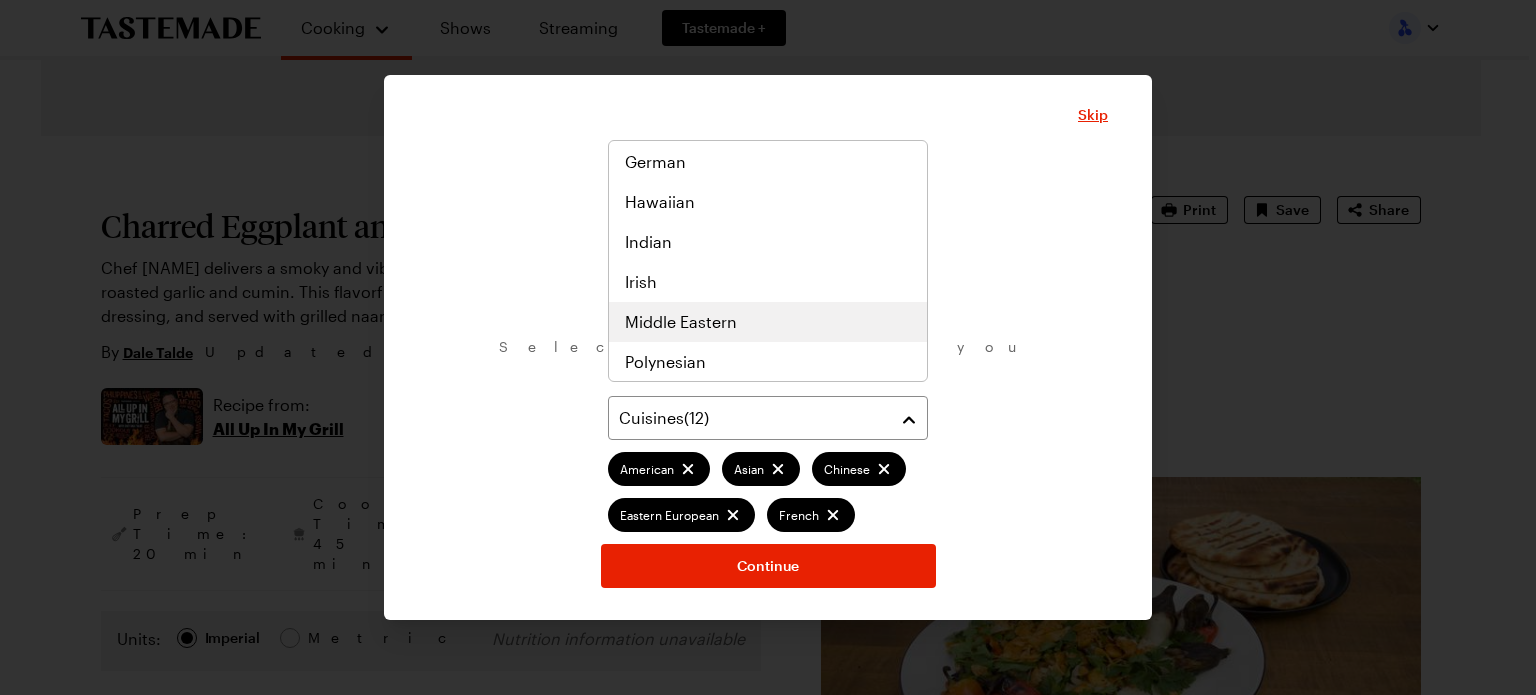 click on "Middle Eastern" at bounding box center [768, 322] 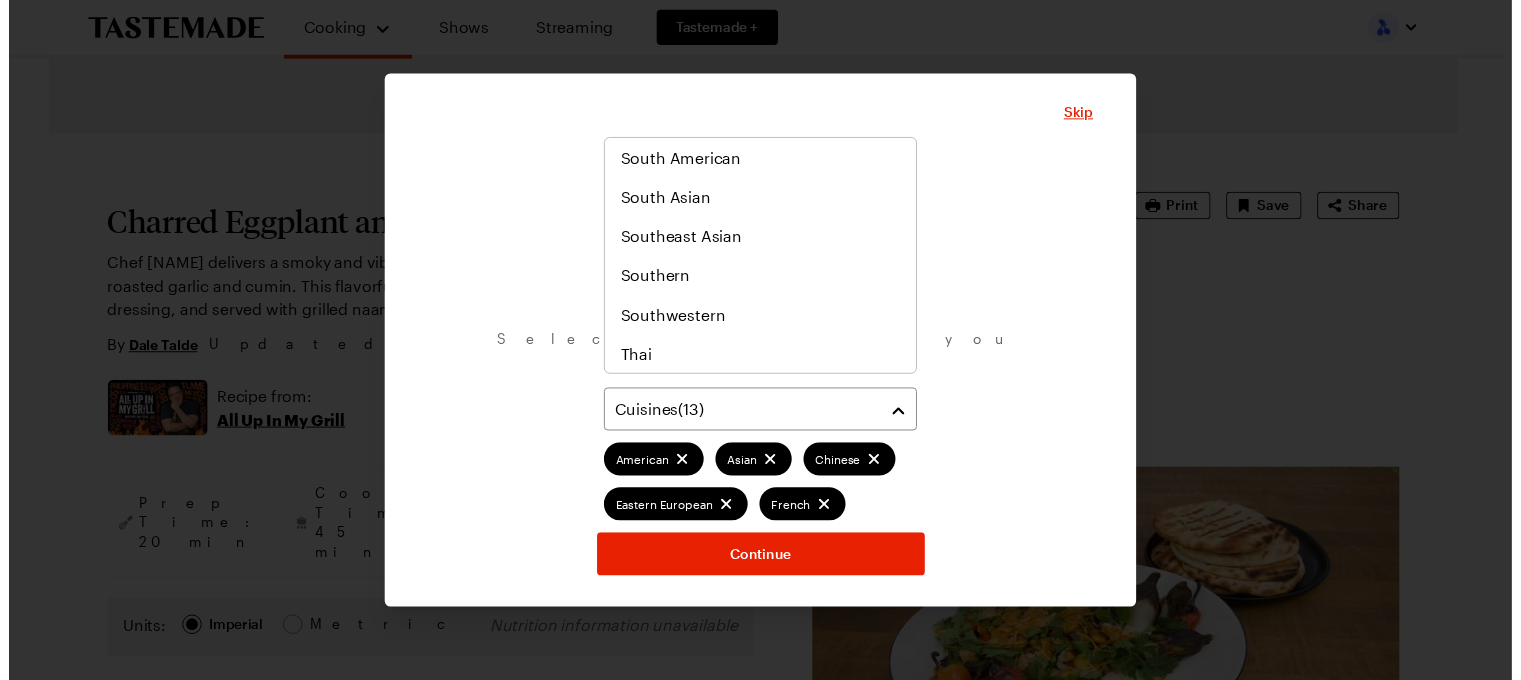 scroll, scrollTop: 1040, scrollLeft: 0, axis: vertical 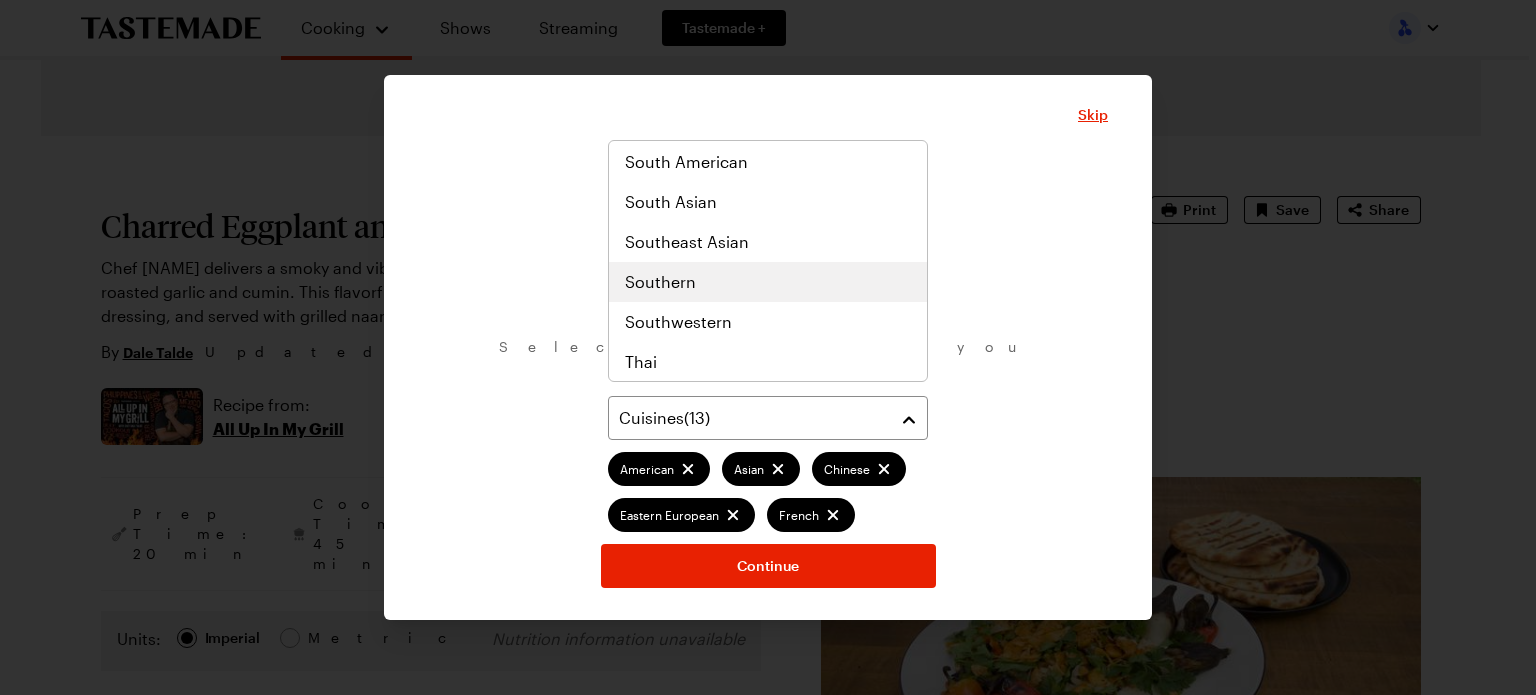 click on "Southern" at bounding box center (768, 282) 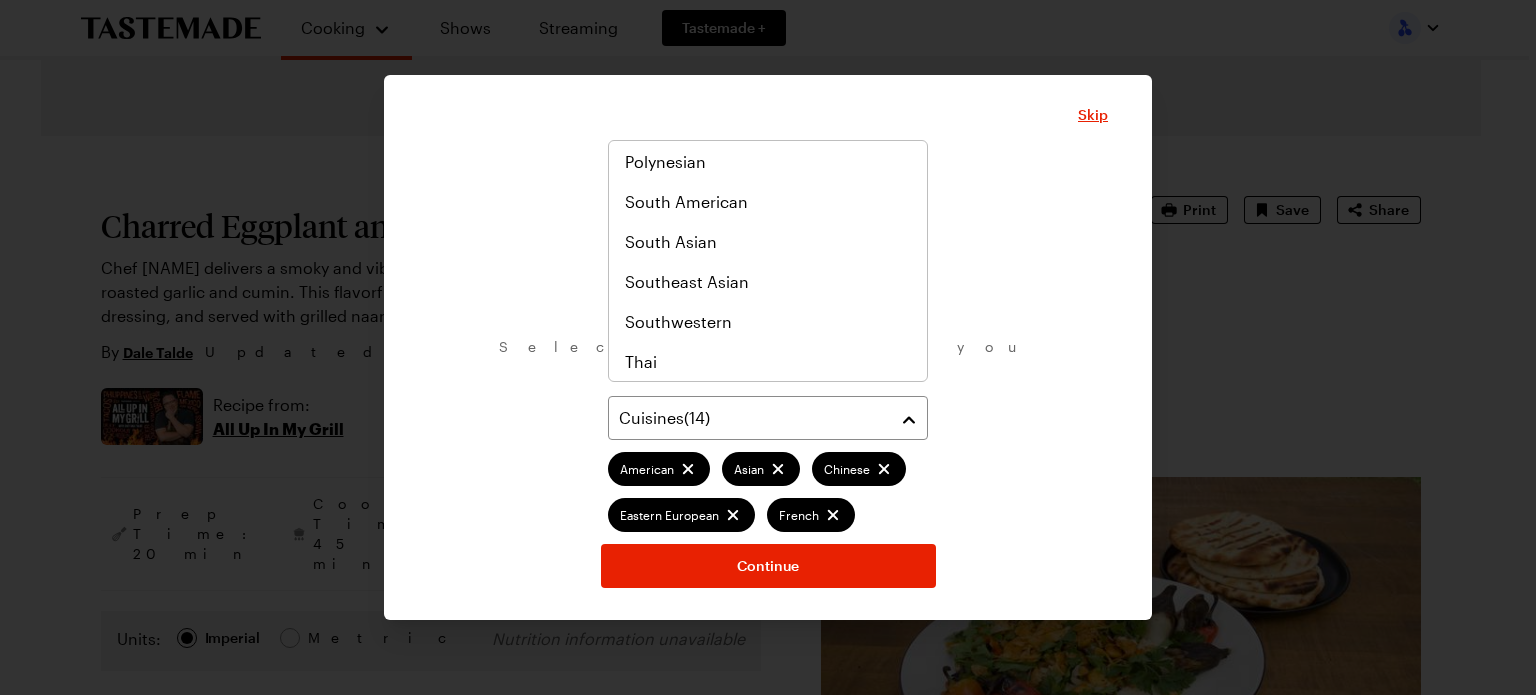 click on "What are your favorite cuisines? Select as many as you like. Cuisines ( 14 ) American Asian Chinese Eastern European French Greek Italian Japanese Jewish Korean Mediterranean Mexican Middle Eastern Southern Continue" at bounding box center [768, 374] 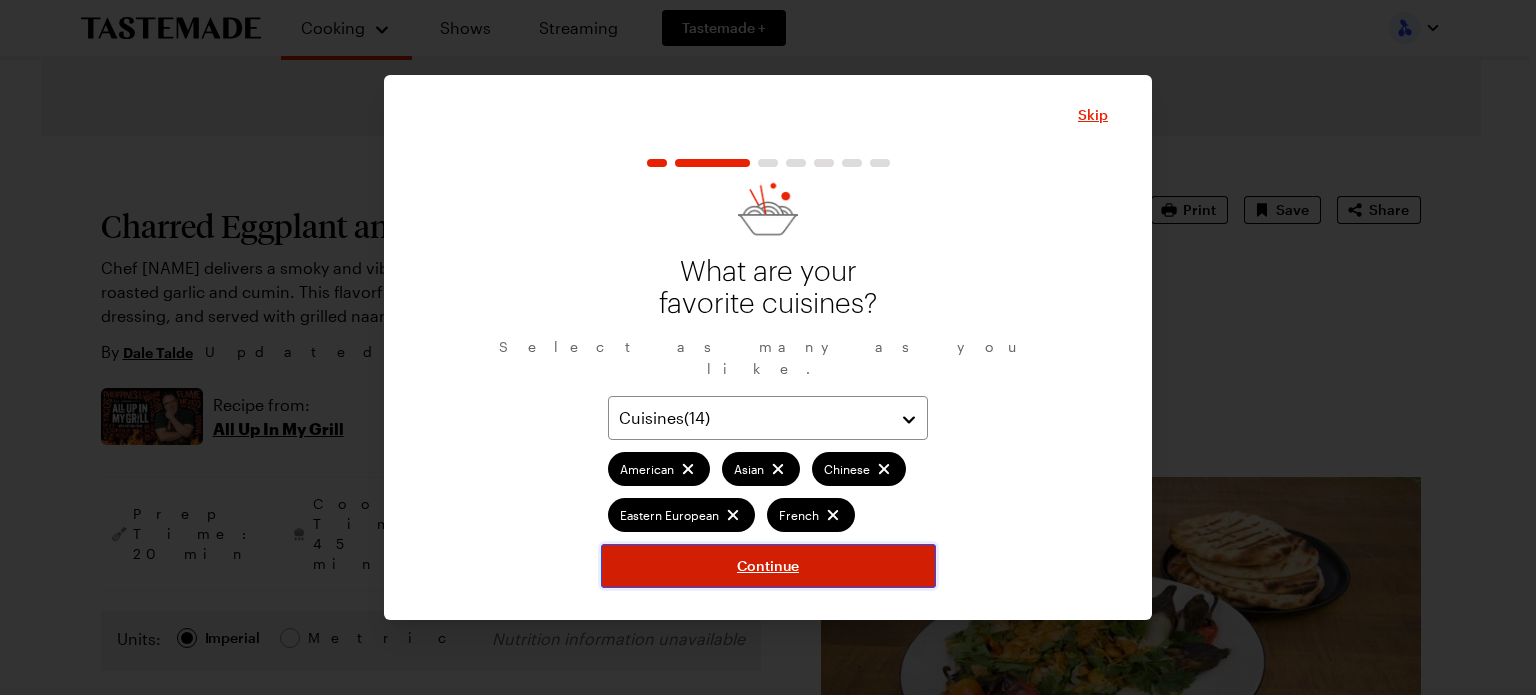 click on "Continue" at bounding box center (768, 566) 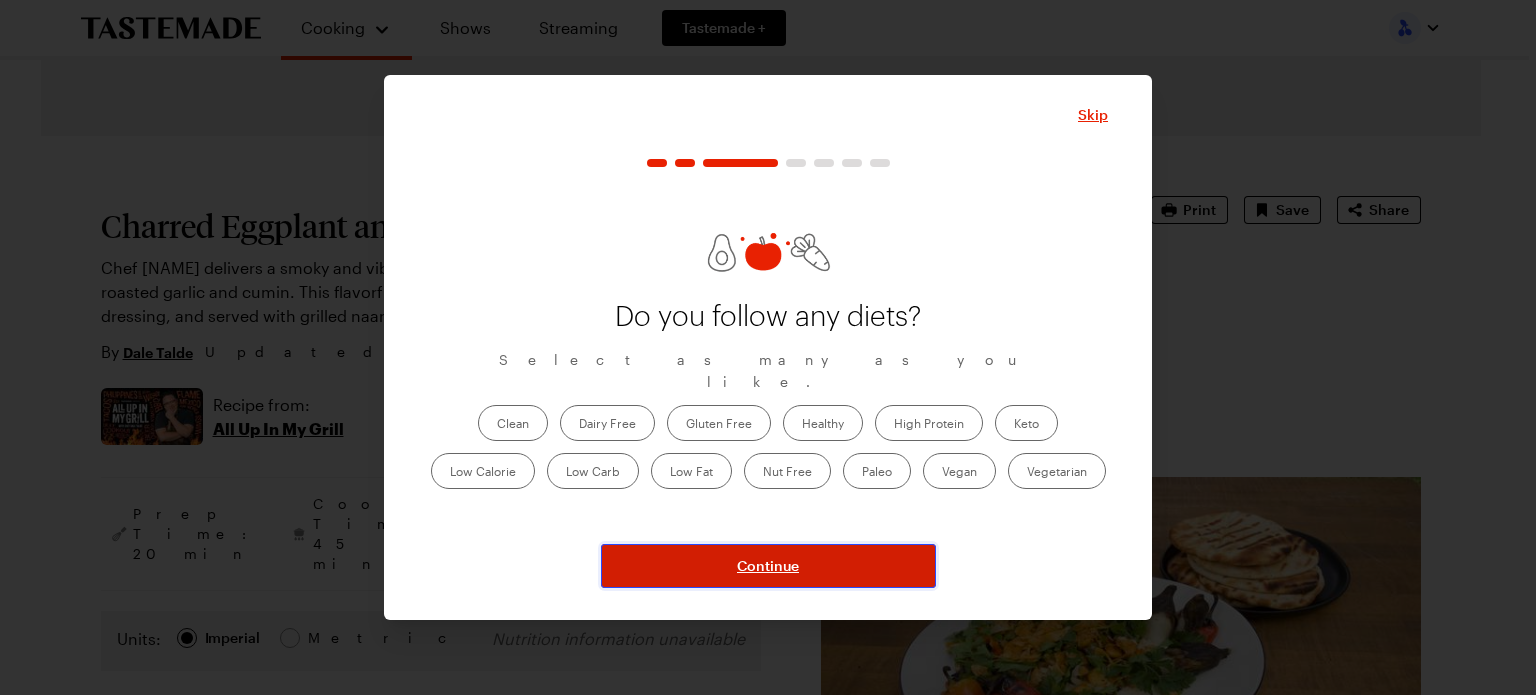 click on "Continue" at bounding box center (768, 566) 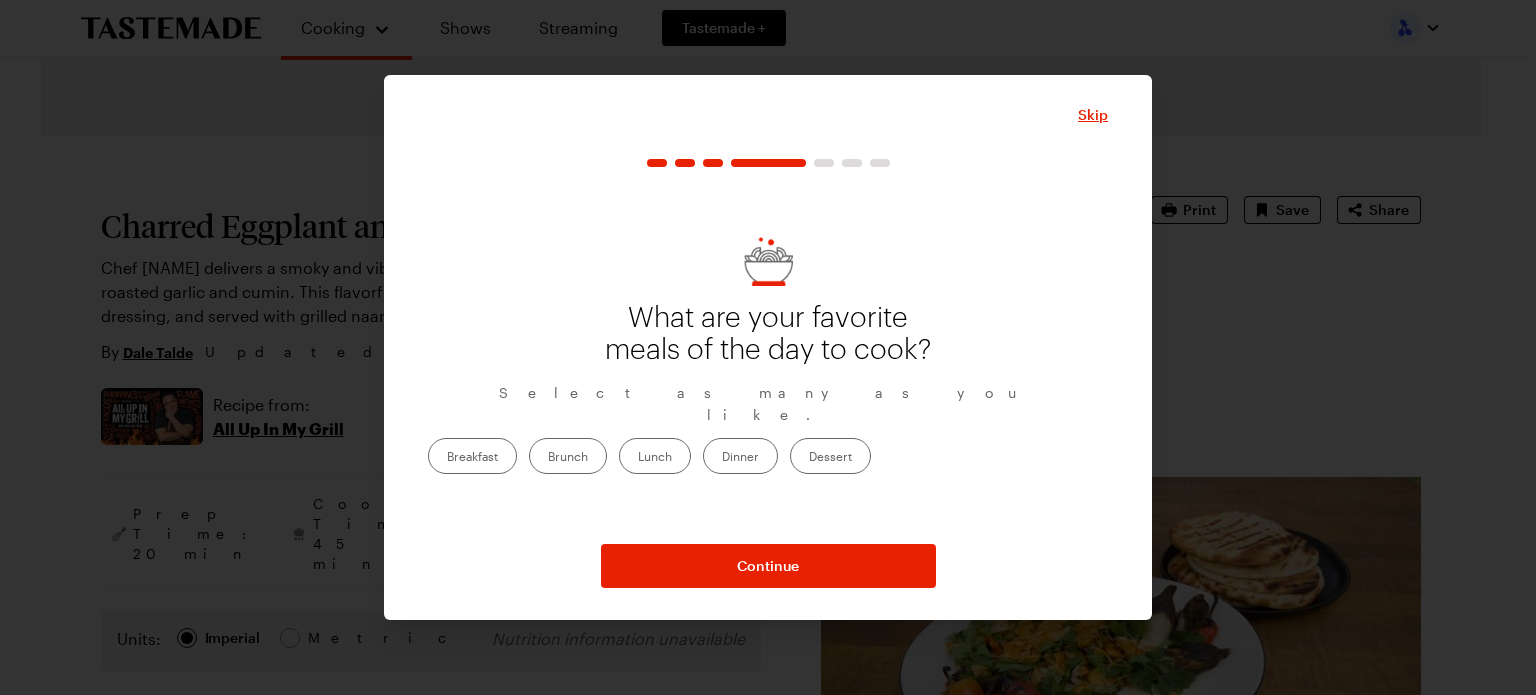 click on "Dinner" at bounding box center (740, 456) 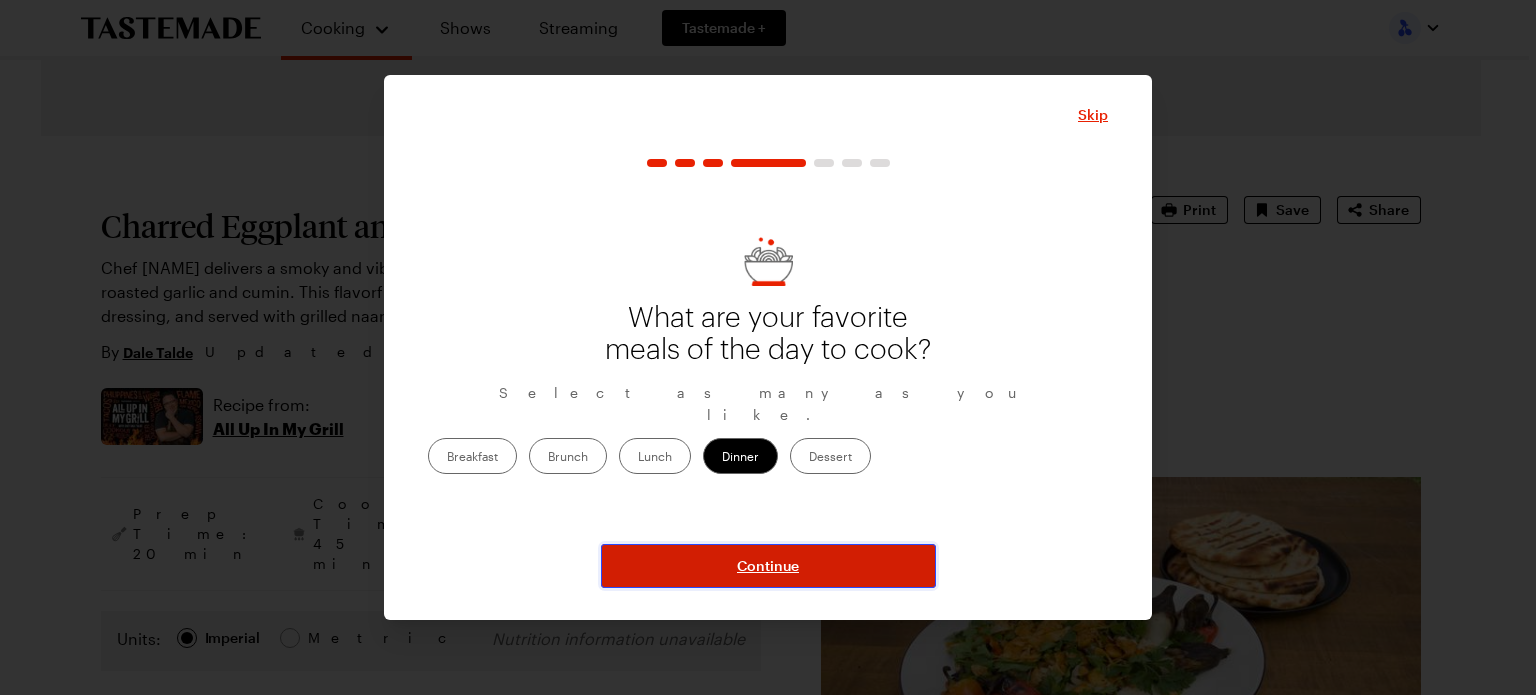 click on "Continue" at bounding box center [768, 566] 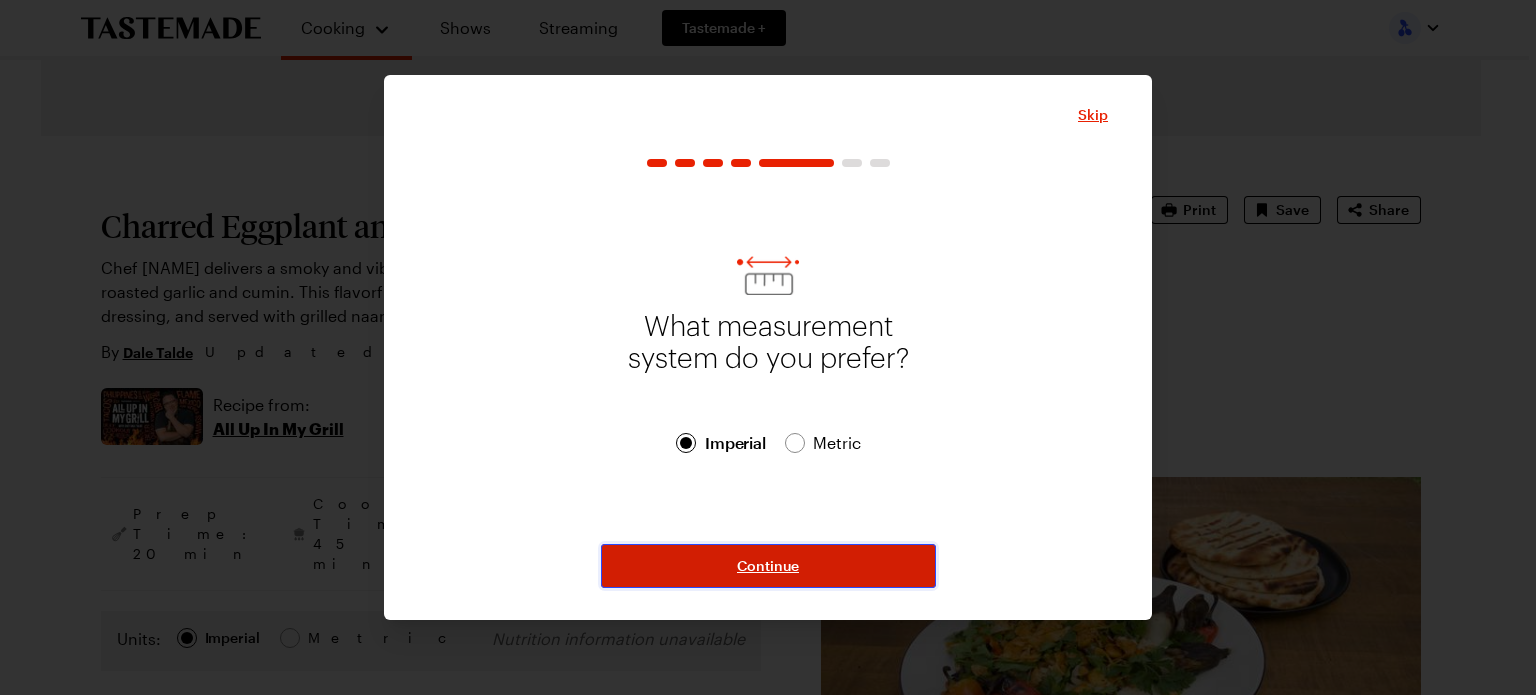 click on "Continue" at bounding box center [768, 566] 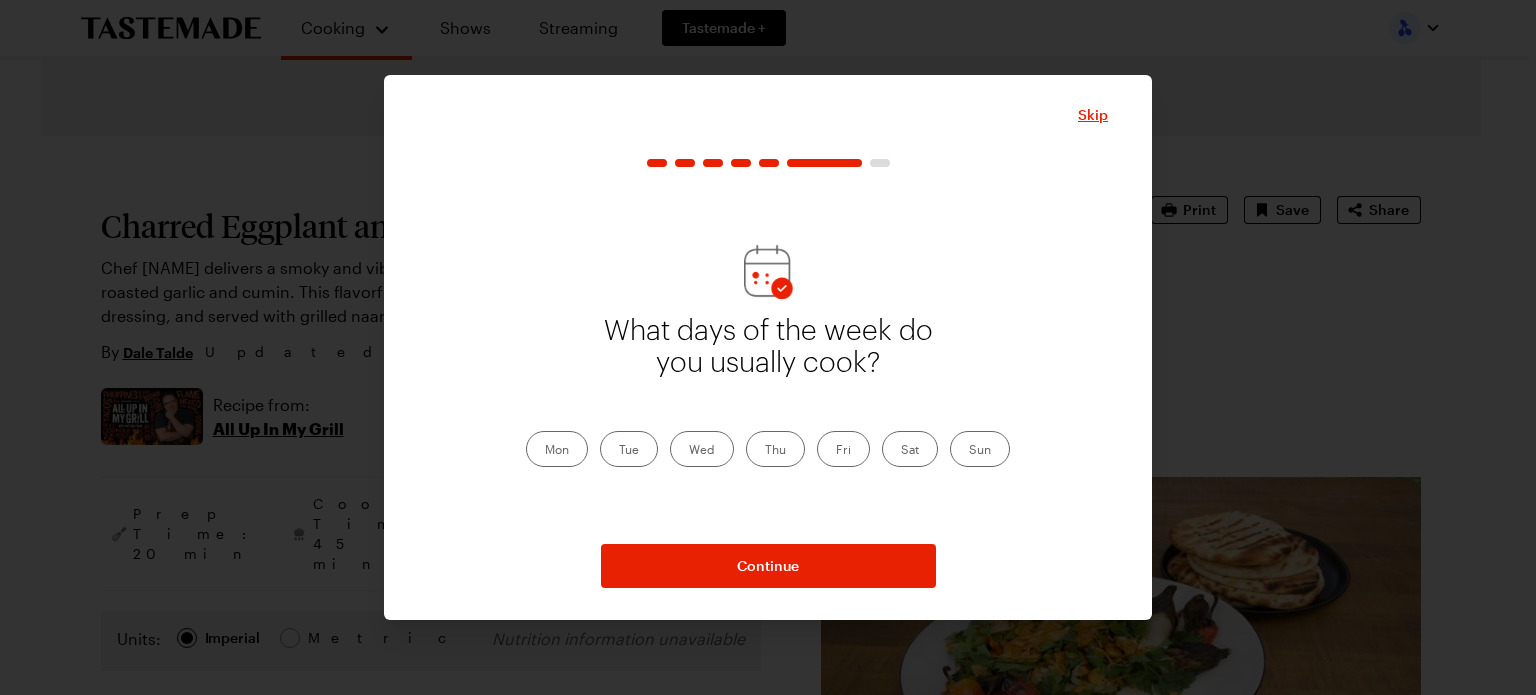 click on "Mon" at bounding box center [557, 449] 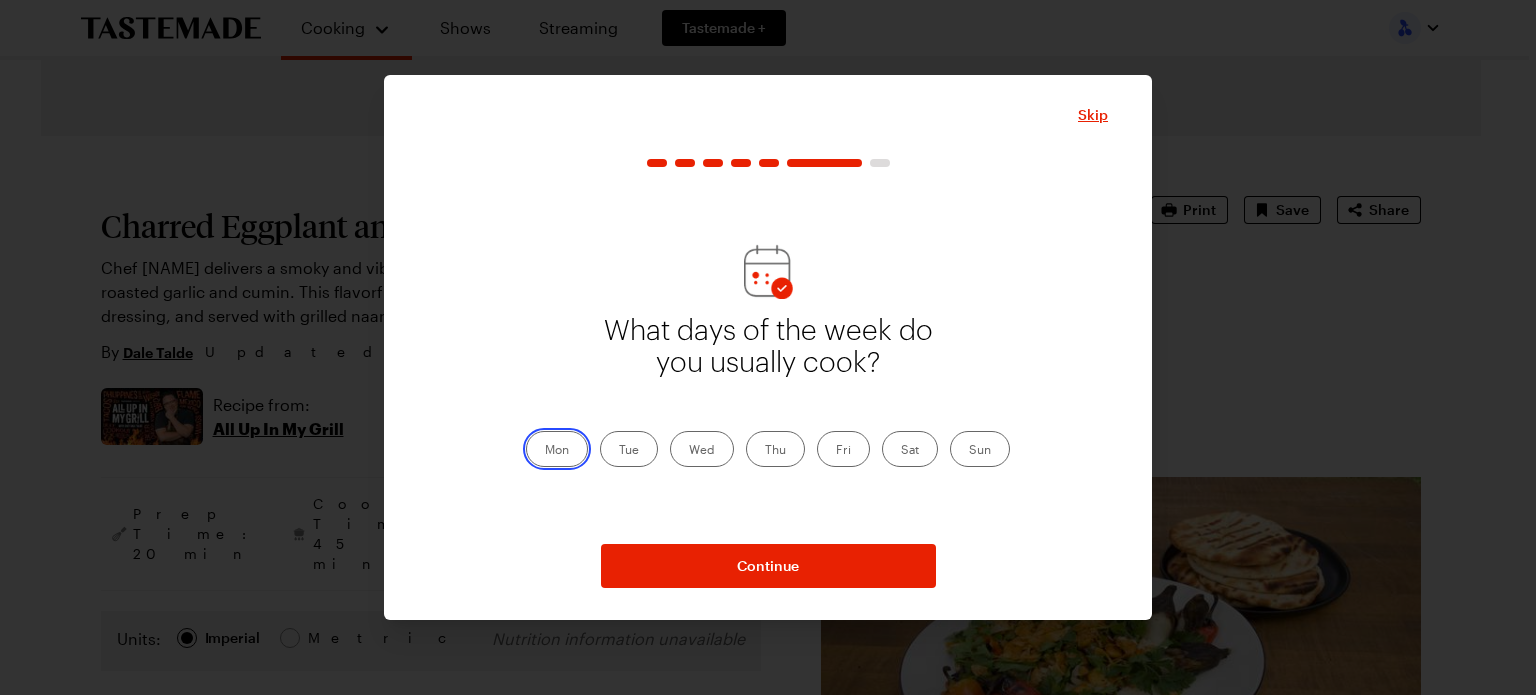 click on "Mon" at bounding box center [545, 451] 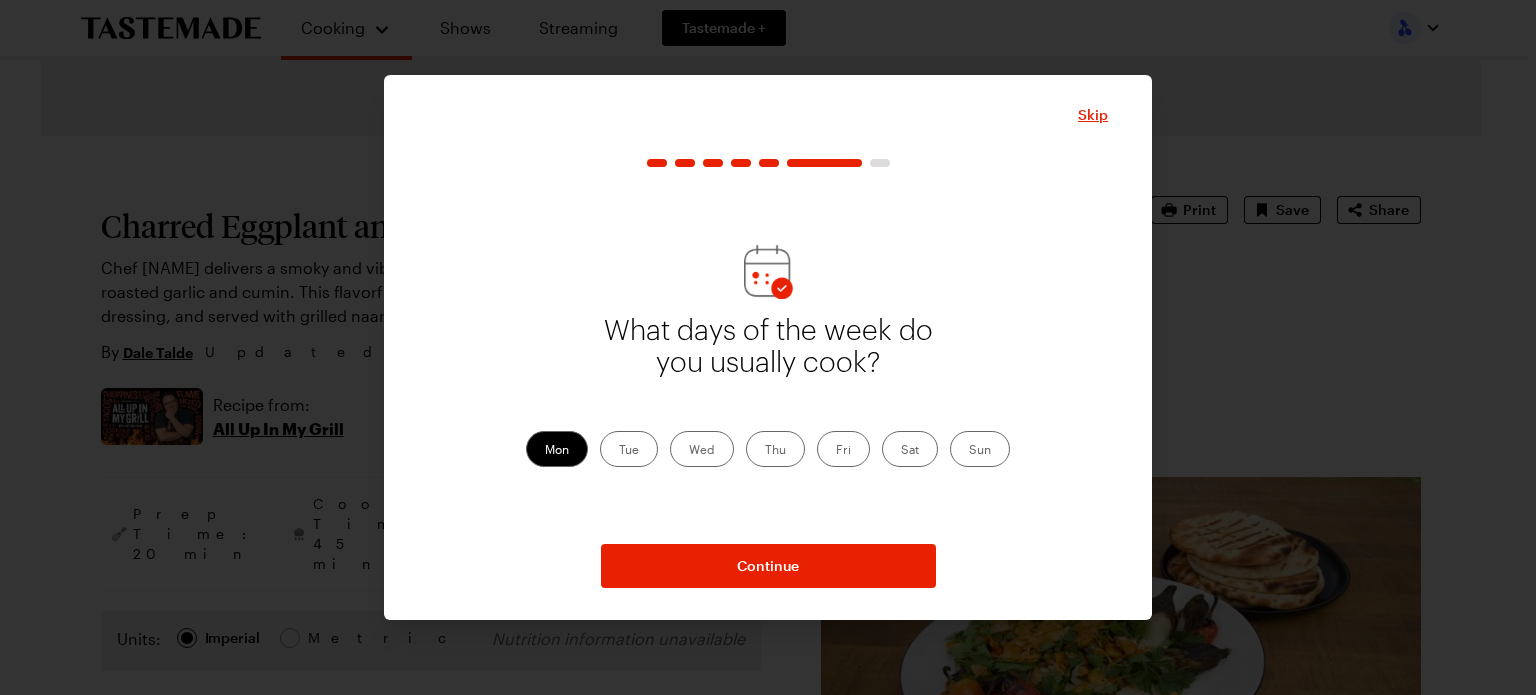 click on "Mon Tue Wed Thu Fri Sat Sun" at bounding box center (768, 449) 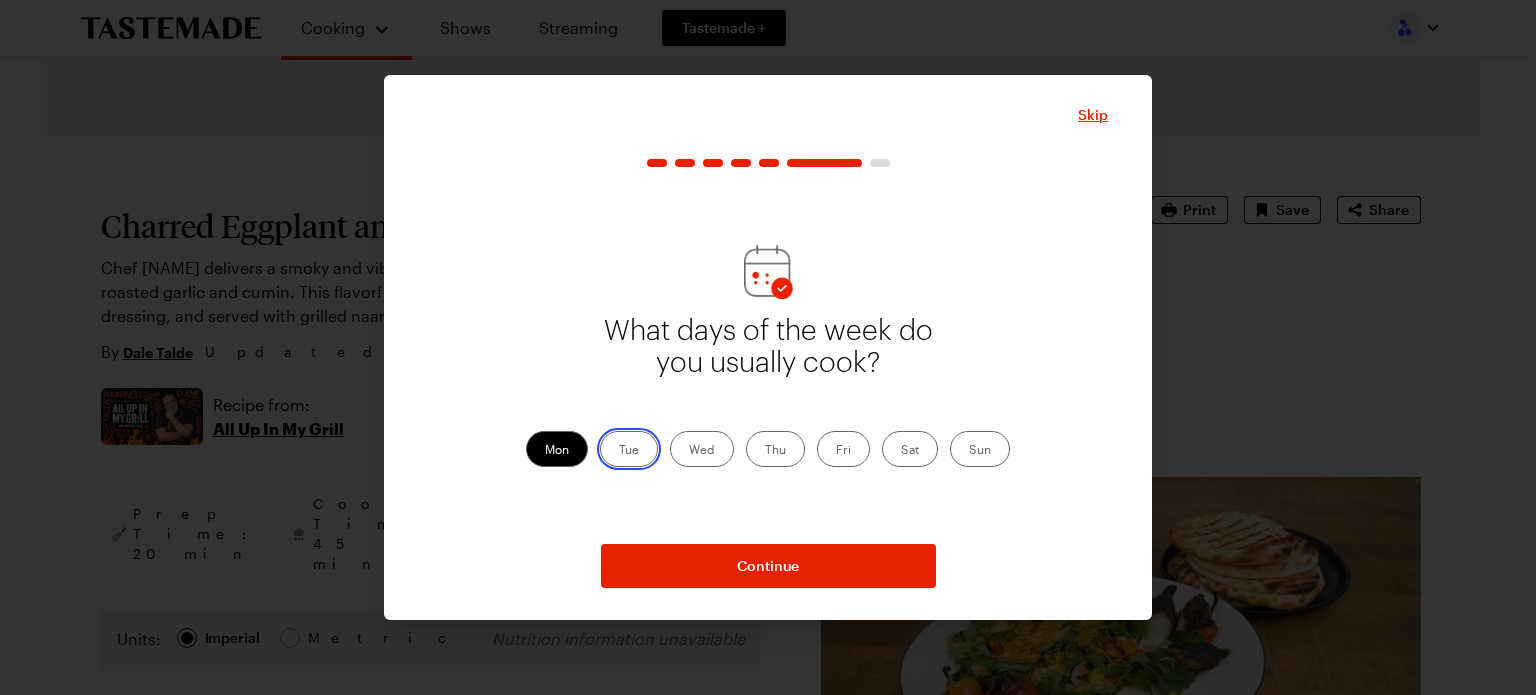 click on "Tue" at bounding box center (619, 451) 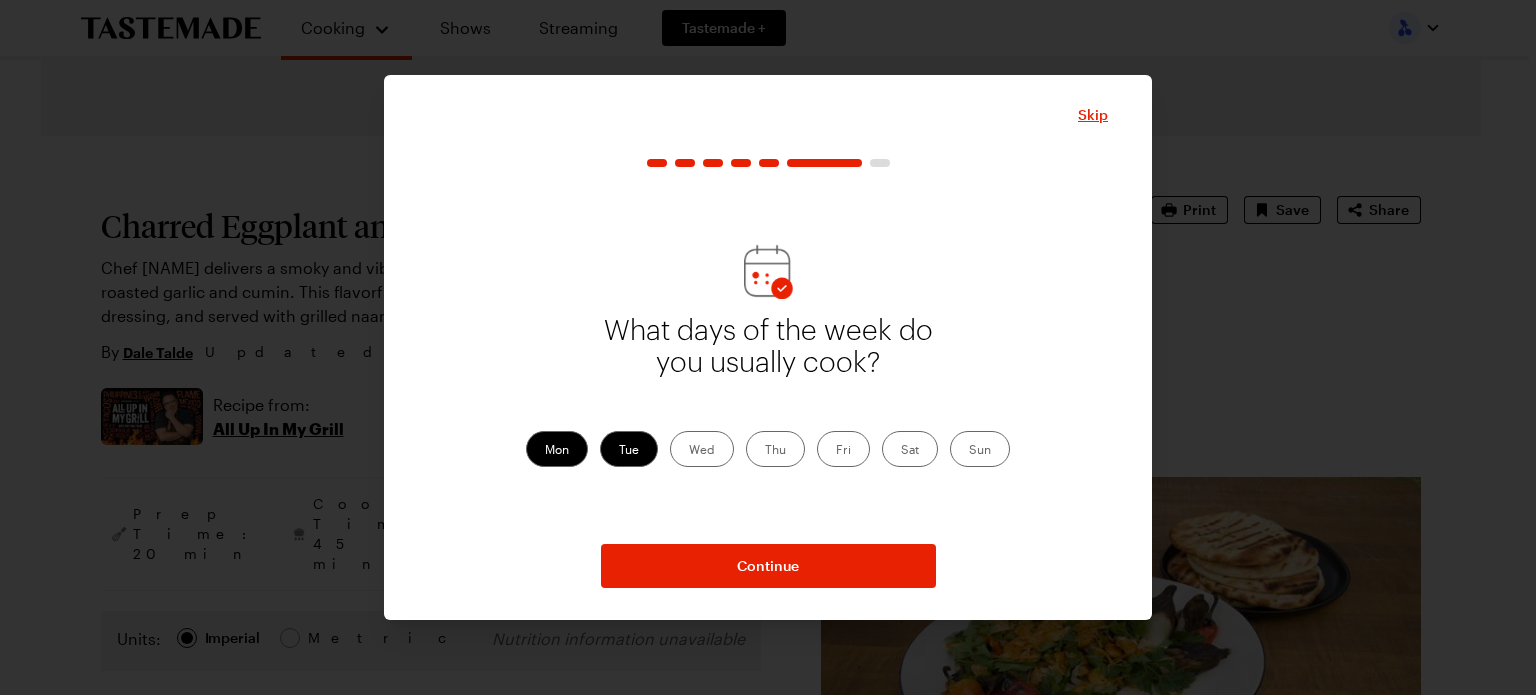 click on "Wed" at bounding box center (702, 449) 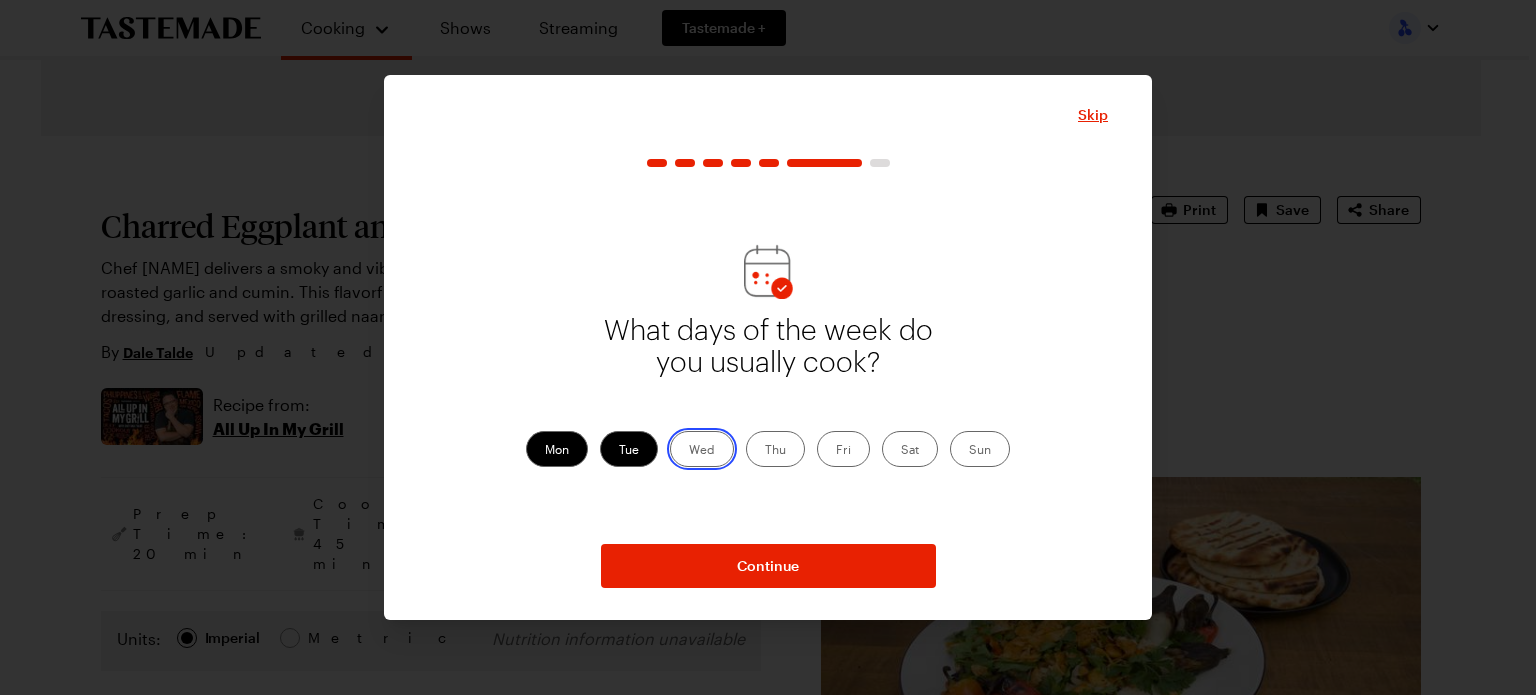 click on "Wed" at bounding box center (689, 451) 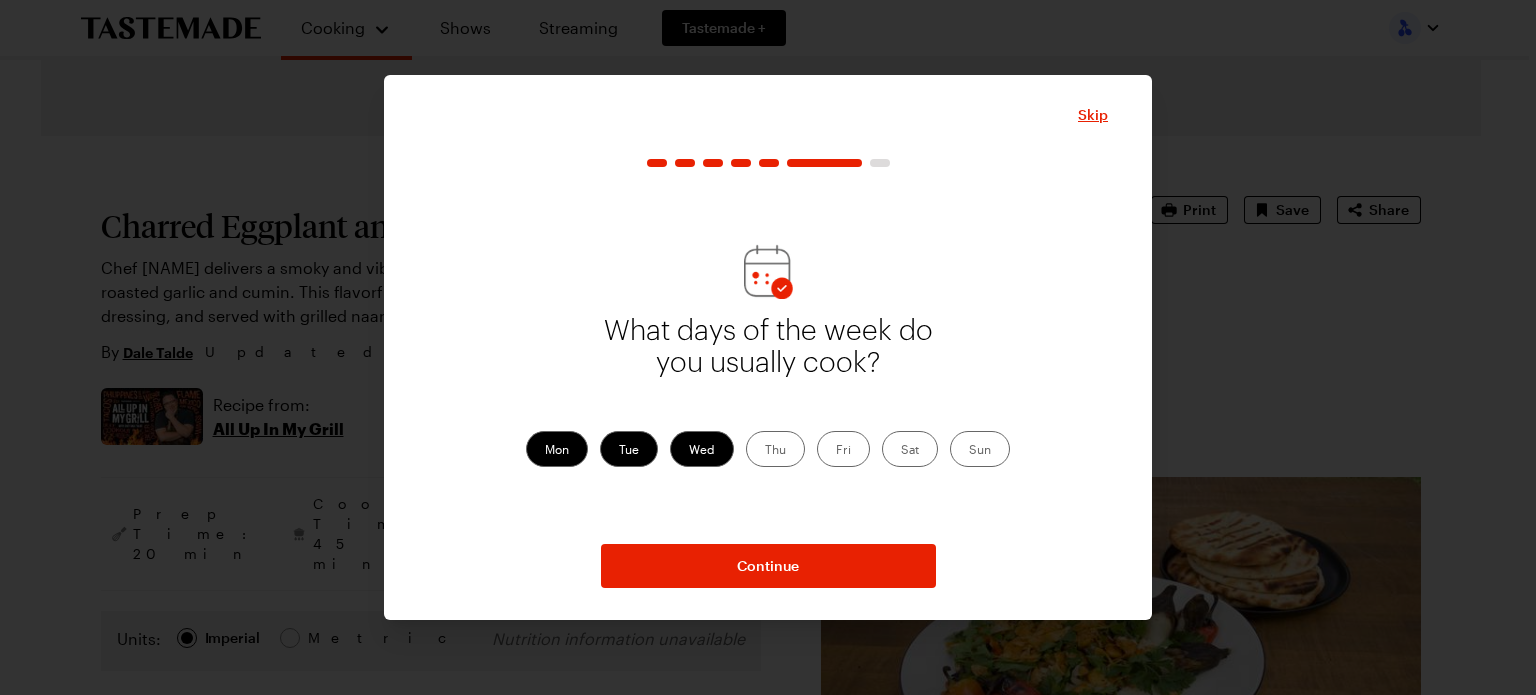 click on "Thu" at bounding box center (775, 449) 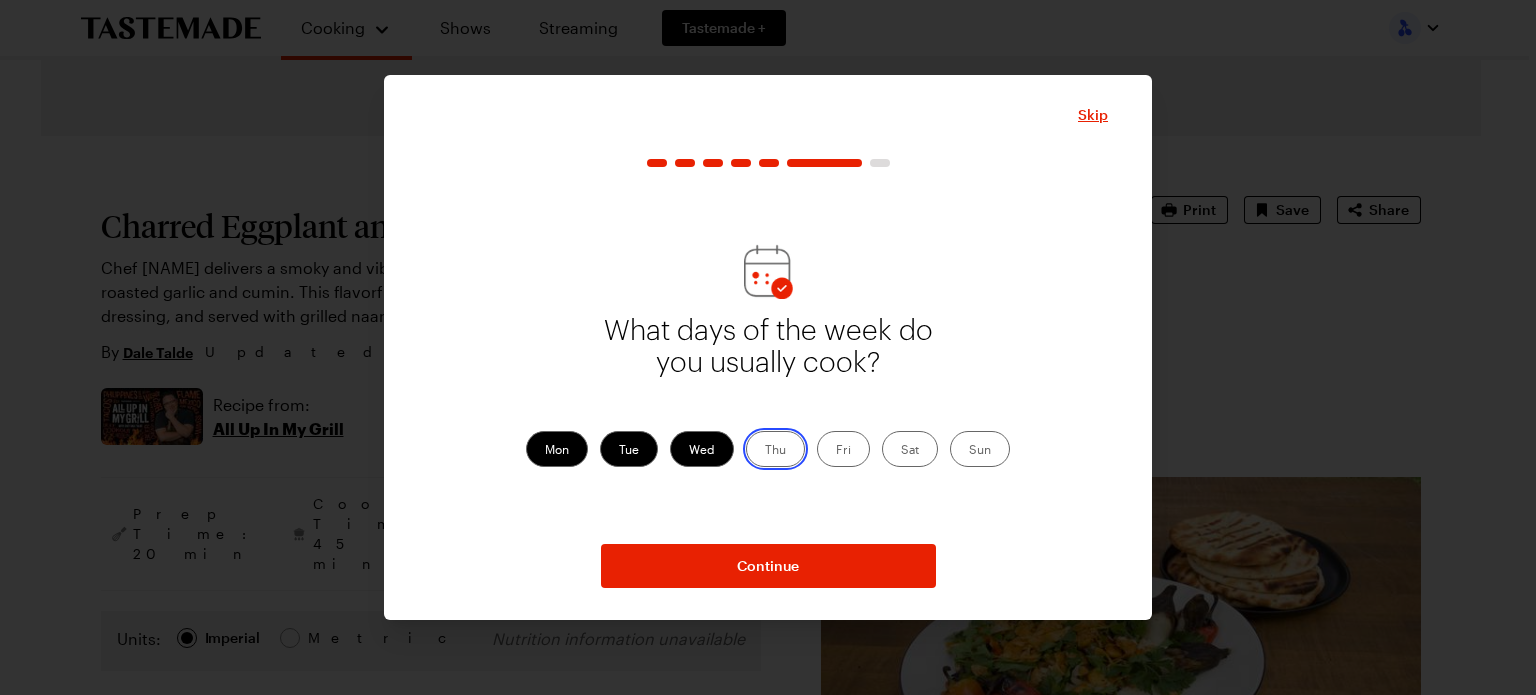 click on "Thu" at bounding box center (765, 451) 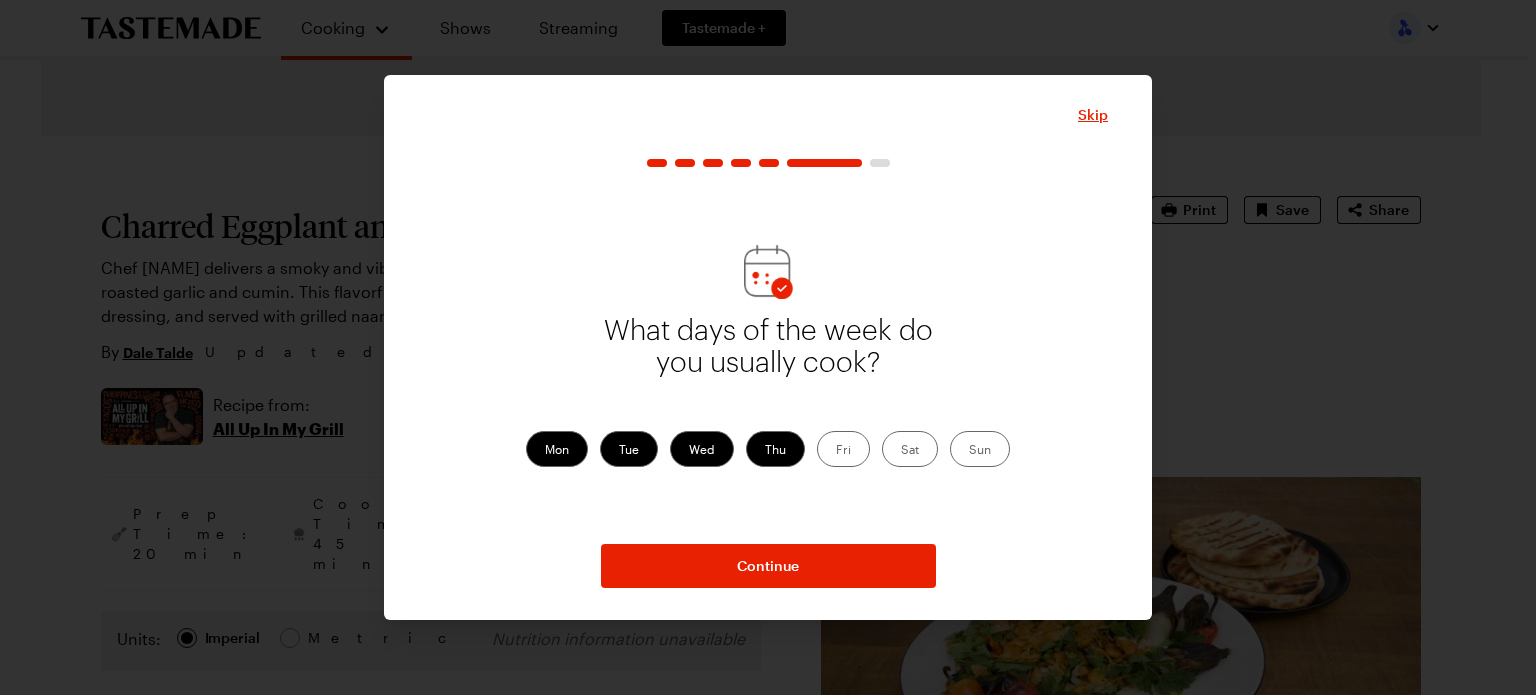 click on "Fri" at bounding box center (843, 449) 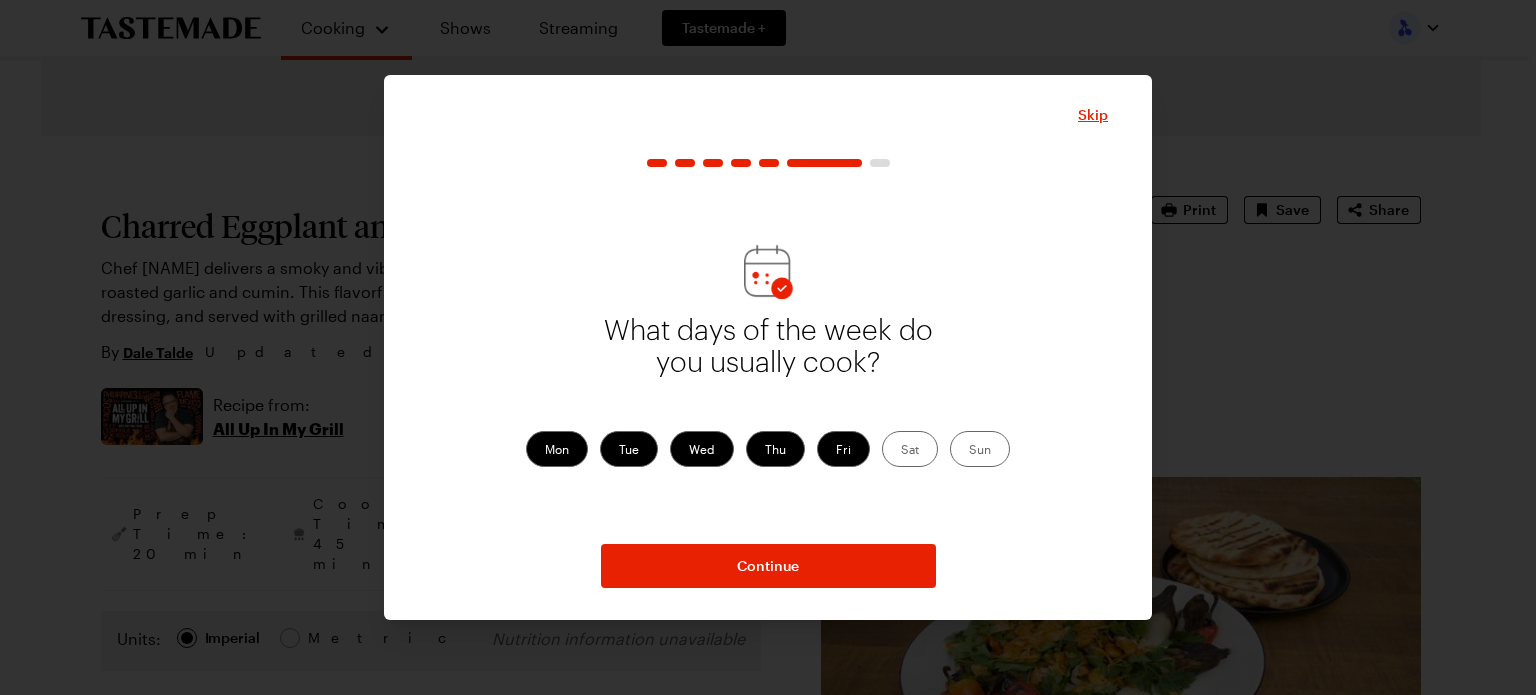 click on "Sat" at bounding box center [910, 449] 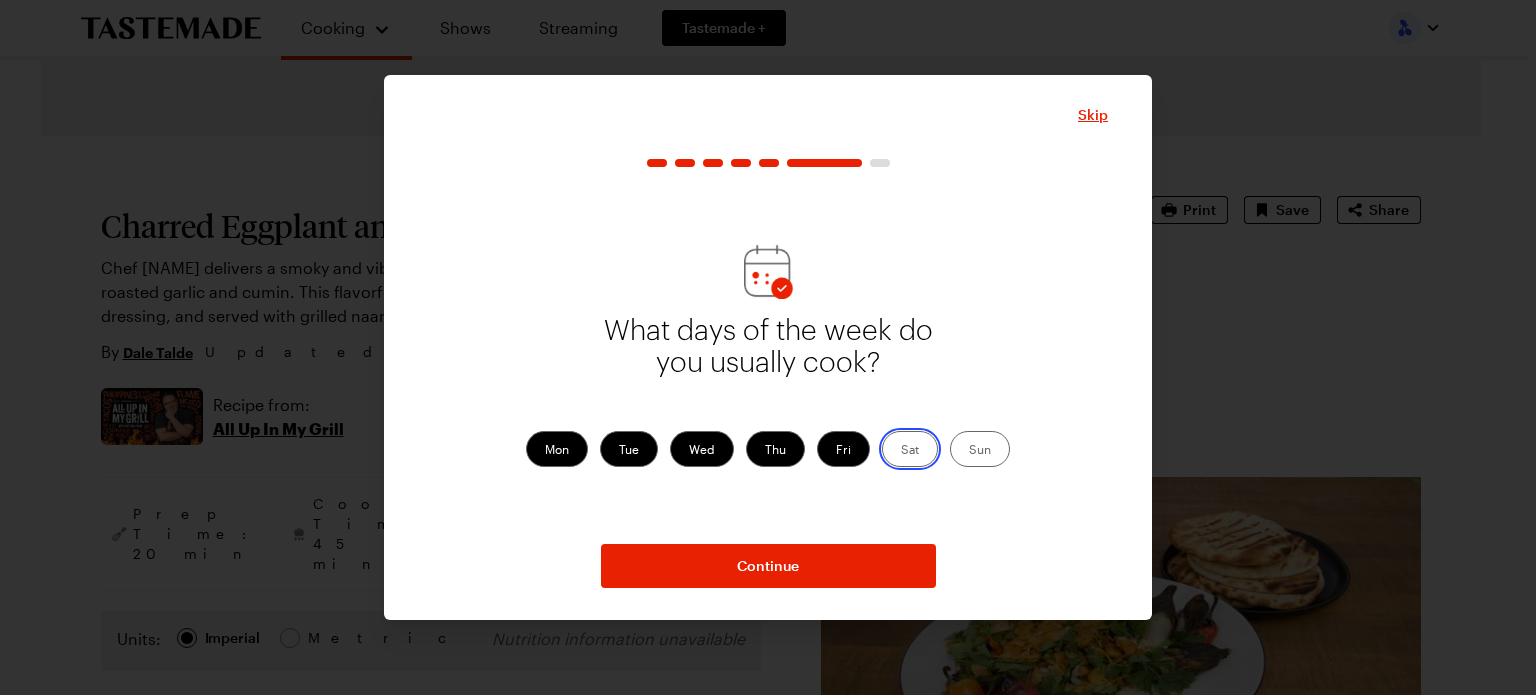 click on "Sat" at bounding box center [901, 451] 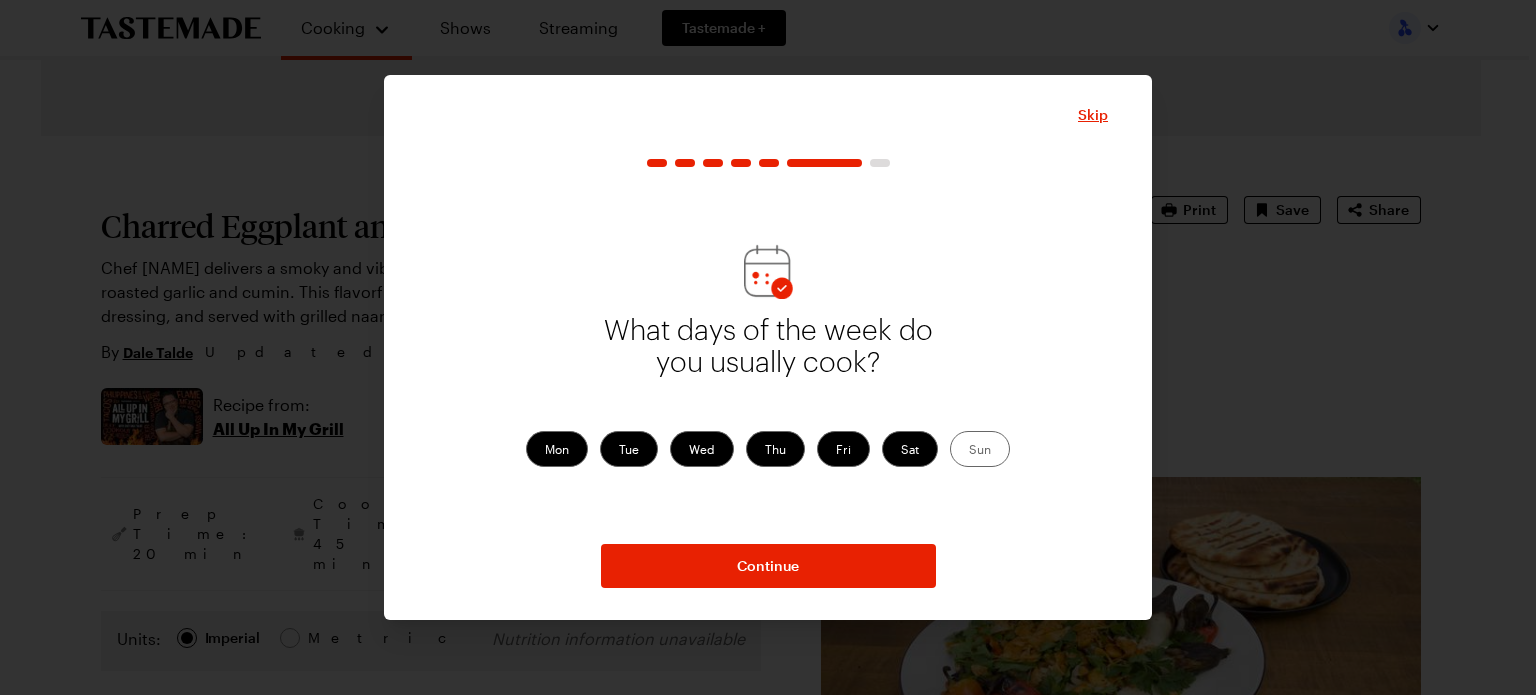 click on "Sun" at bounding box center [980, 449] 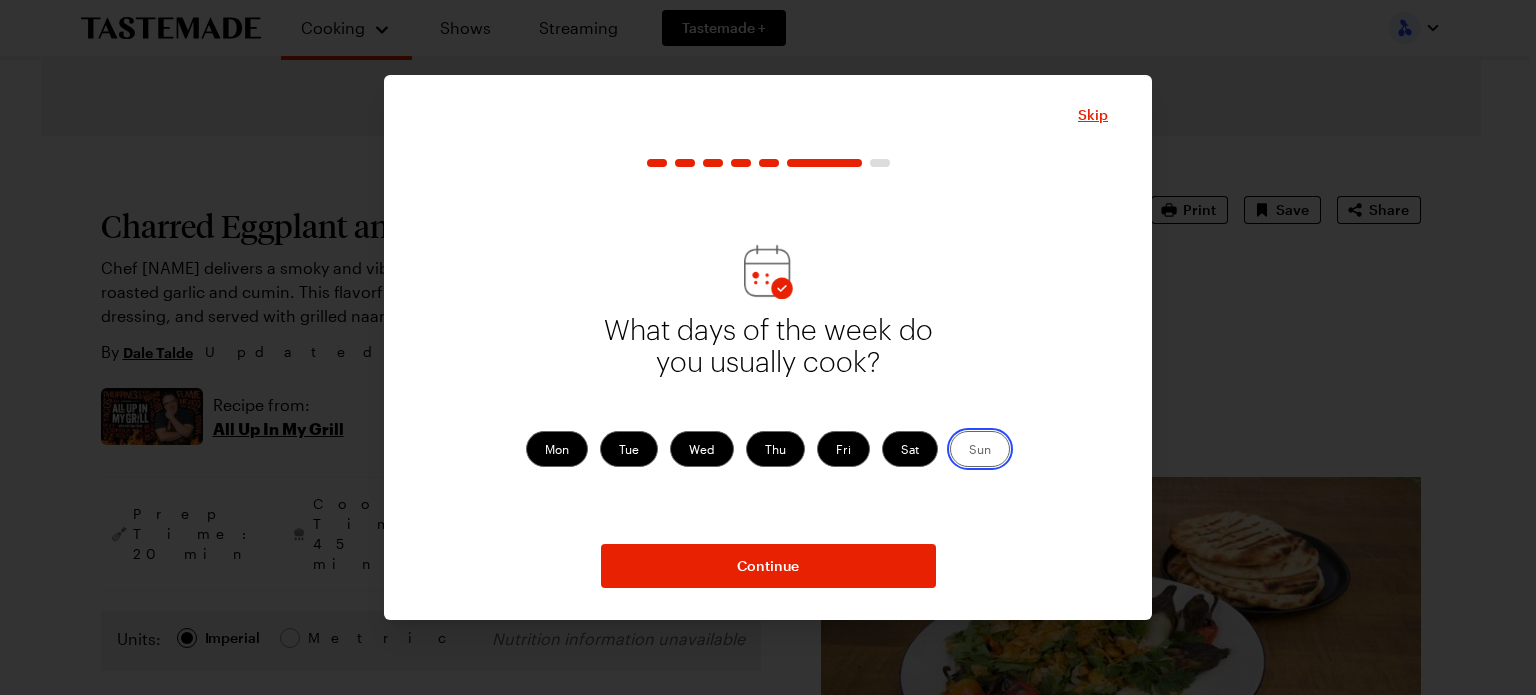 click on "Sun" at bounding box center [969, 451] 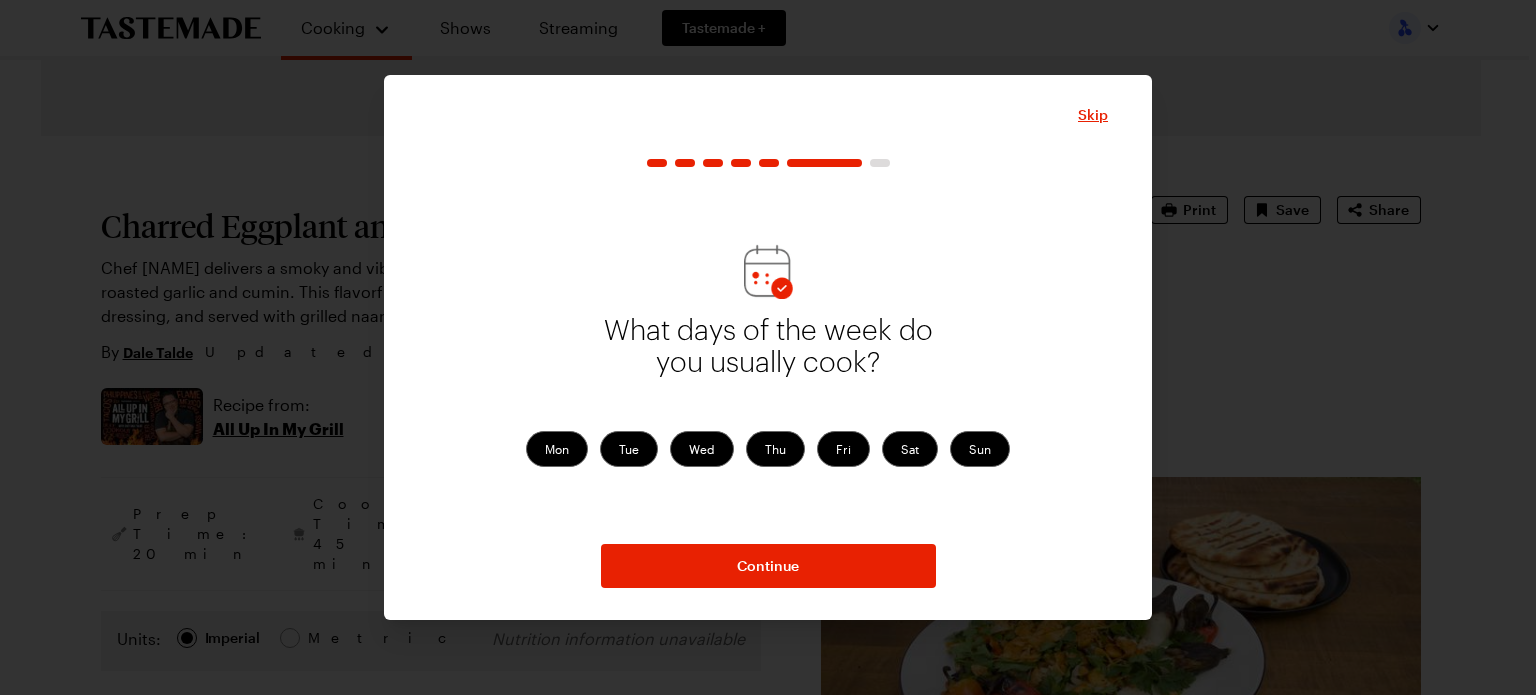 click on "What days of the week do you usually cook? Mon Tue Wed Thu Fri Sat Sun Continue" at bounding box center [768, 373] 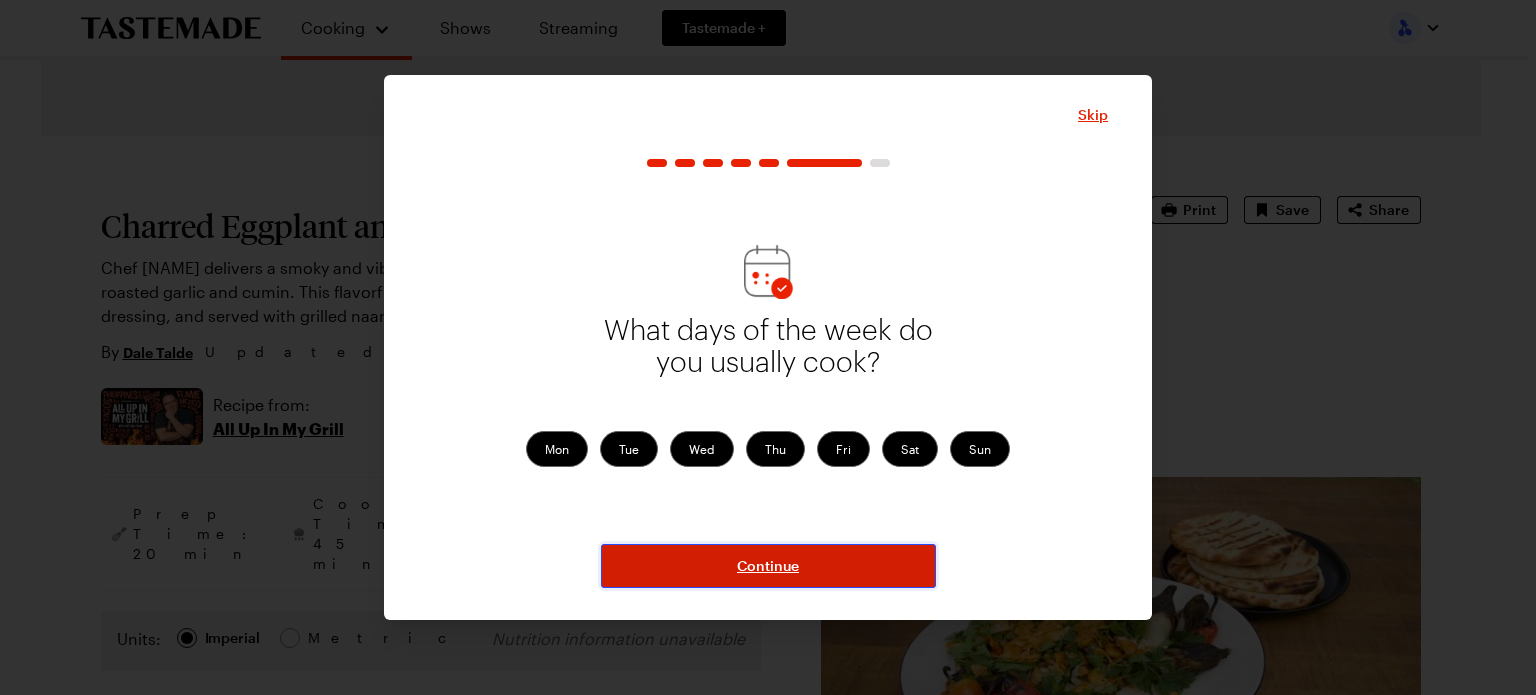 click on "Continue" at bounding box center (768, 566) 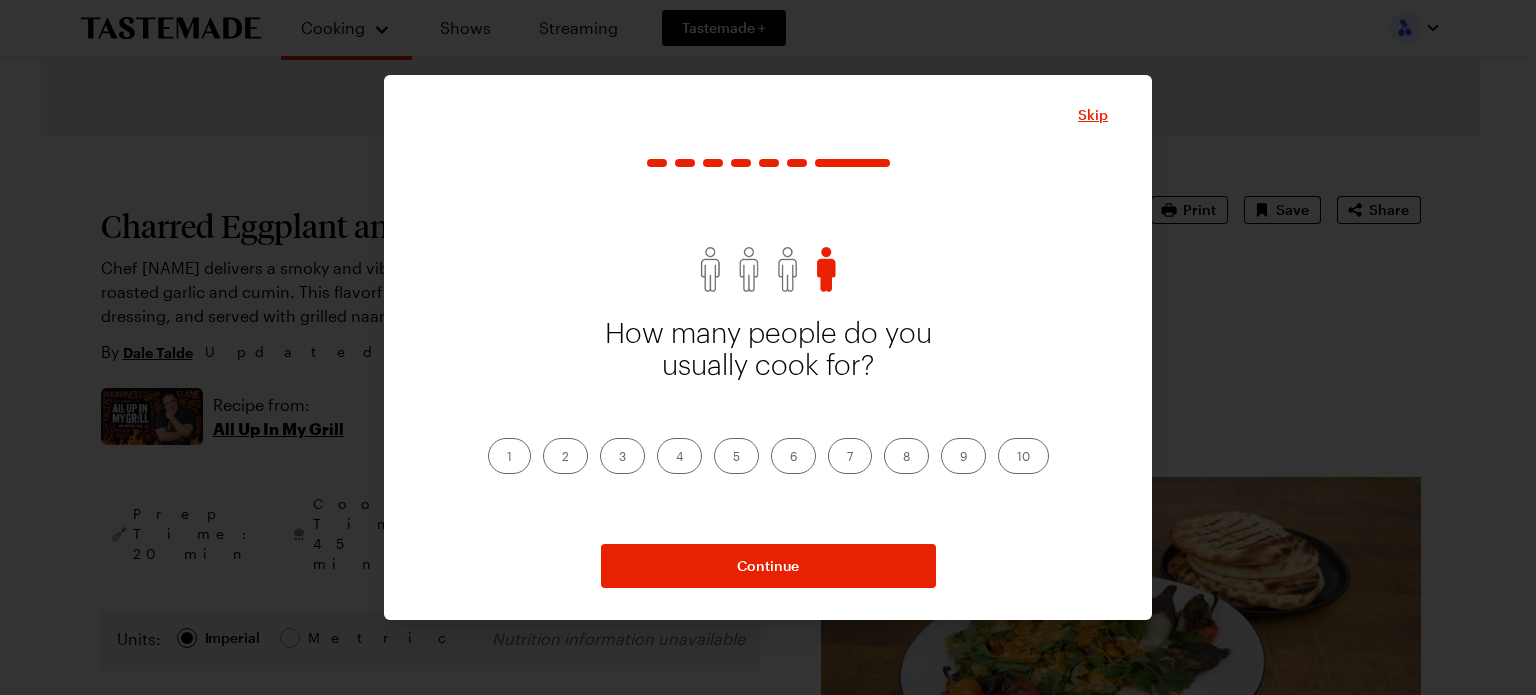 click on "4" at bounding box center (679, 456) 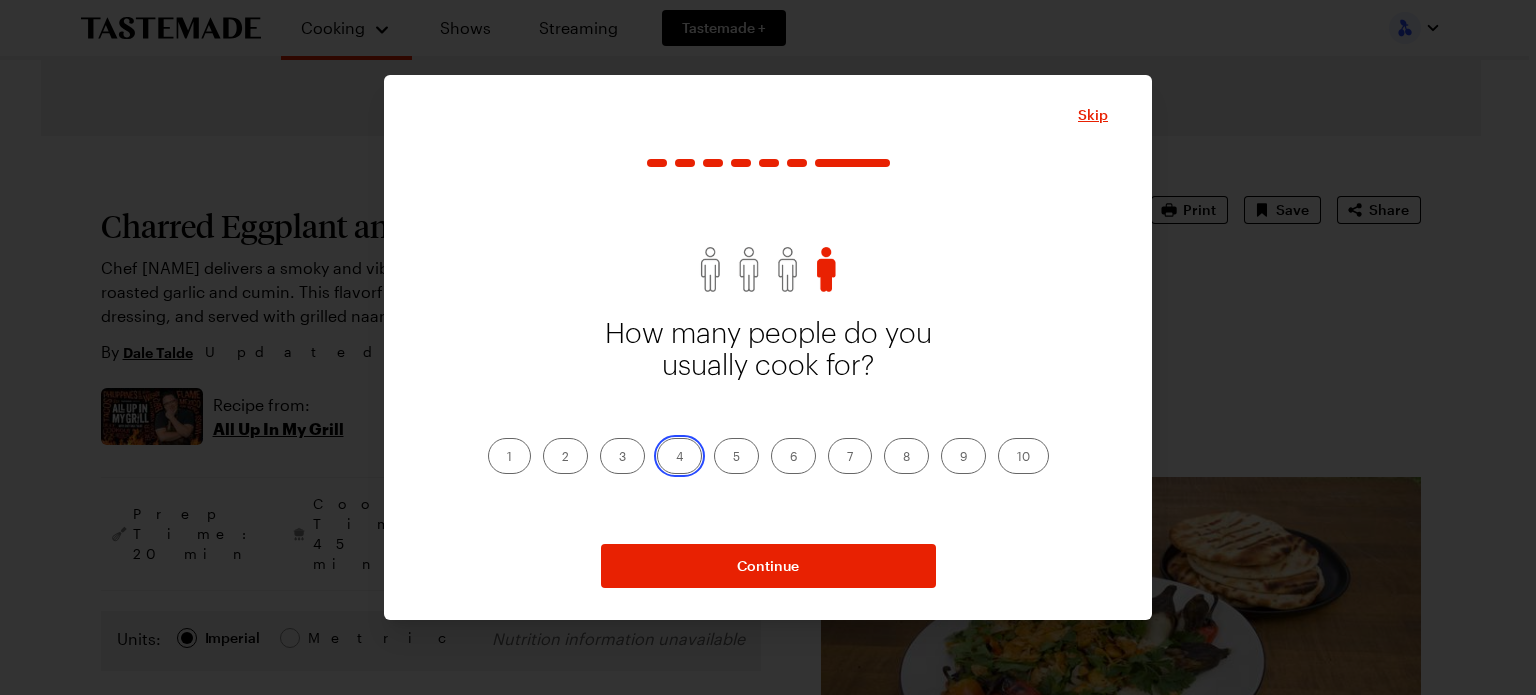 click on "4" at bounding box center [676, 458] 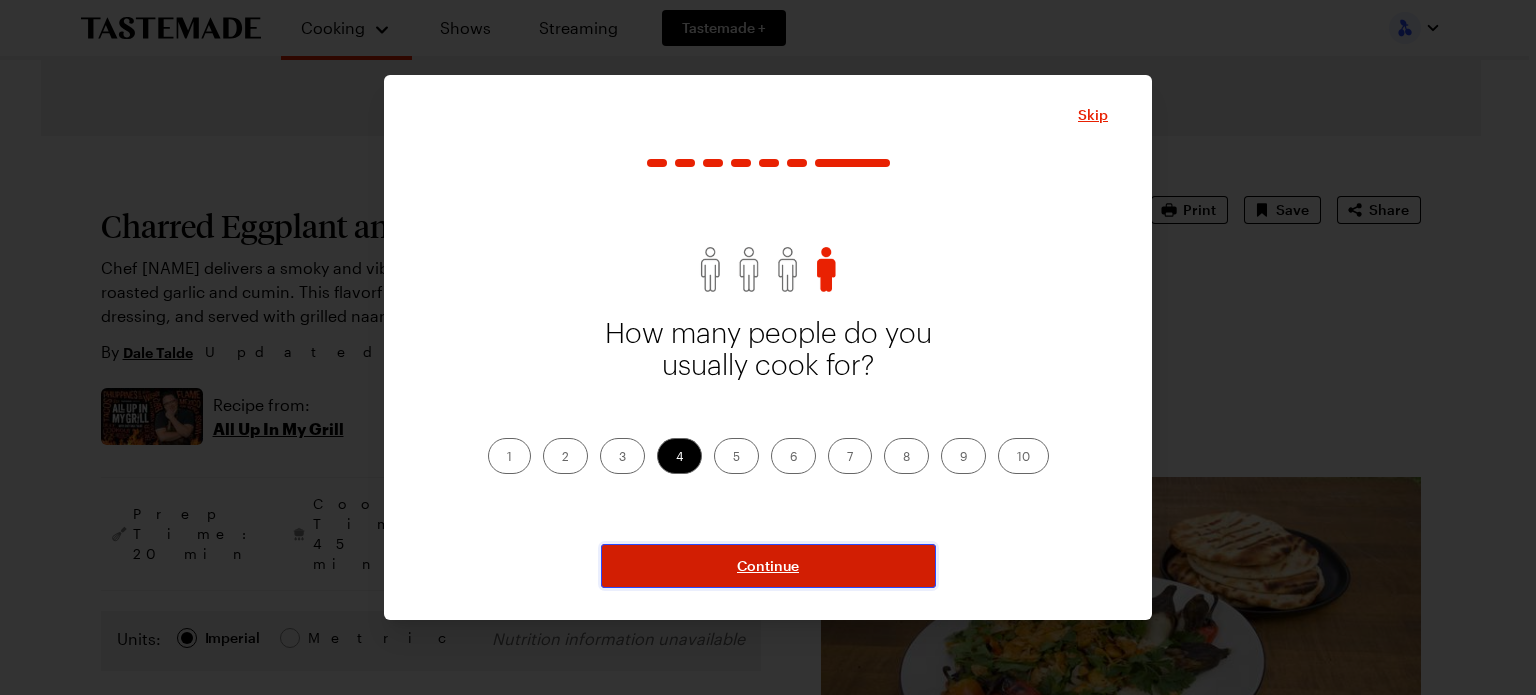 click on "Continue" at bounding box center [768, 566] 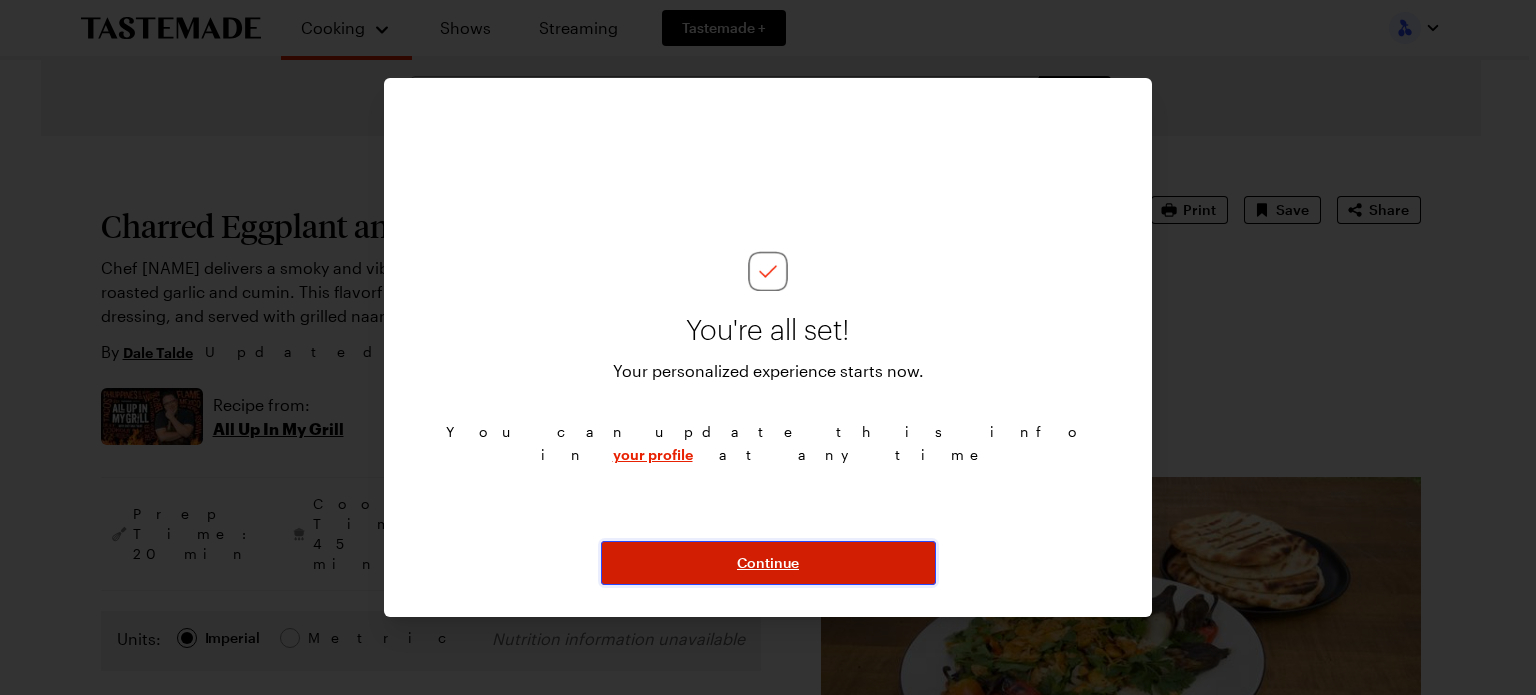 click on "Continue" at bounding box center [768, 563] 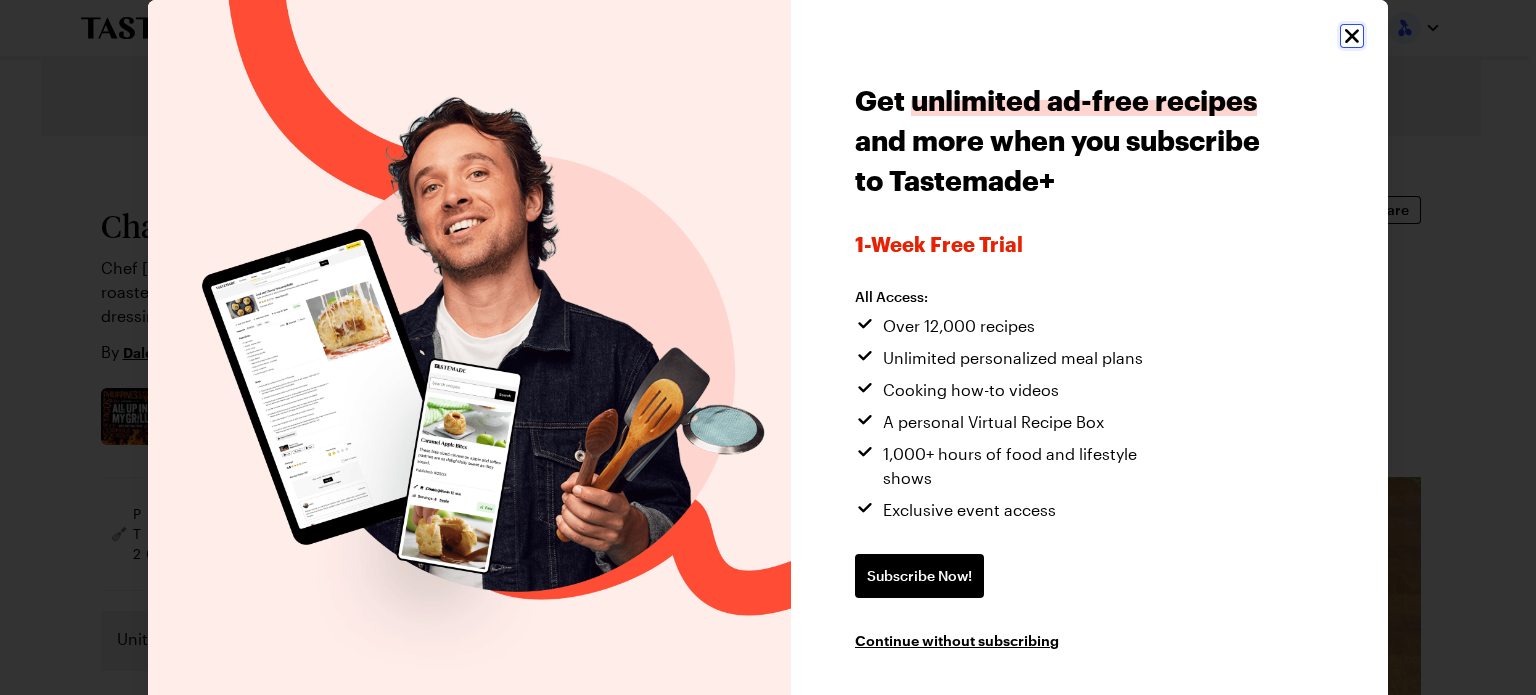 drag, startPoint x: 1344, startPoint y: 40, endPoint x: 1338, endPoint y: 362, distance: 322.0559 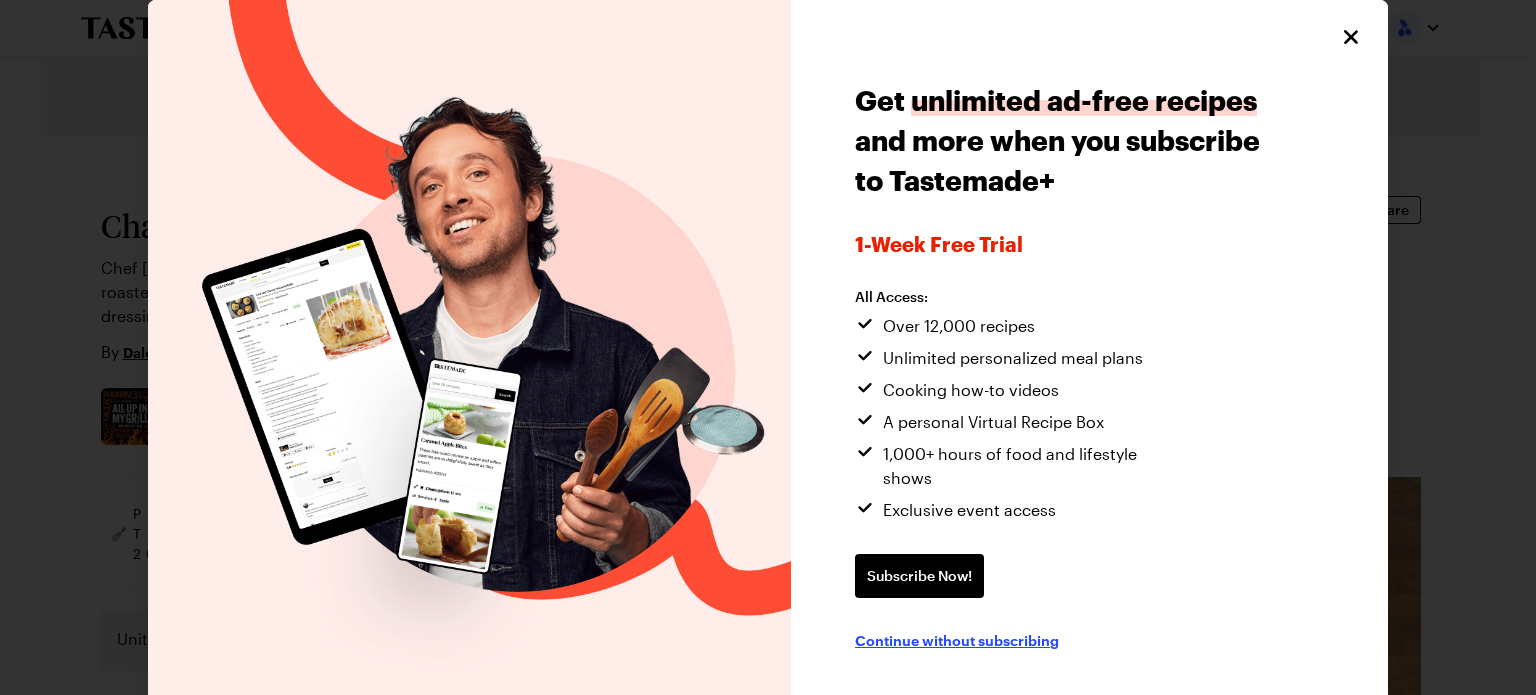 click on "Continue without subscribing" at bounding box center [957, 640] 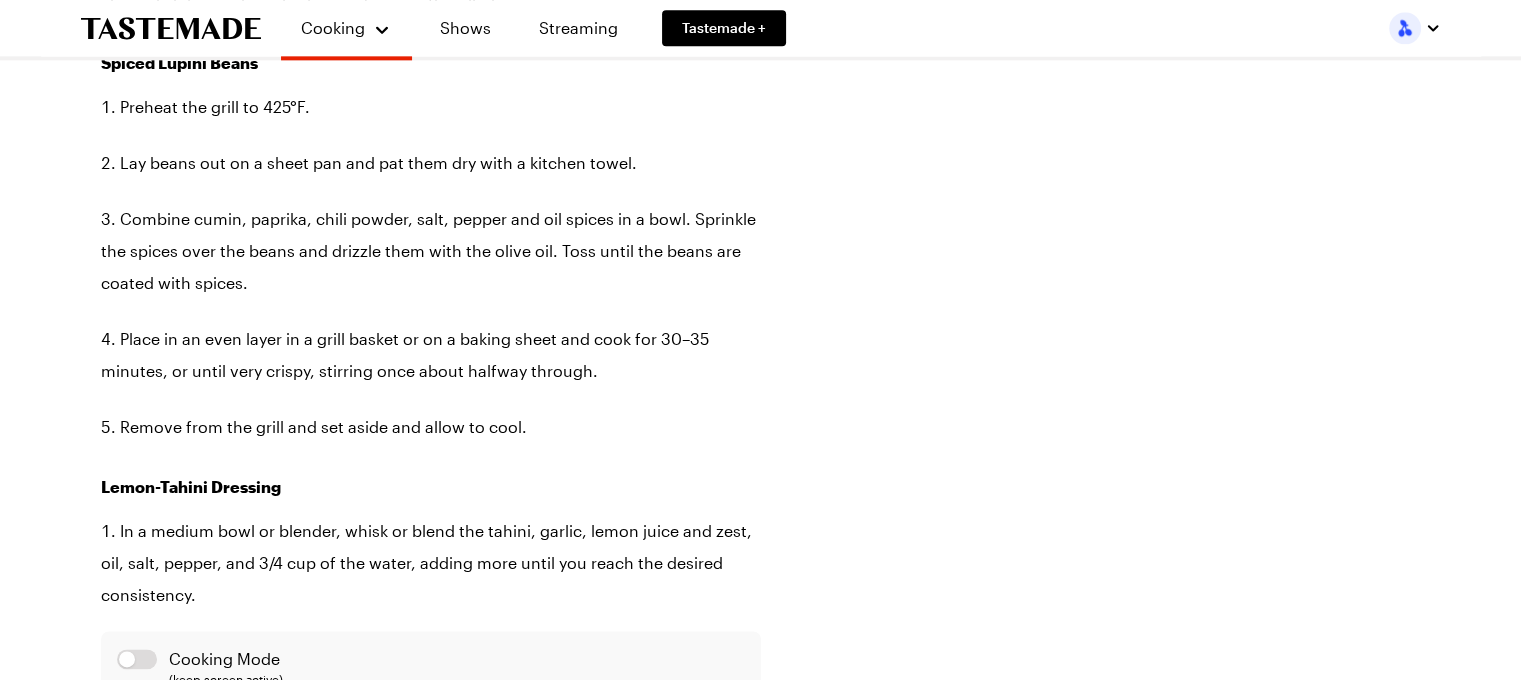 scroll, scrollTop: 2736, scrollLeft: 0, axis: vertical 